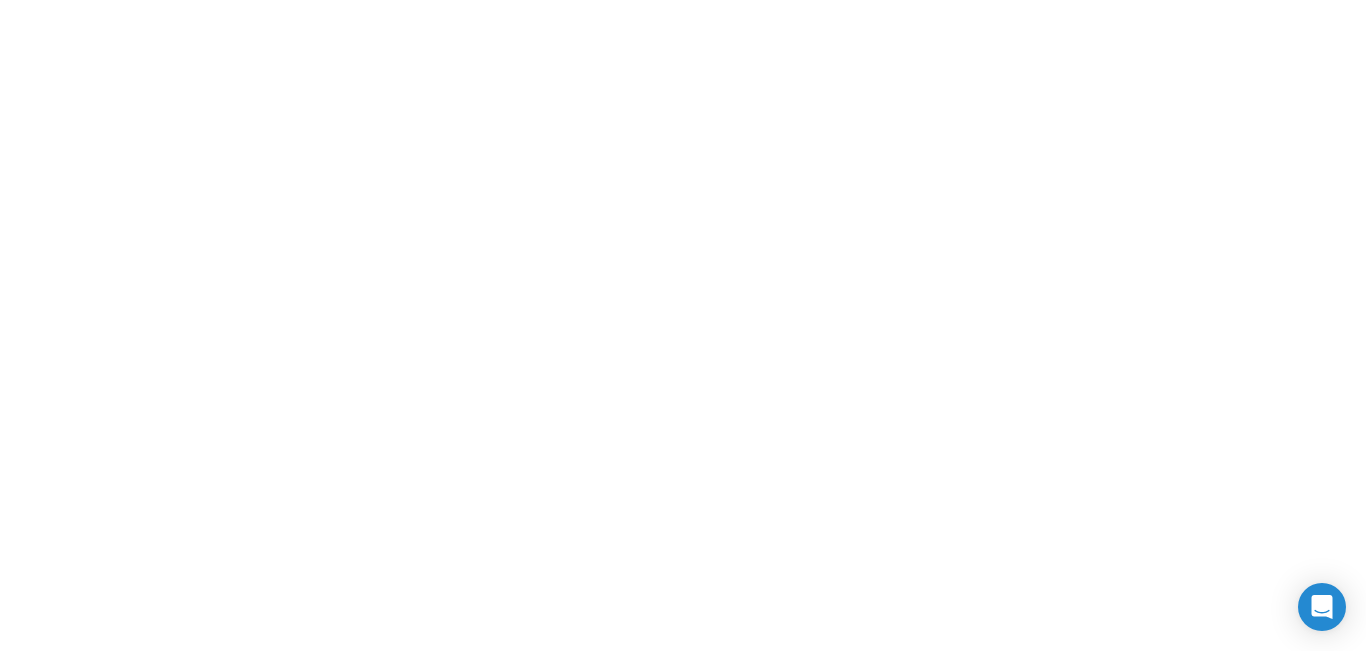 scroll, scrollTop: 0, scrollLeft: 0, axis: both 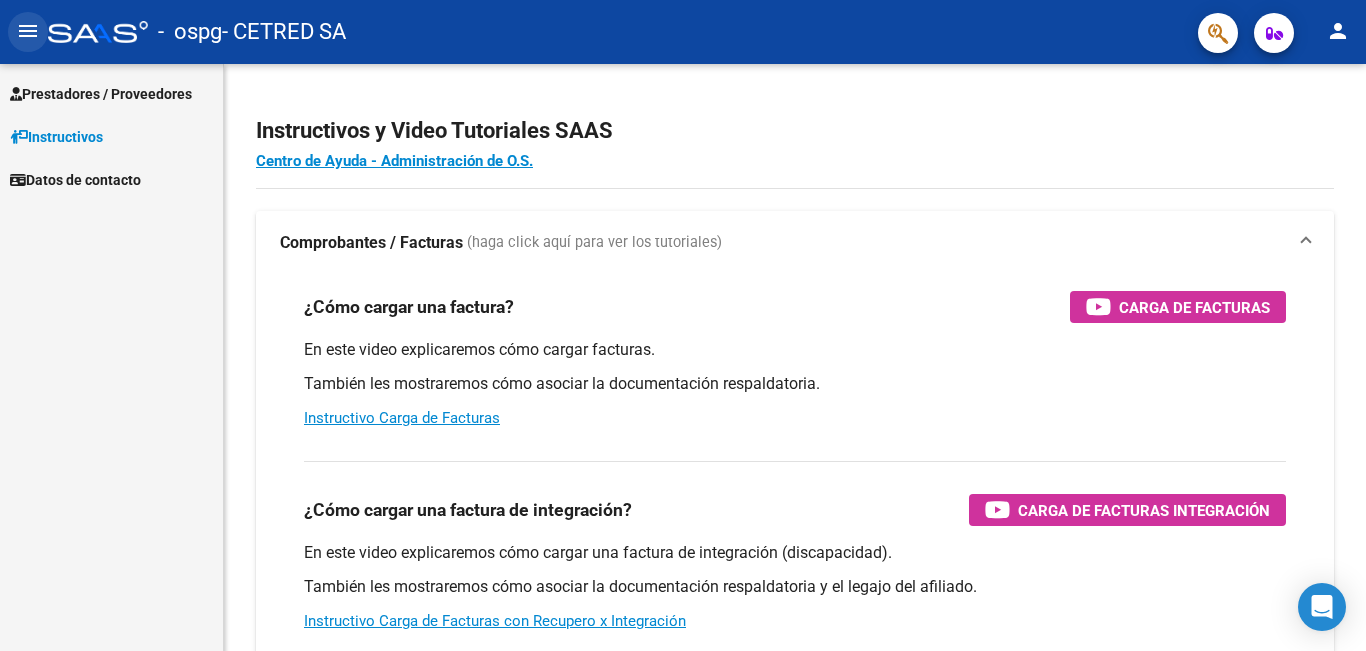 click on "menu" 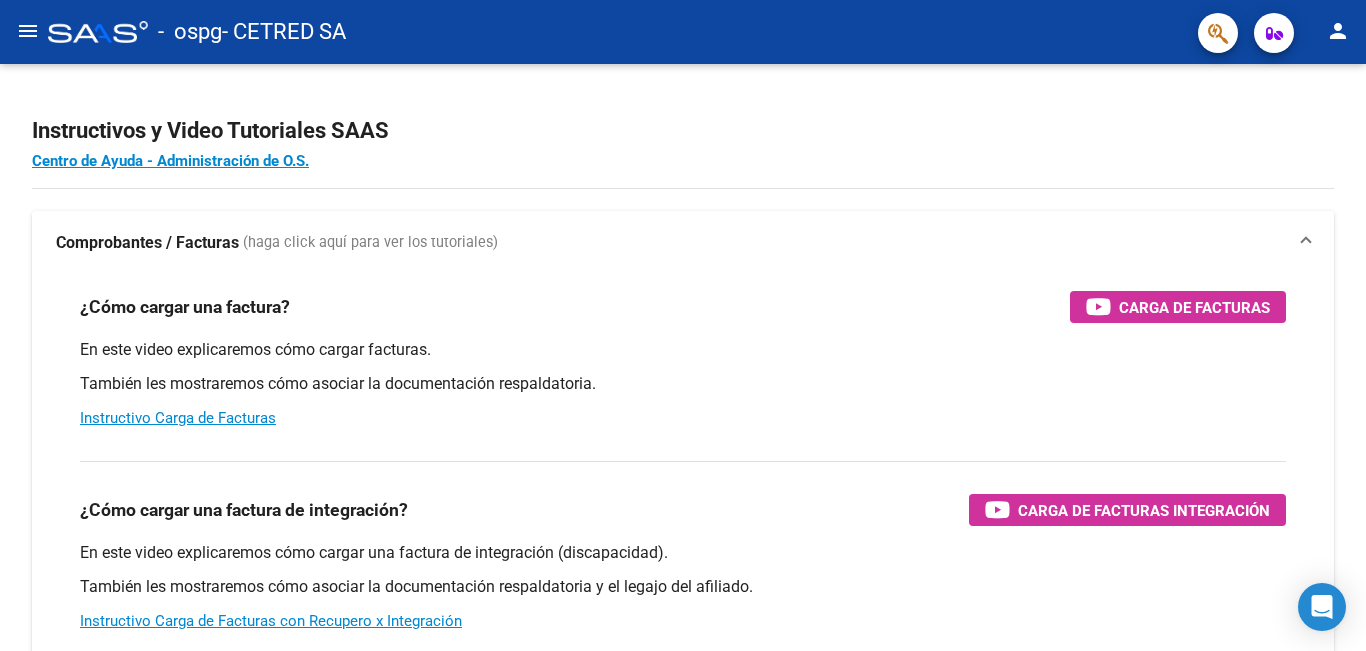click on "menu" 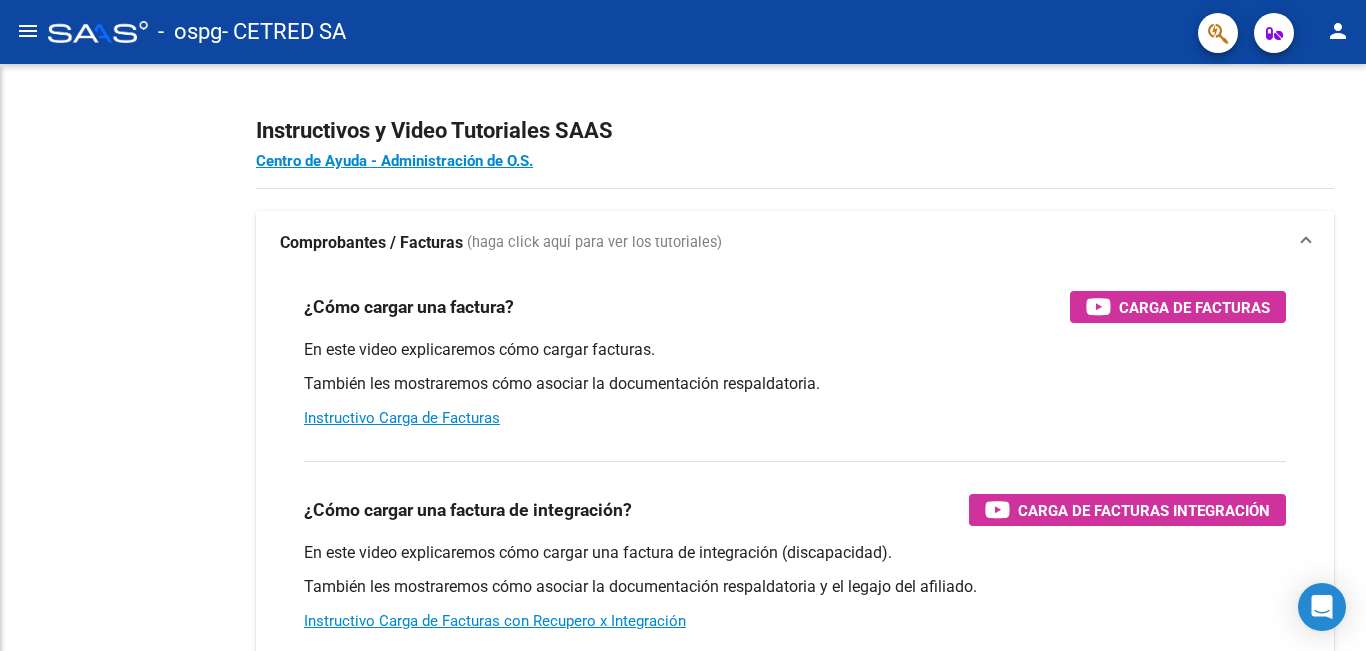 click on "Prestadores / Proveedores" at bounding box center (-123, 94) 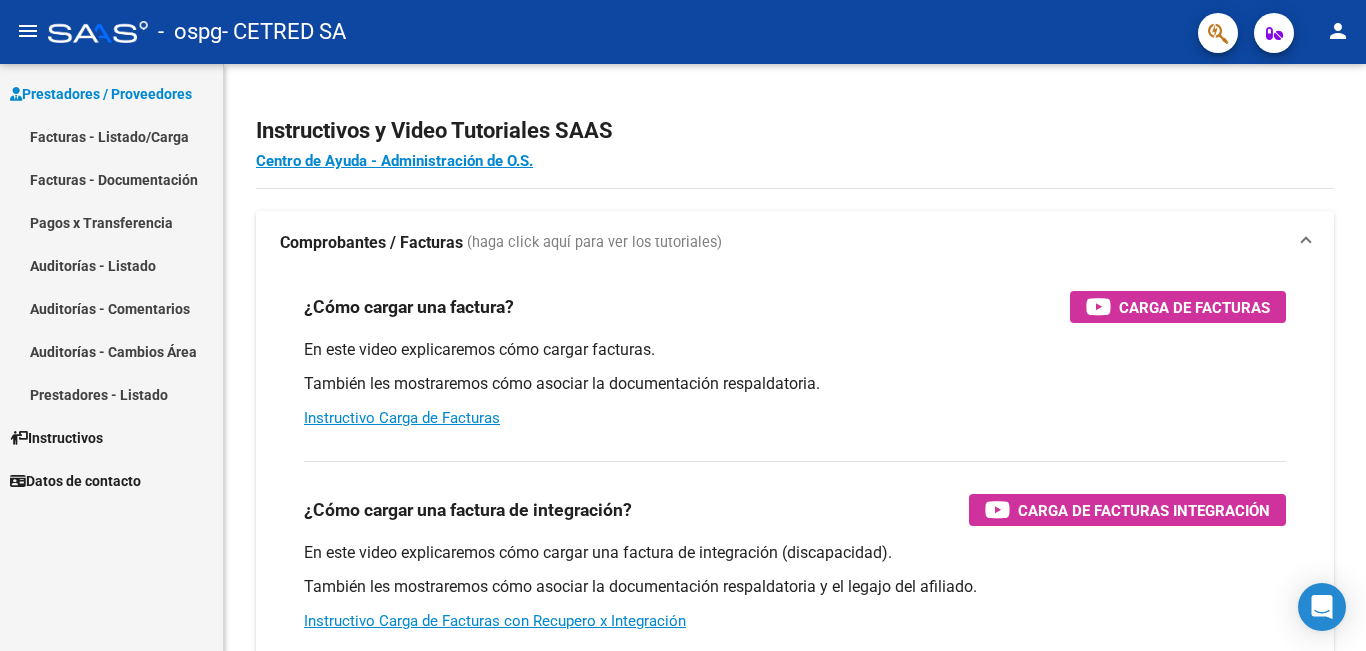 click on "Facturas - Listado/Carga" at bounding box center (111, 136) 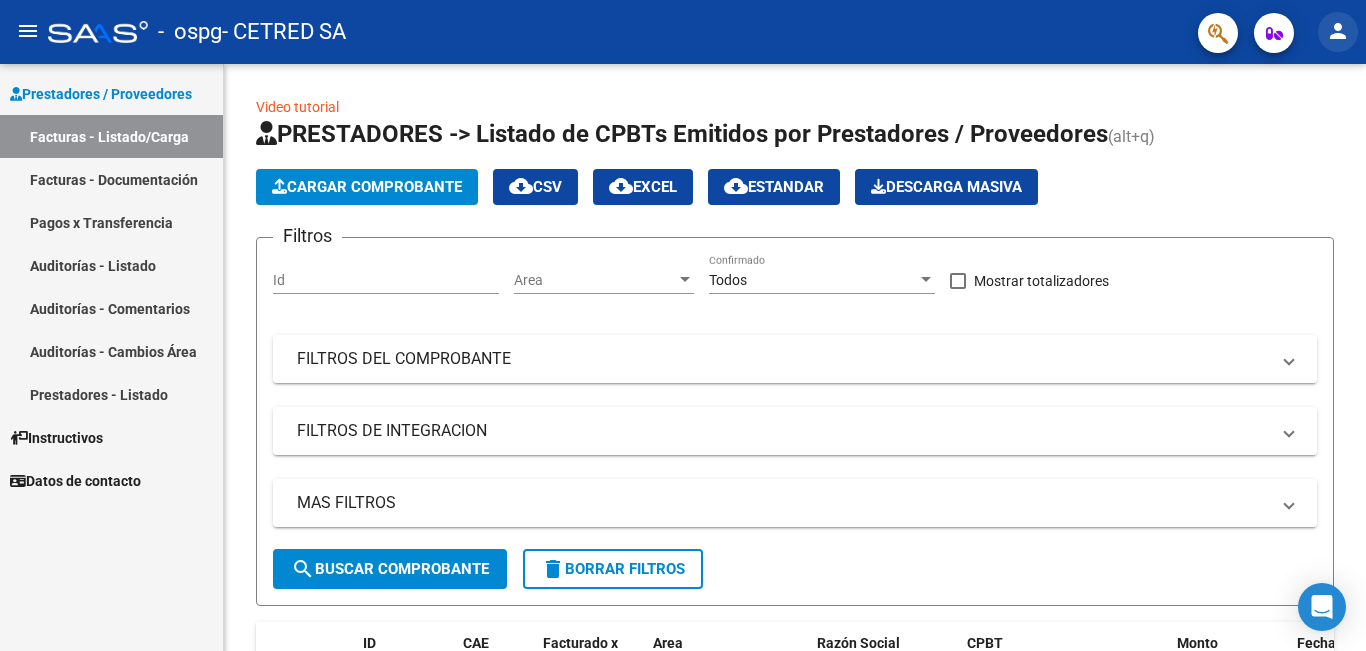 click on "person" 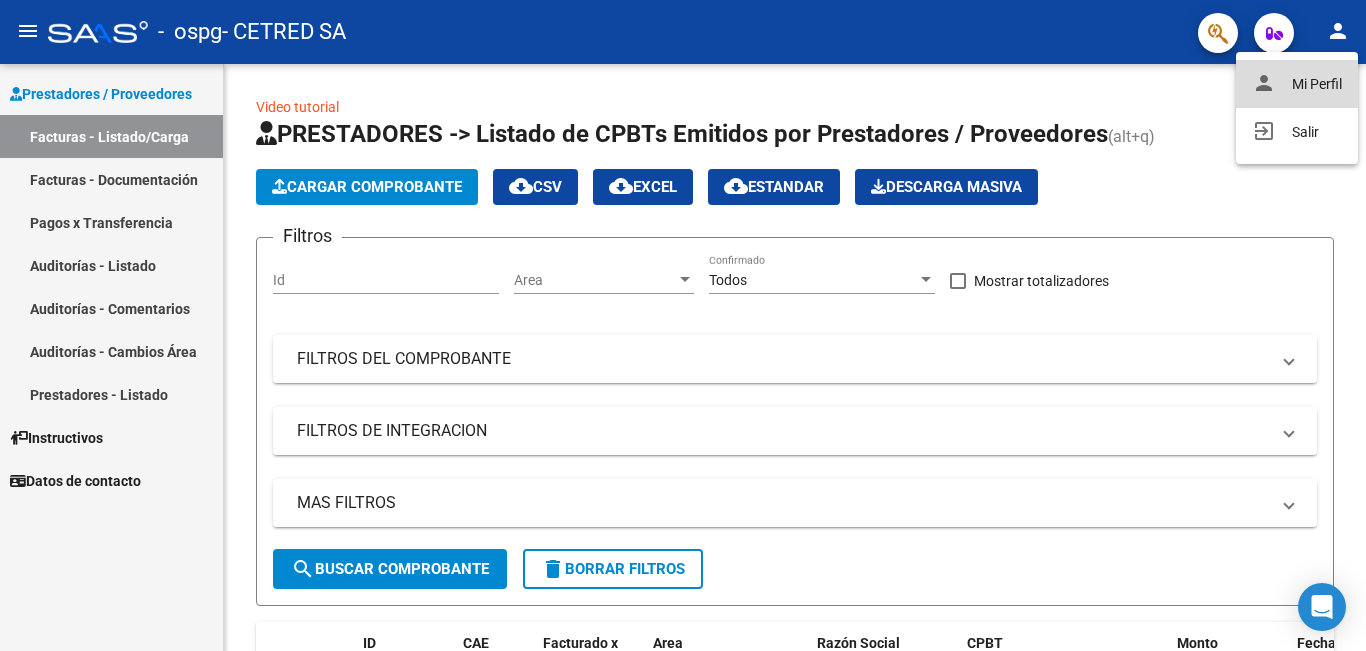 click on "person  Mi Perfil" at bounding box center (1297, 84) 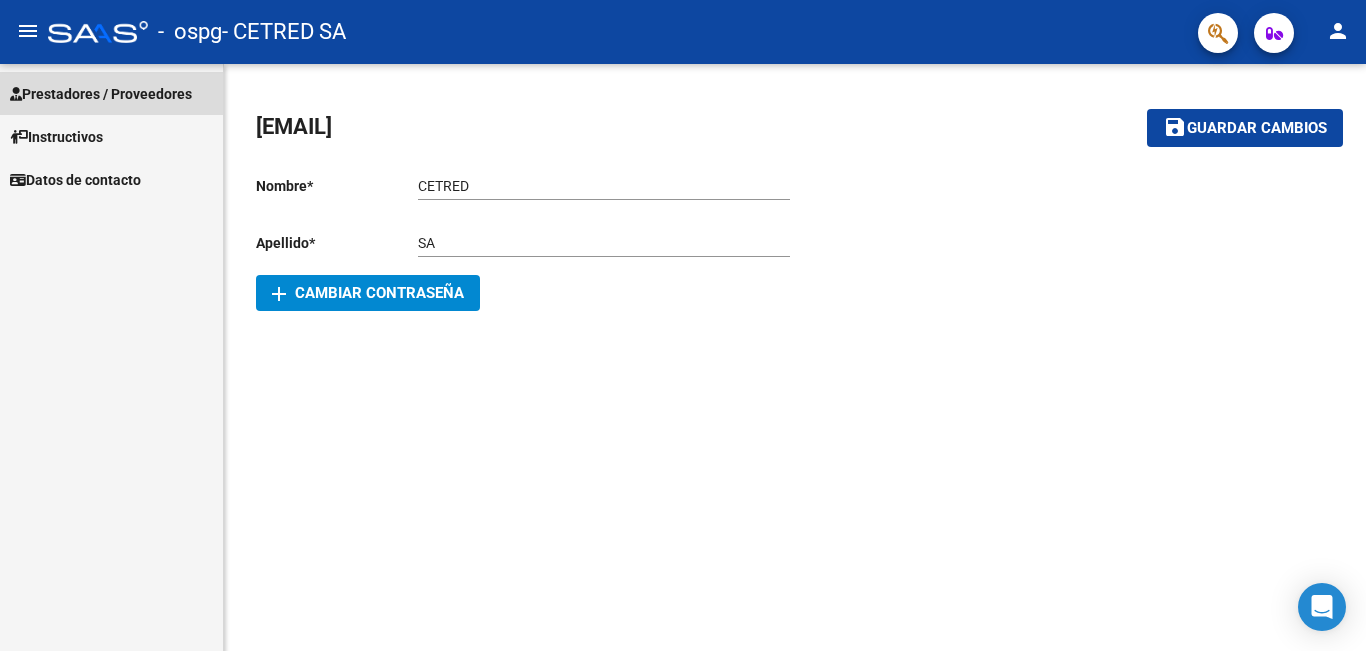 click on "Prestadores / Proveedores" at bounding box center [101, 94] 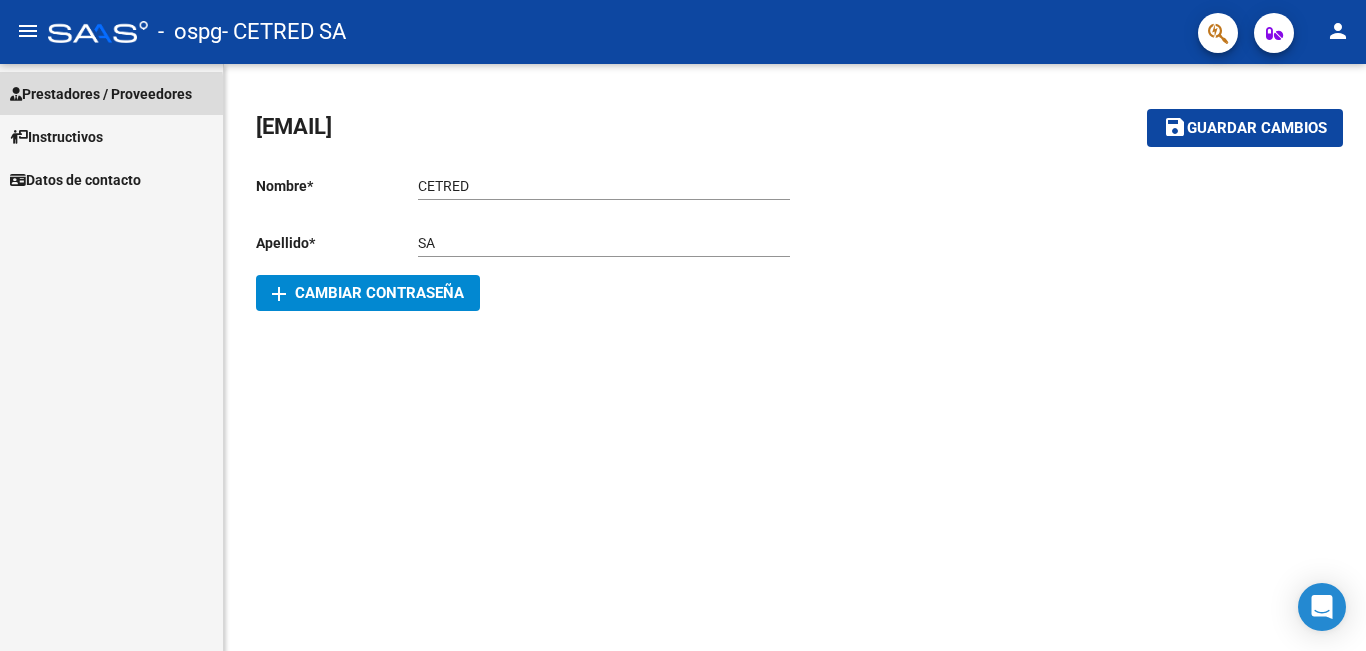 click on "Prestadores / Proveedores" at bounding box center (101, 94) 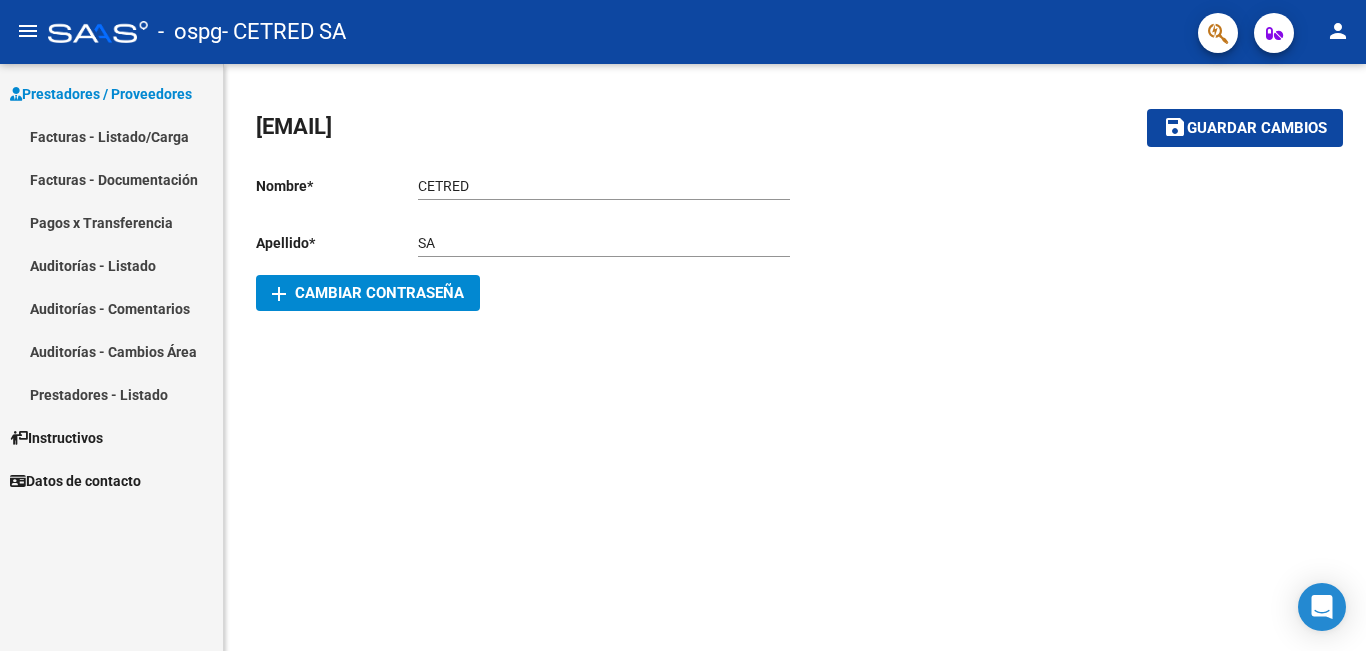 click on "Facturas - Listado/Carga" at bounding box center (111, 136) 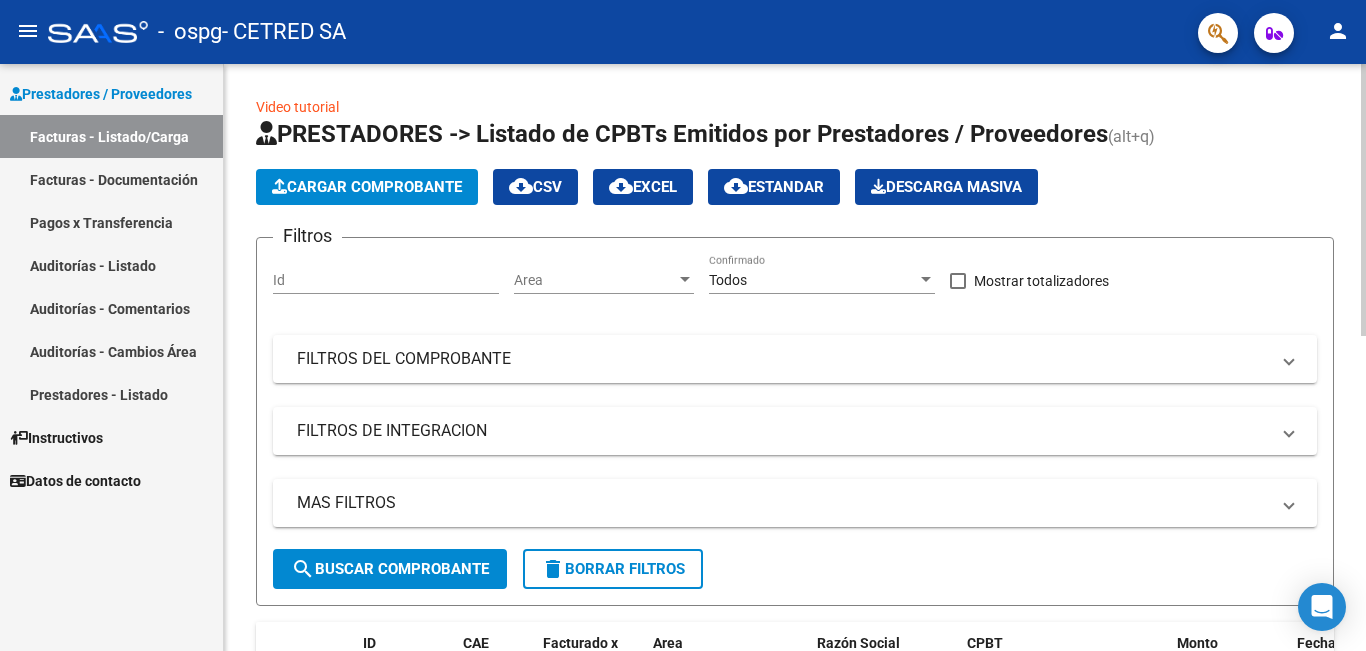 click on "Cargar Comprobante" 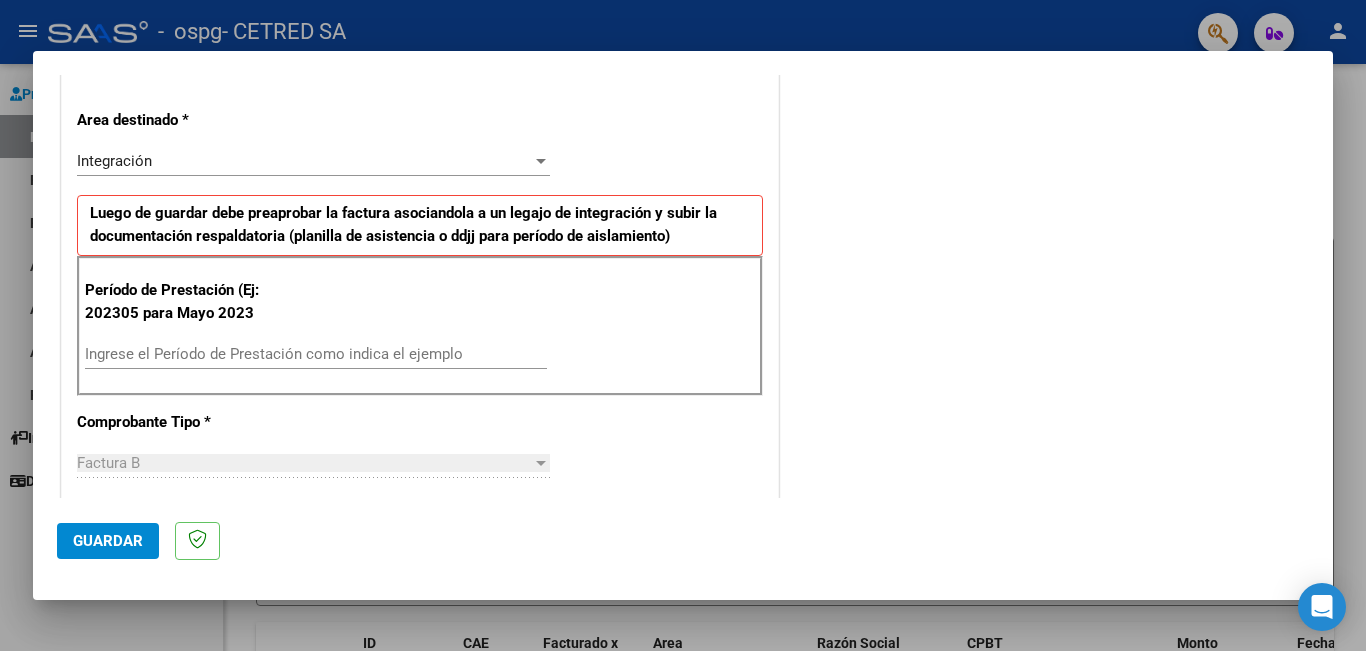 scroll, scrollTop: 300, scrollLeft: 0, axis: vertical 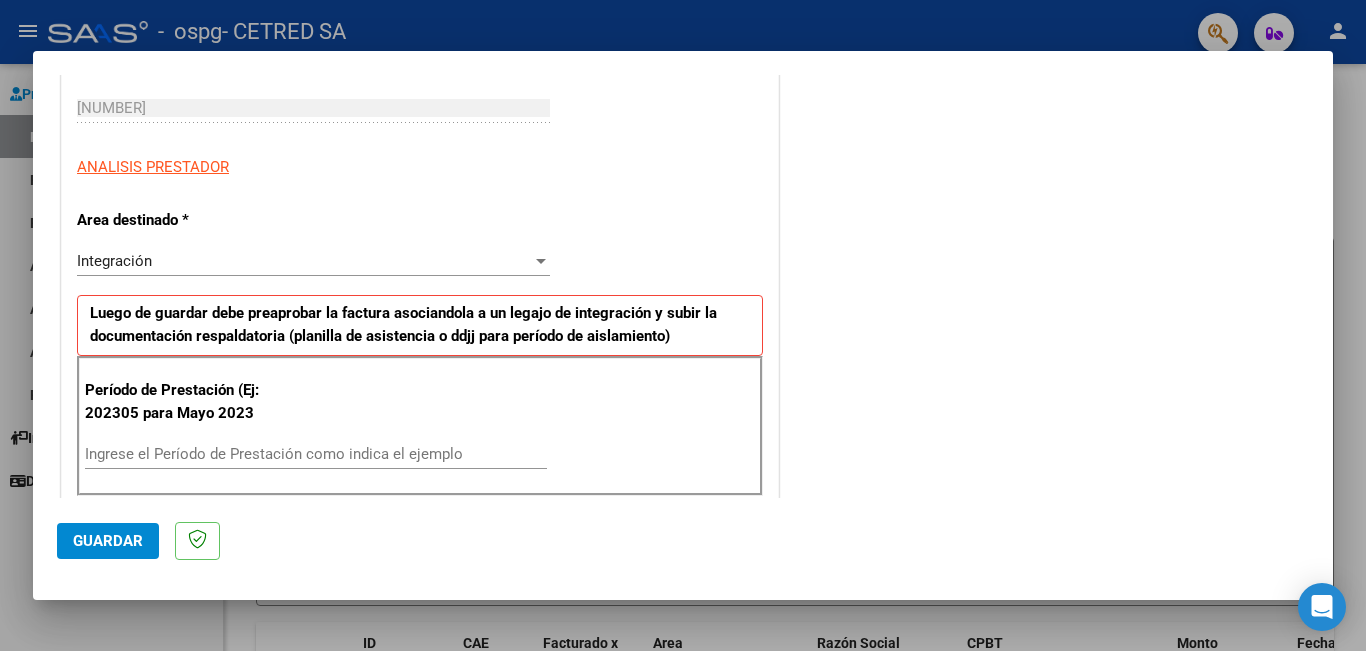 click on "Período de Prestación (Ej: 202305 para Mayo 2023    Ingrese el Período de Prestación como indica el ejemplo" at bounding box center [420, 426] 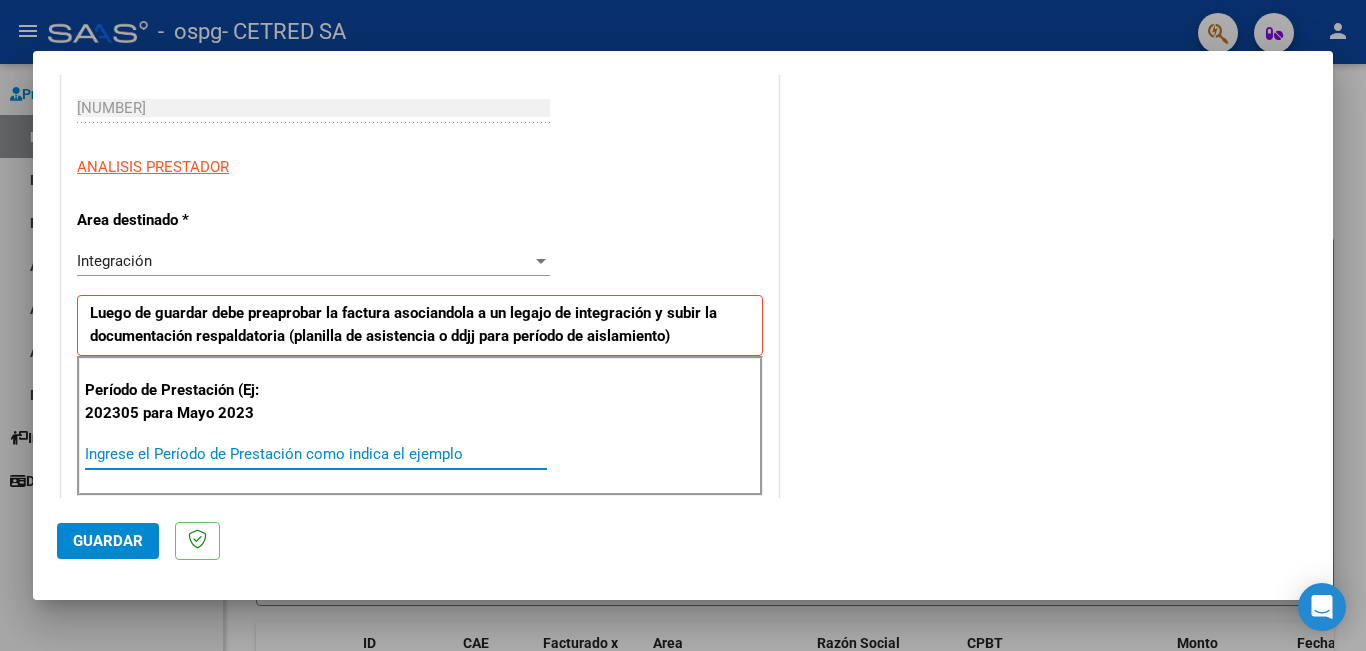 click on "Ingrese el Período de Prestación como indica el ejemplo" at bounding box center [316, 454] 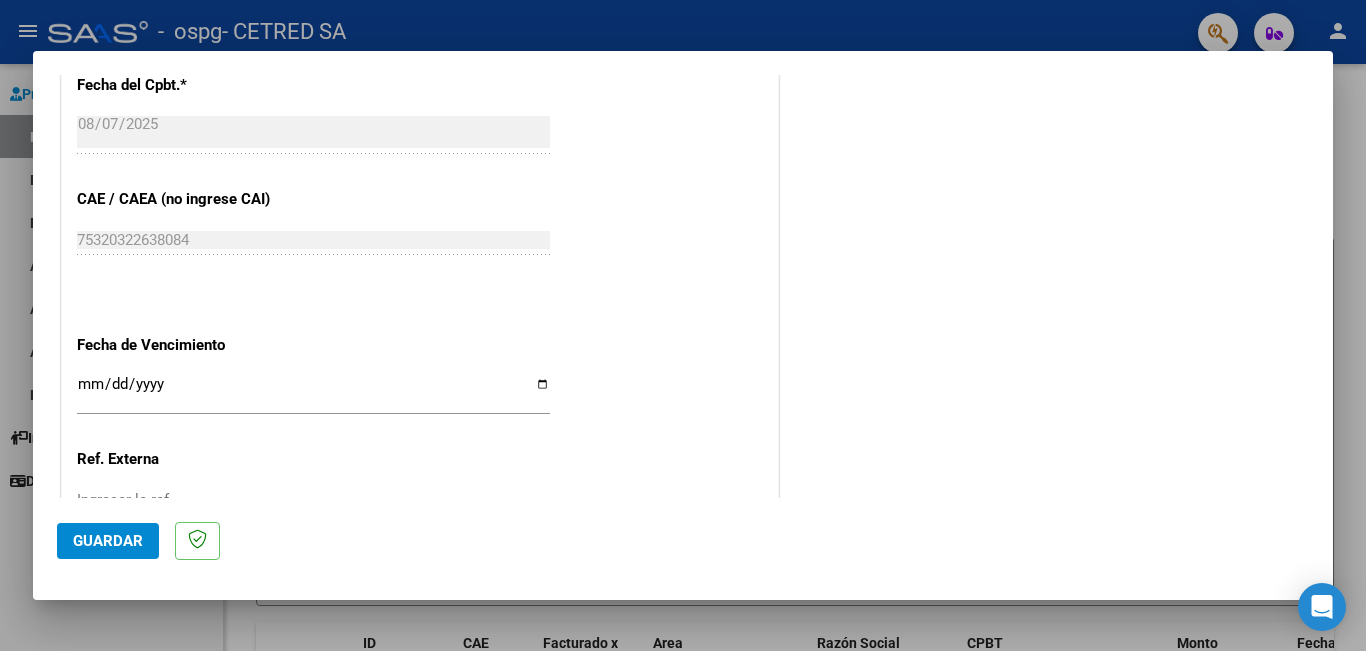 scroll, scrollTop: 1200, scrollLeft: 0, axis: vertical 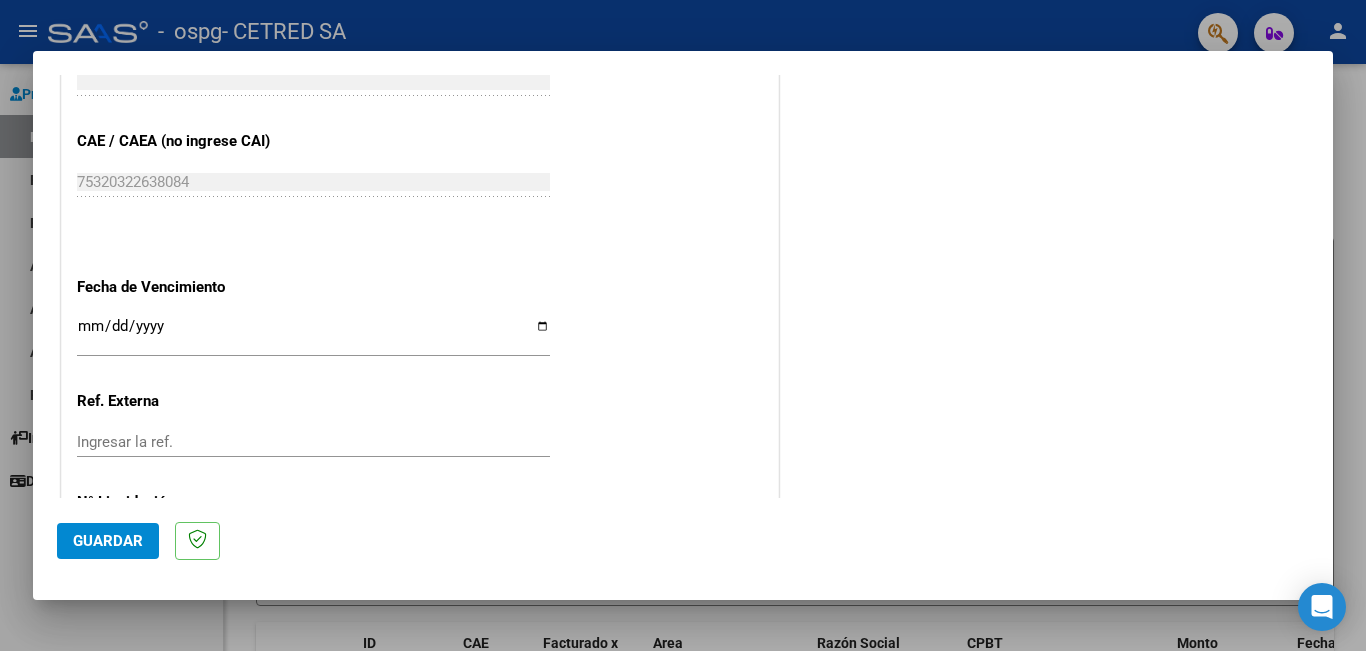 type on "202507" 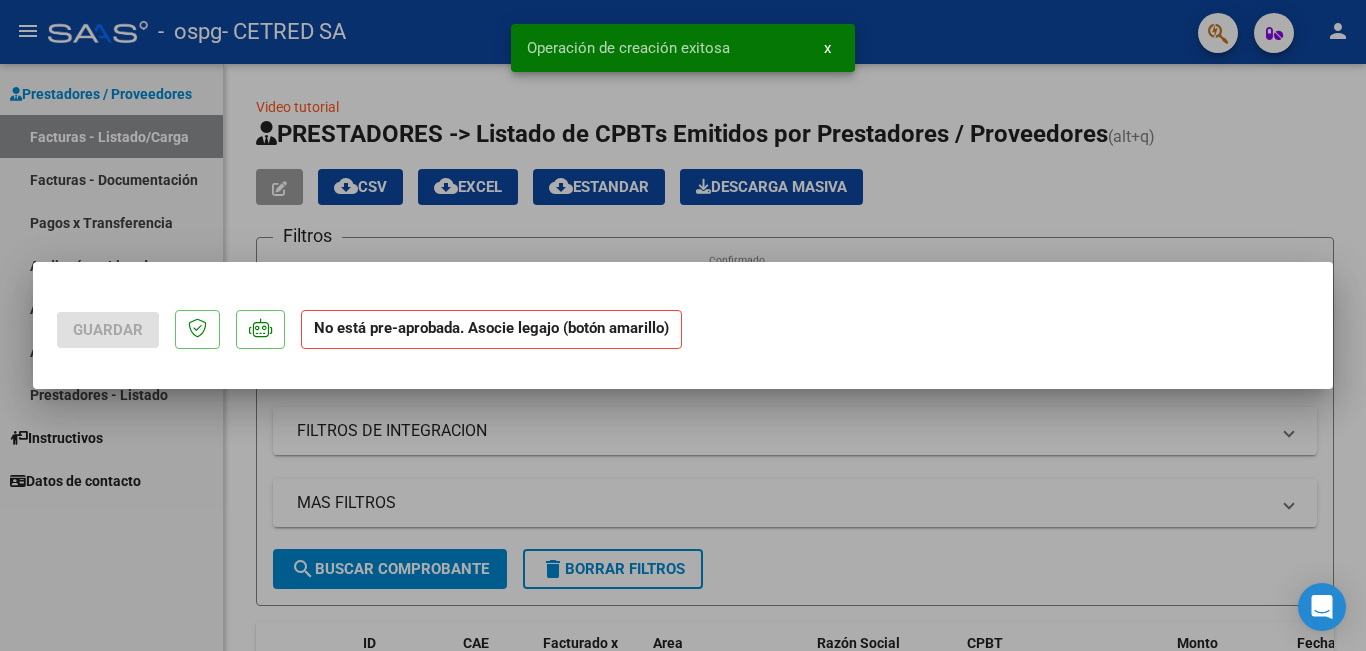 scroll, scrollTop: 0, scrollLeft: 0, axis: both 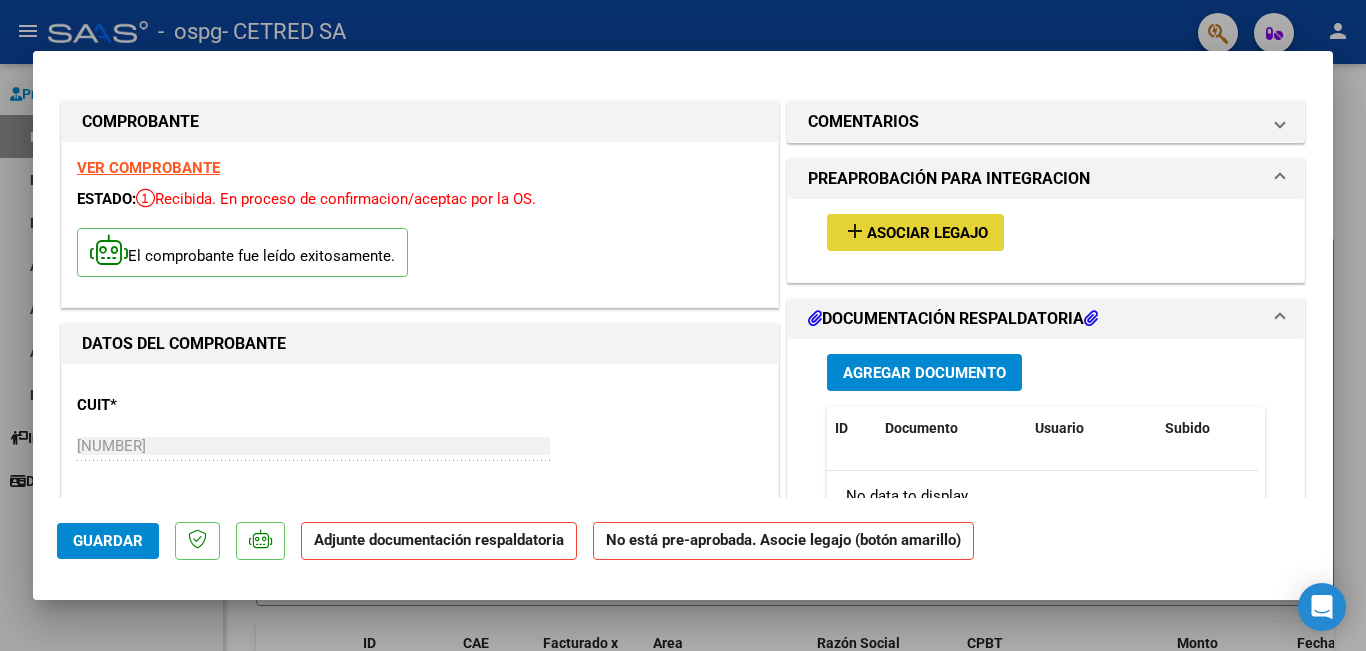 click on "add" at bounding box center [855, 231] 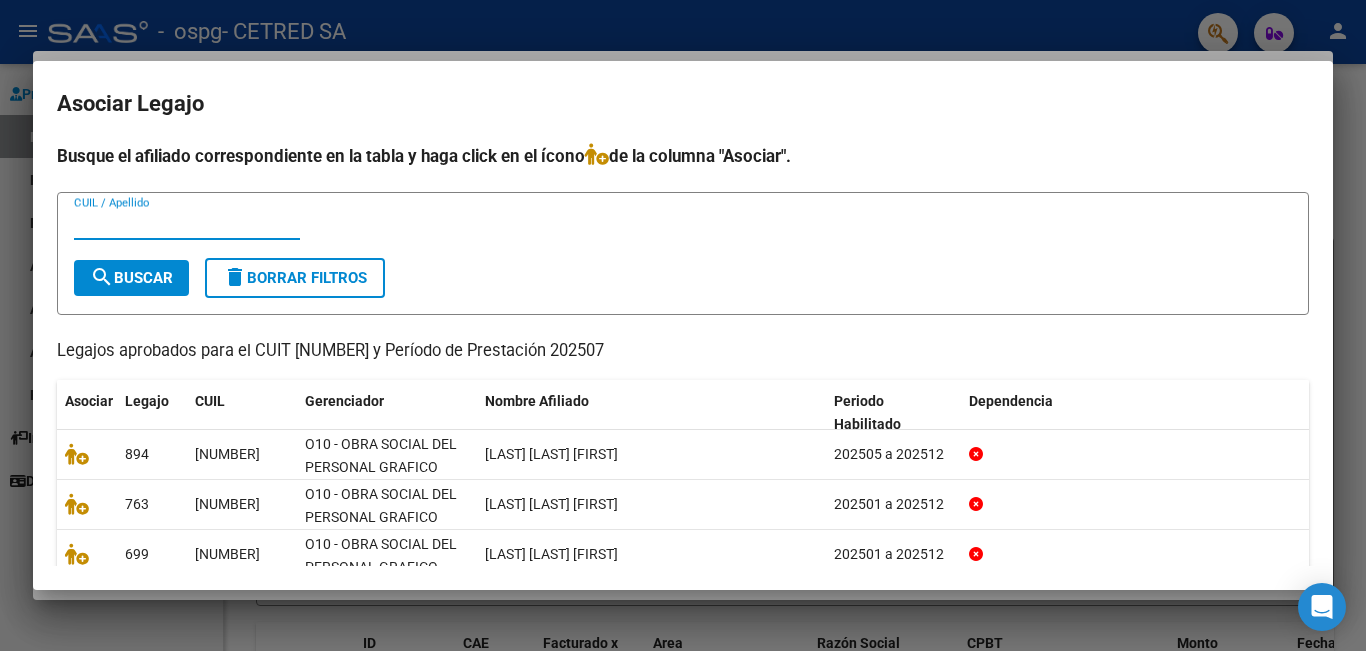 click on "CUIL / Apellido" at bounding box center (187, 224) 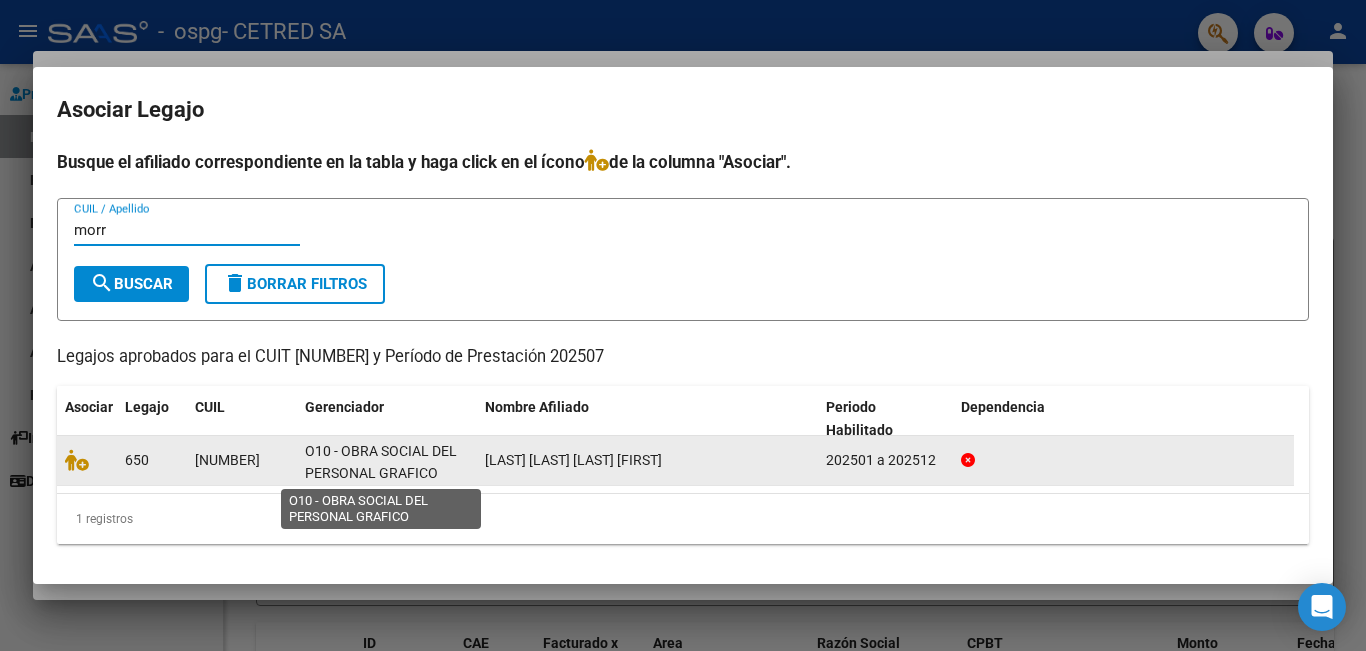 type on "morr" 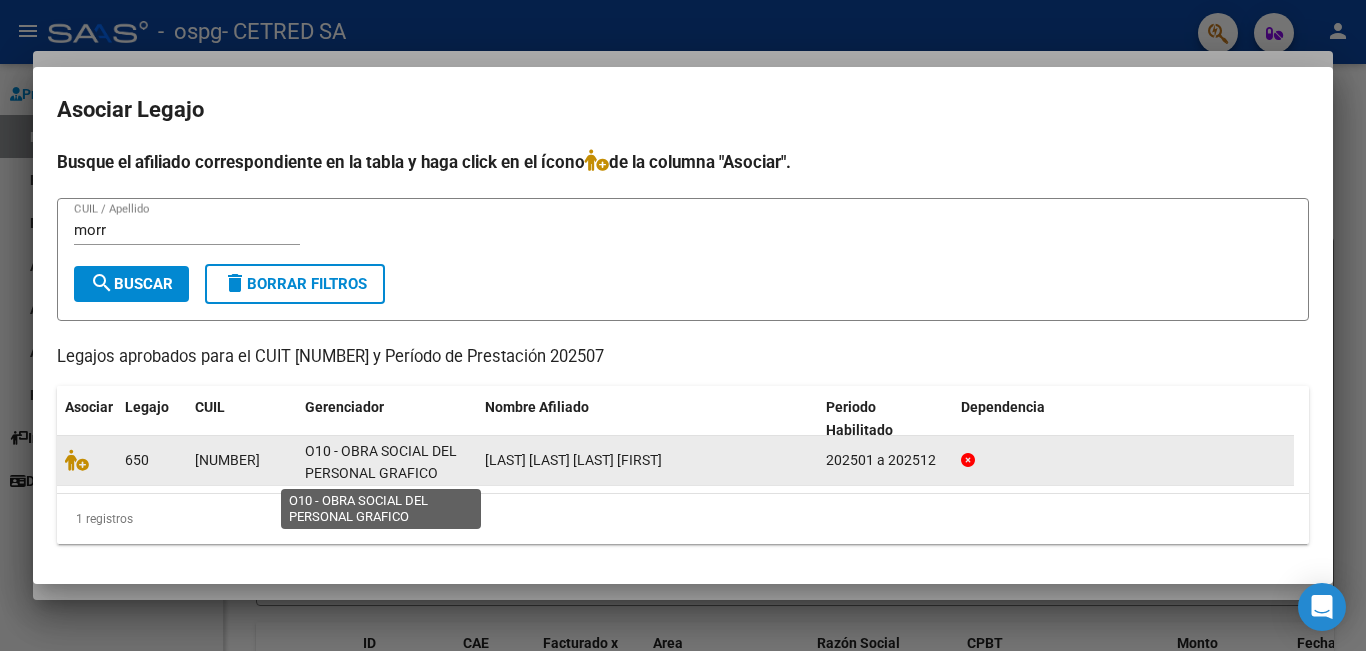 click on "O10 - OBRA SOCIAL DEL PERSONAL GRAFICO" 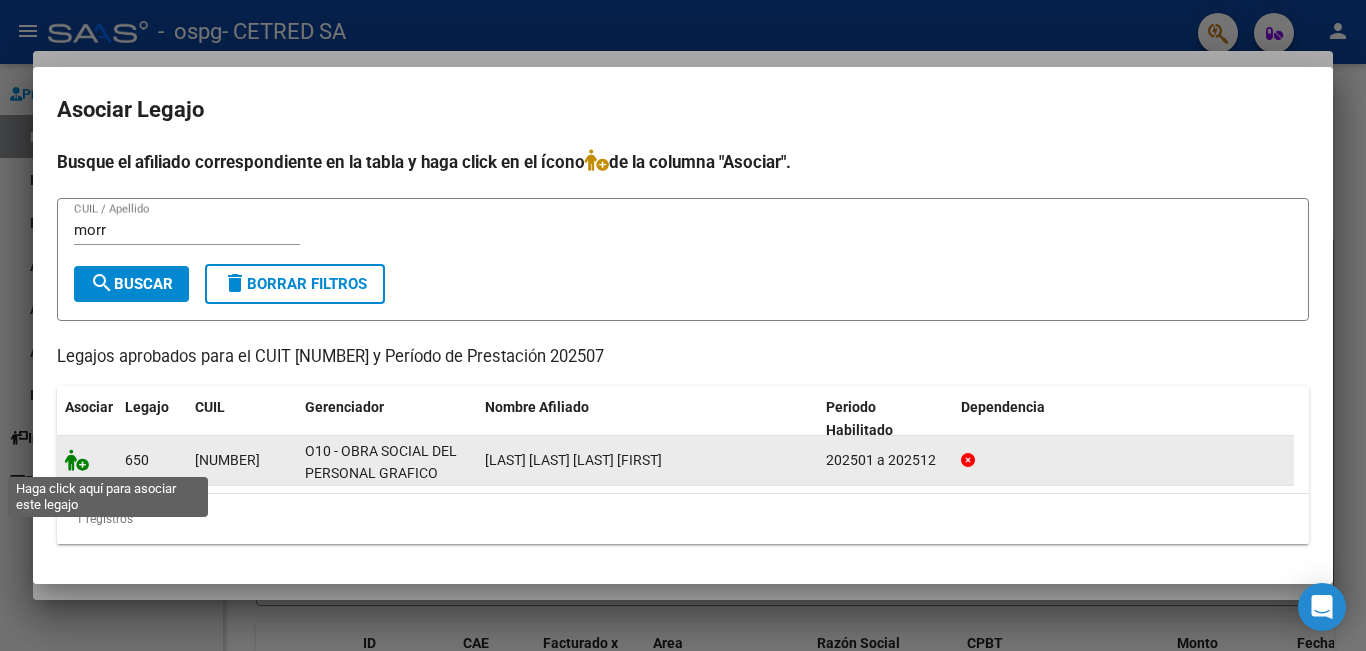 click 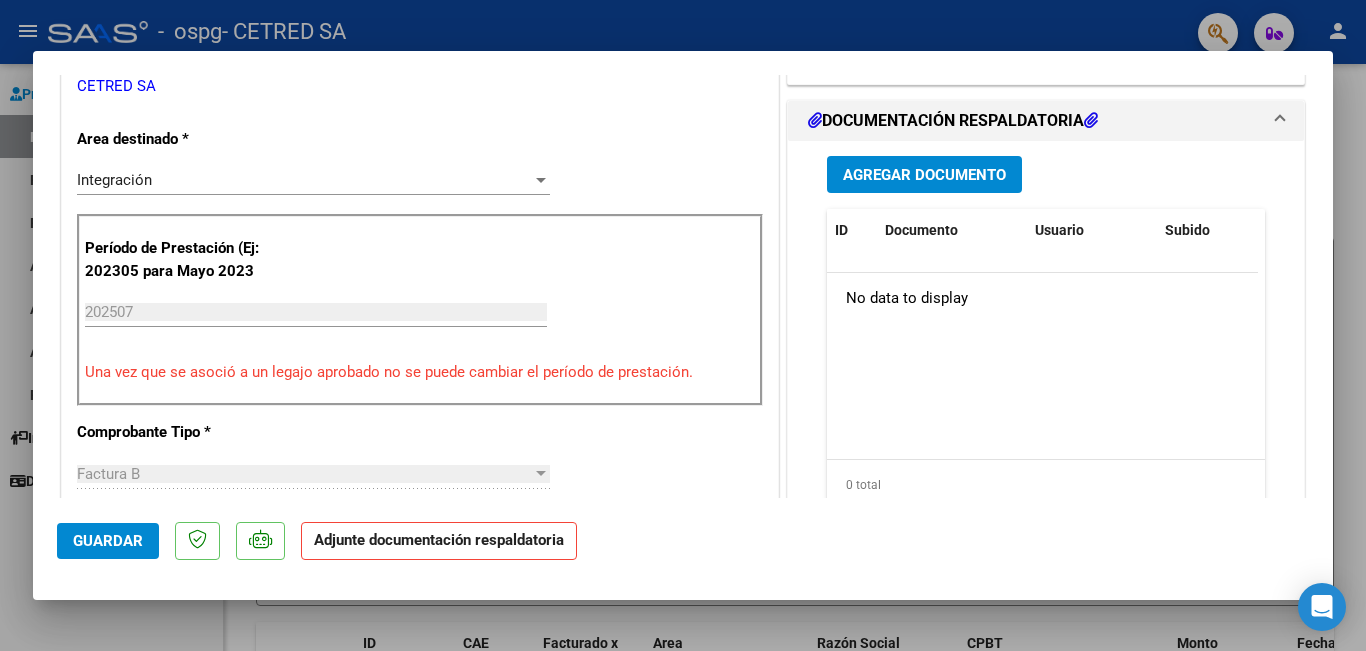 scroll, scrollTop: 400, scrollLeft: 0, axis: vertical 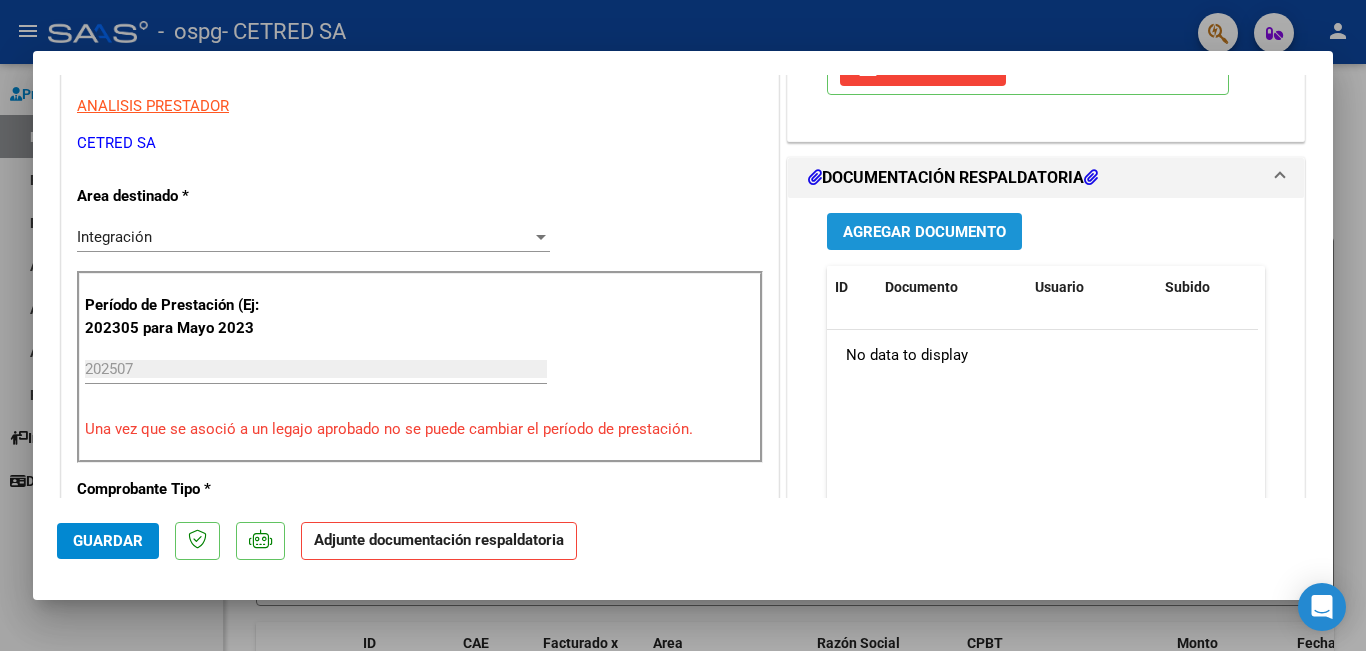 click on "Agregar Documento" at bounding box center [924, 232] 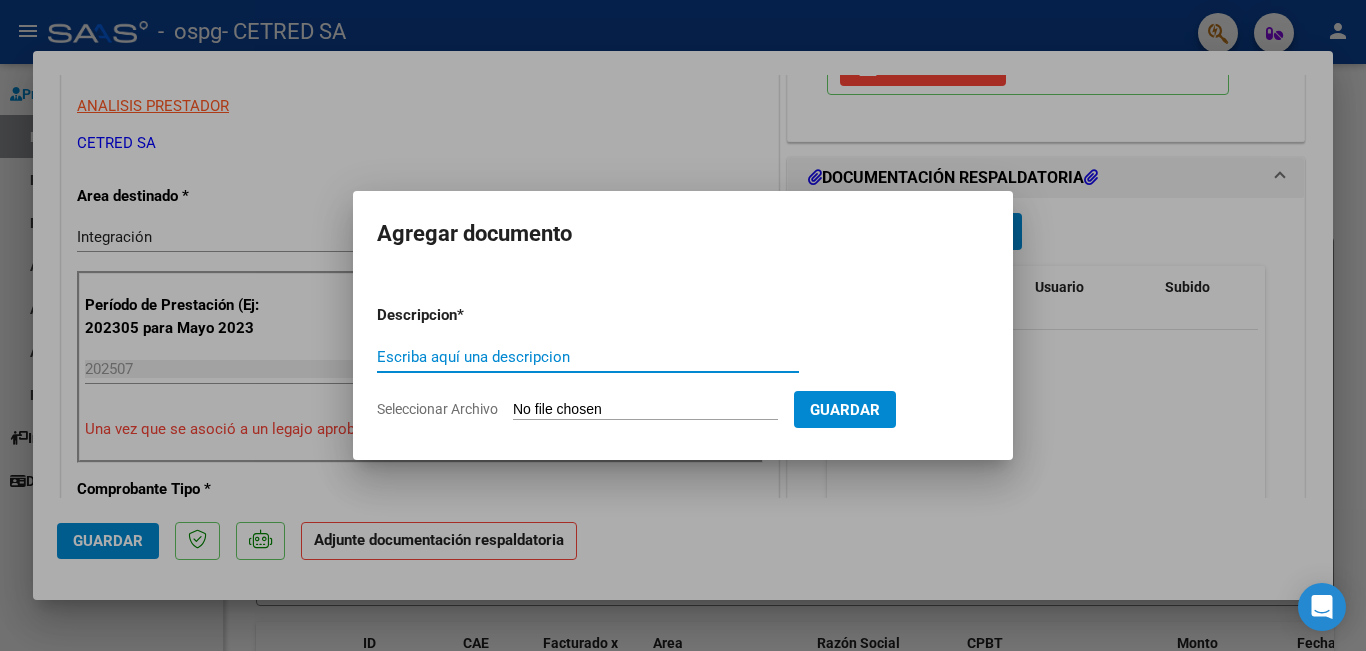 click on "Escriba aquí una descripcion" at bounding box center [588, 357] 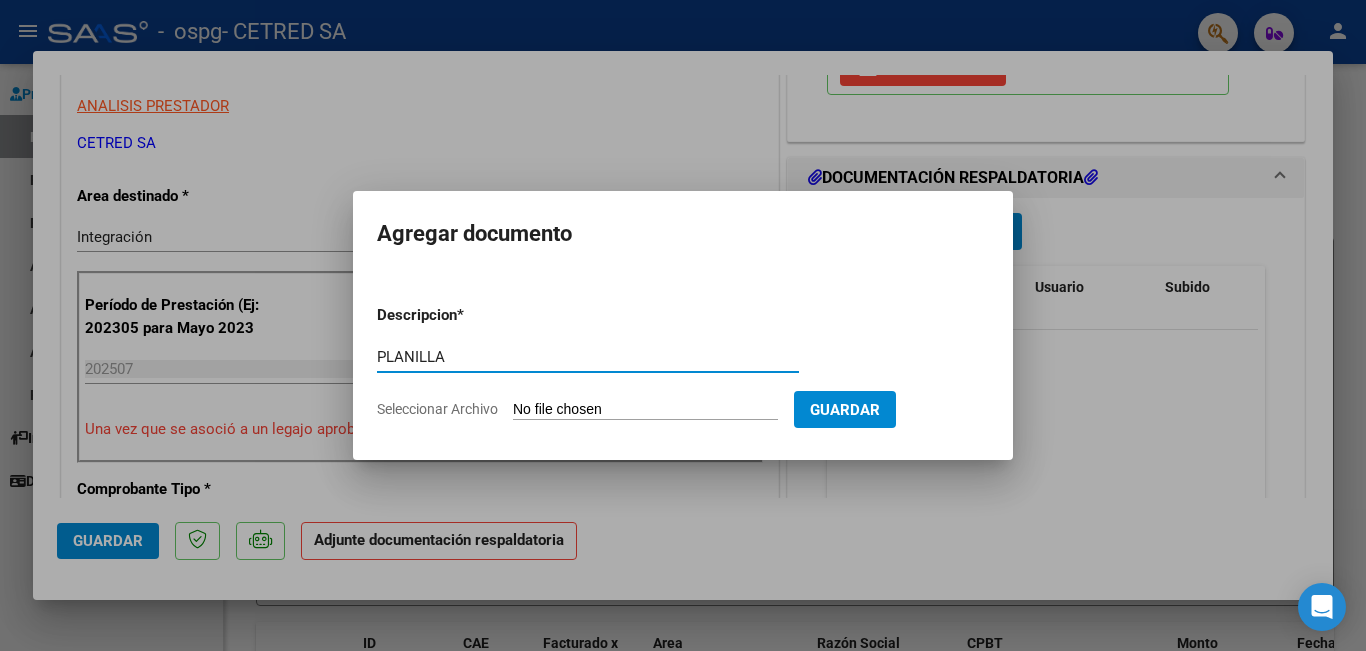 type on "PLANILLA" 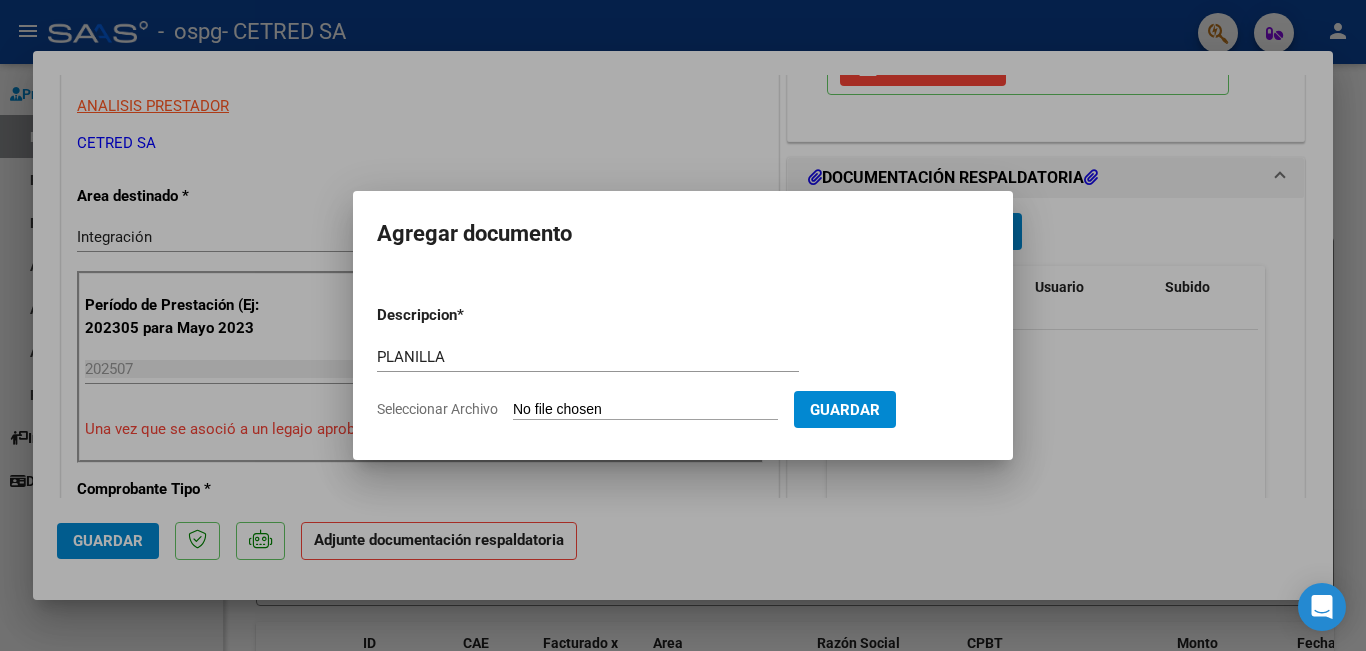 type on "C:\fakepath\[LAST] [LAST].pdf" 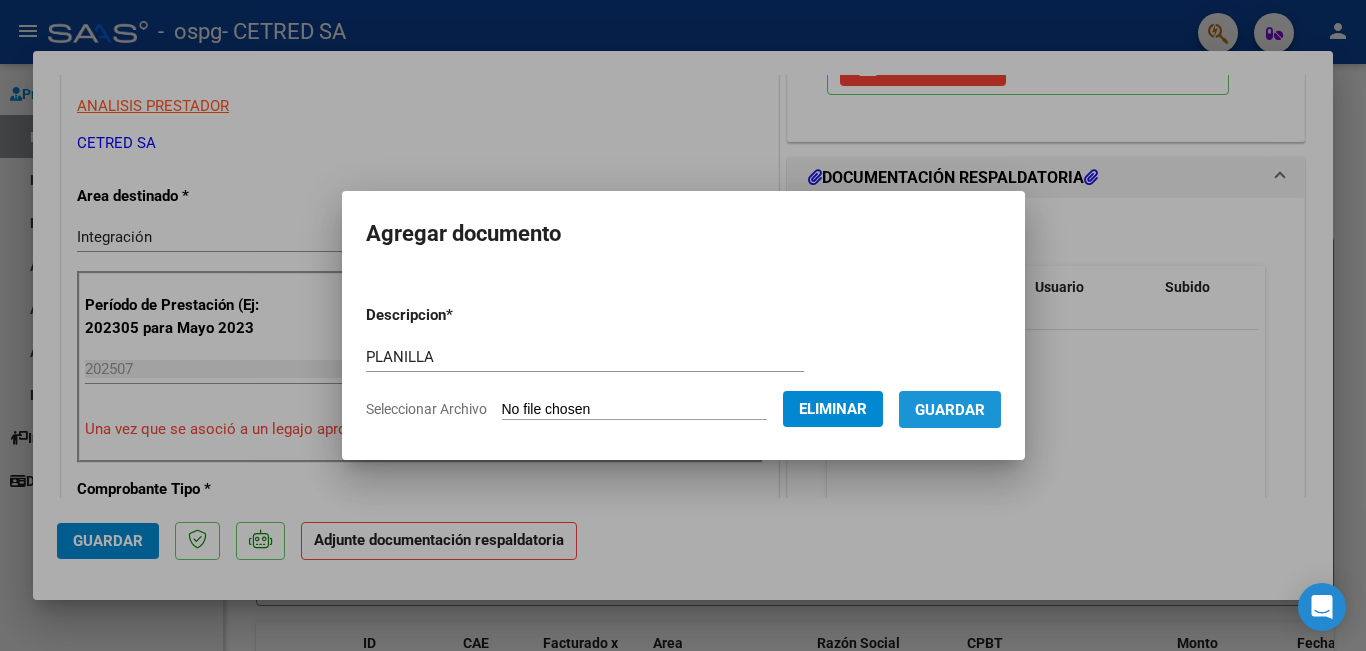 click on "Guardar" at bounding box center [950, 410] 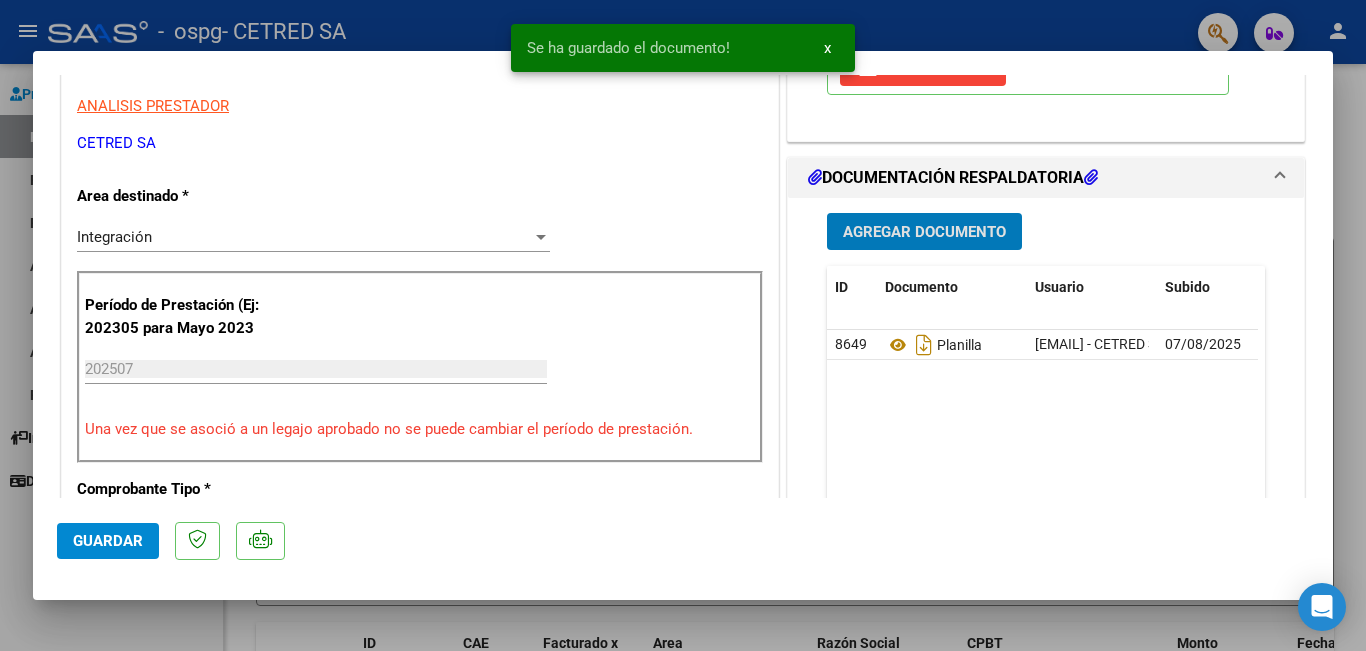 click on "Agregar Documento" at bounding box center [924, 232] 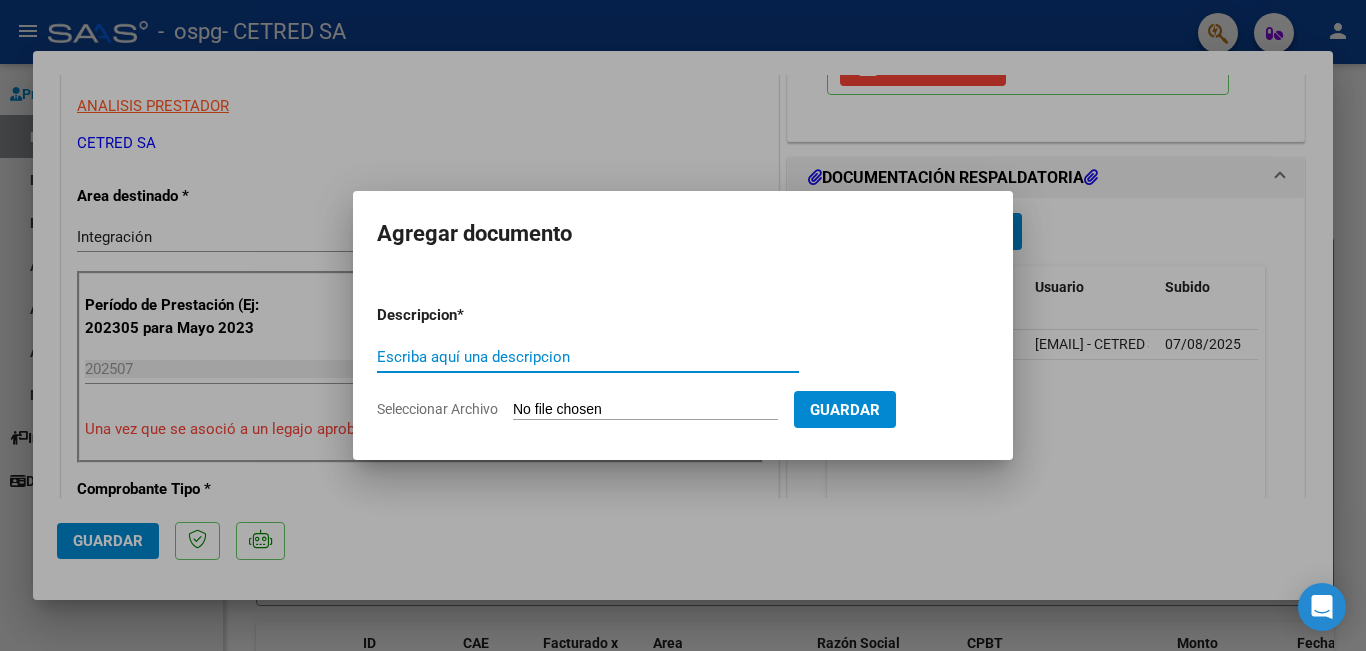 click on "Escriba aquí una descripcion" at bounding box center [588, 357] 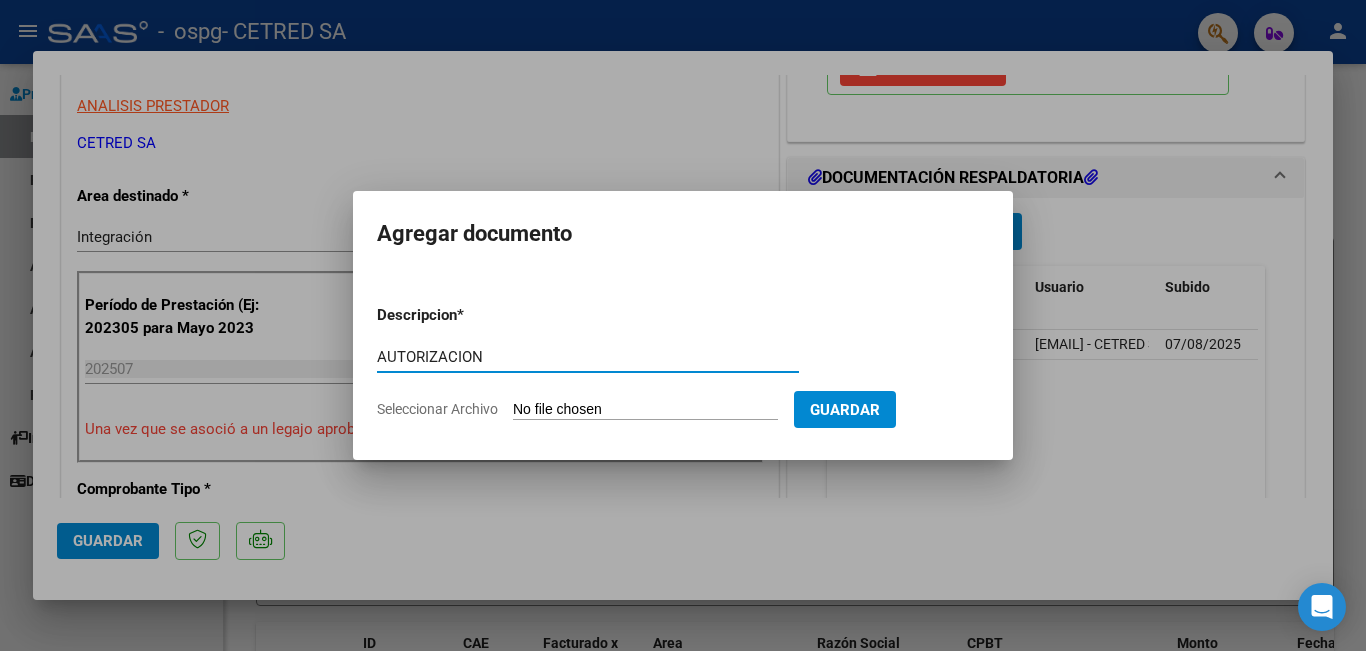 type on "AUTORIZACION" 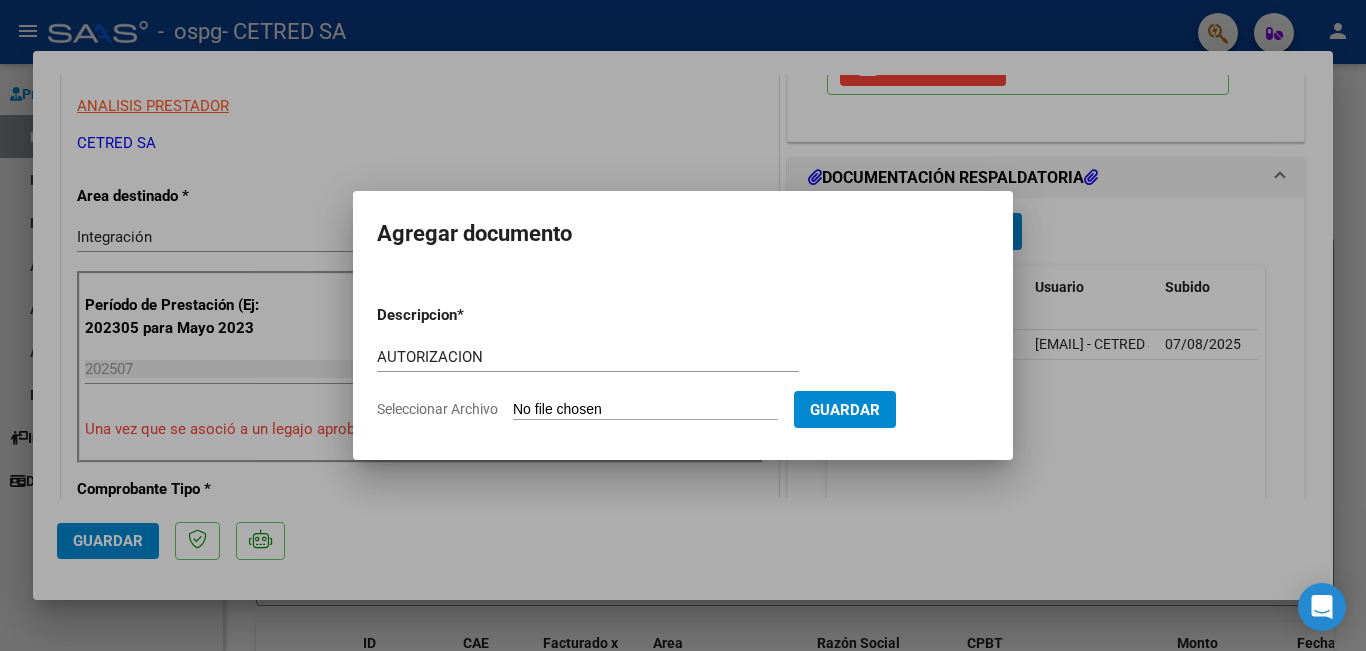 type on "C:\fakepath\[NAME] [NAME] [NAME] 2025.doc" 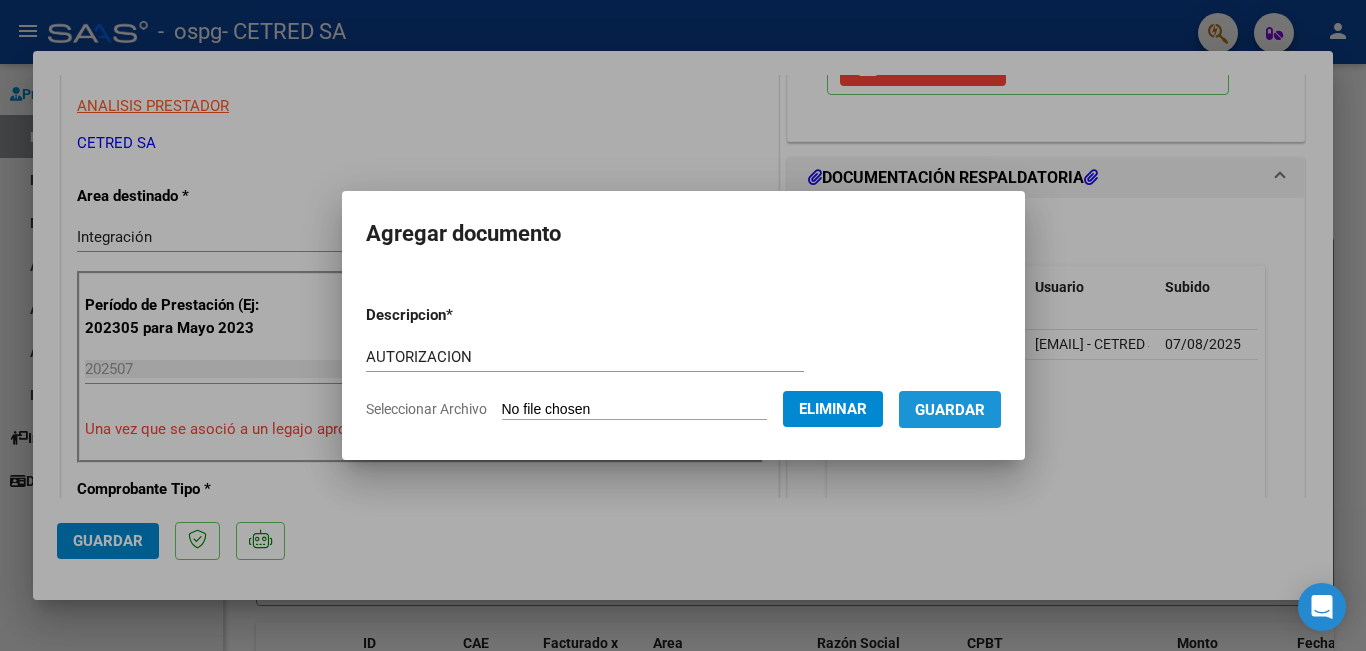 click on "Guardar" at bounding box center [950, 410] 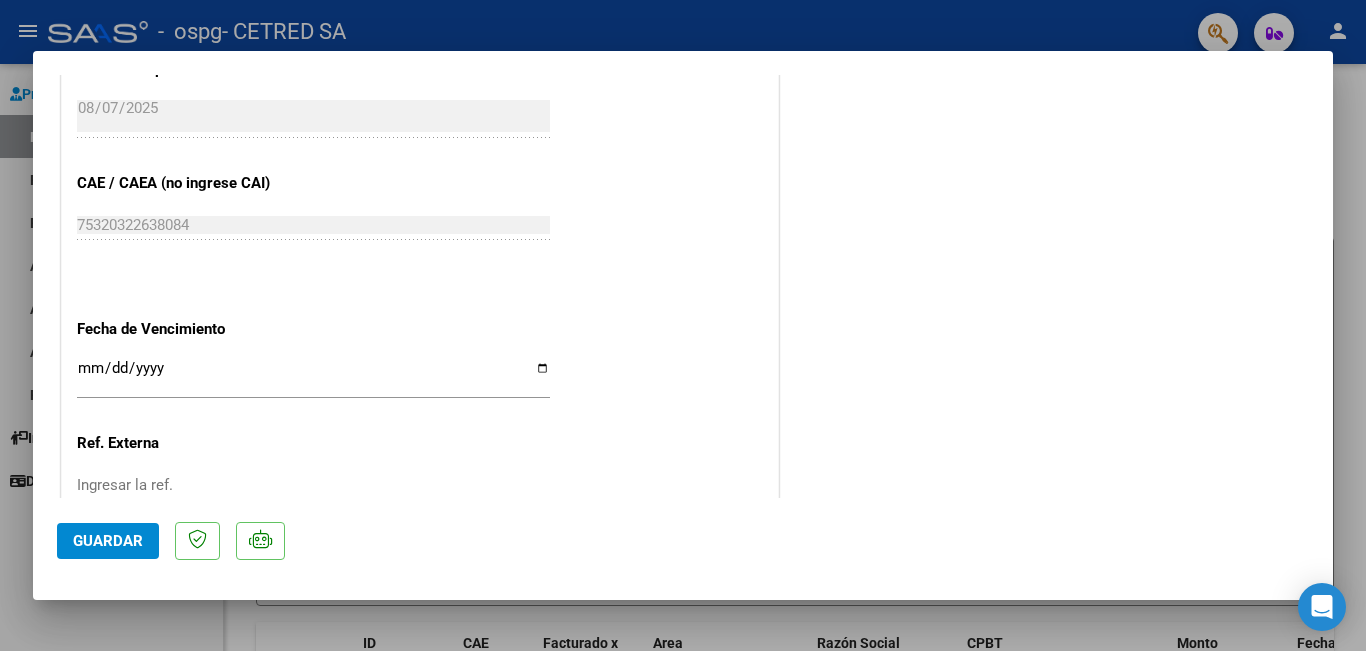 scroll, scrollTop: 1367, scrollLeft: 0, axis: vertical 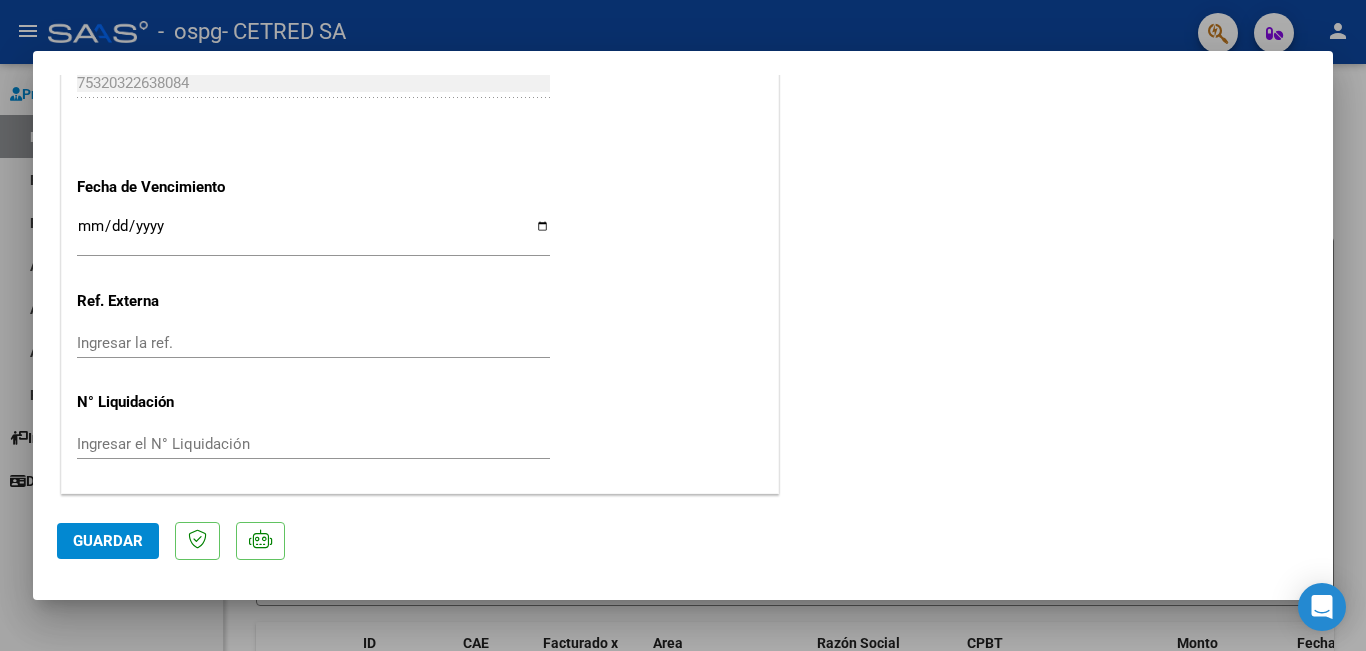 click on "Guardar" 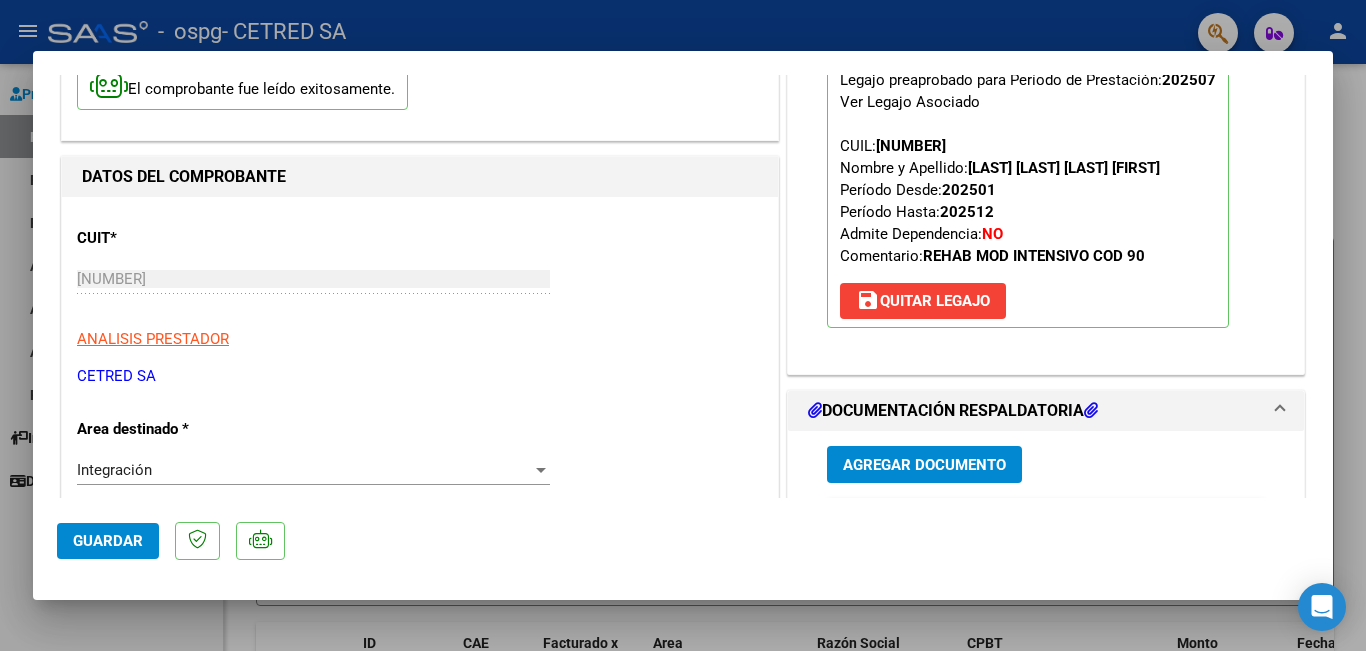 scroll, scrollTop: 0, scrollLeft: 0, axis: both 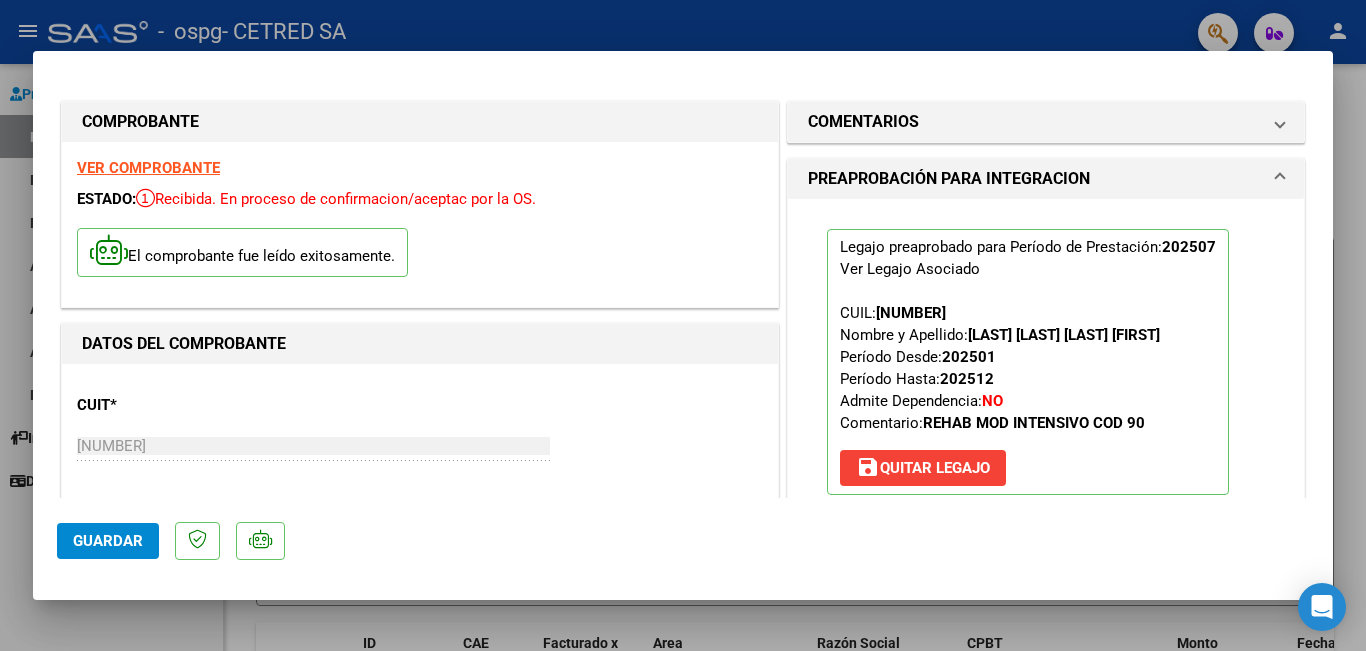 click on "Guardar" 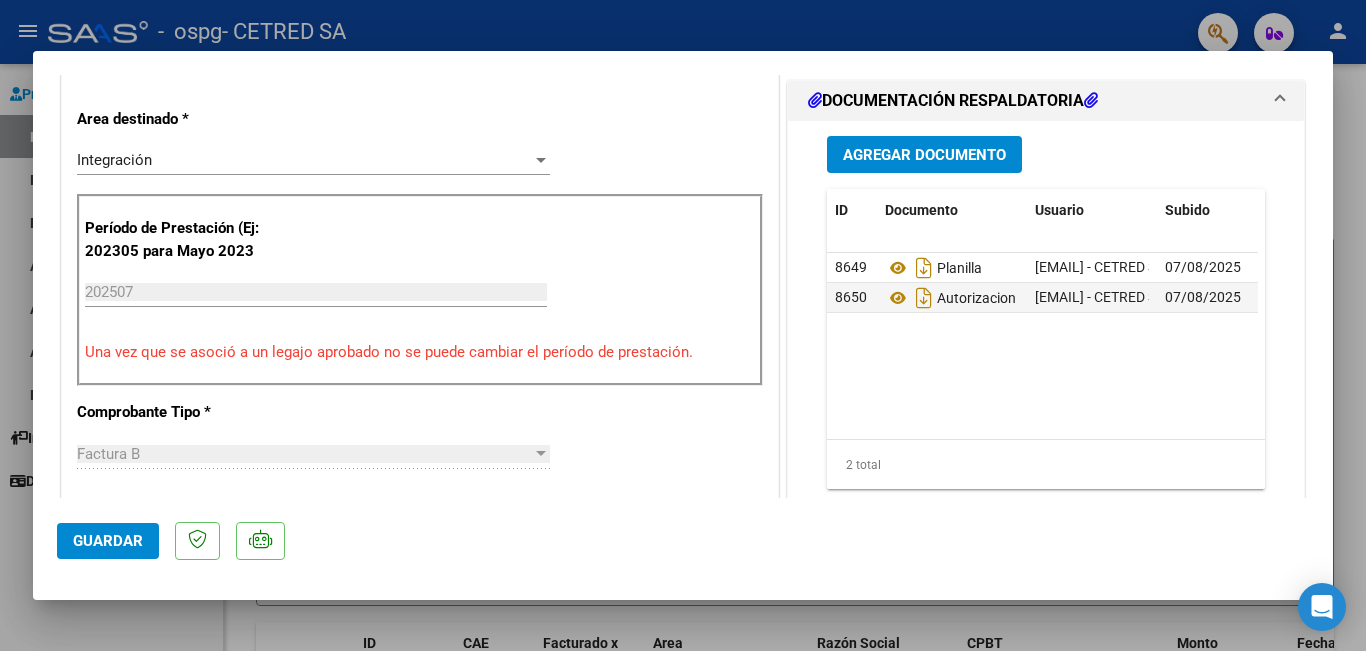 scroll, scrollTop: 600, scrollLeft: 0, axis: vertical 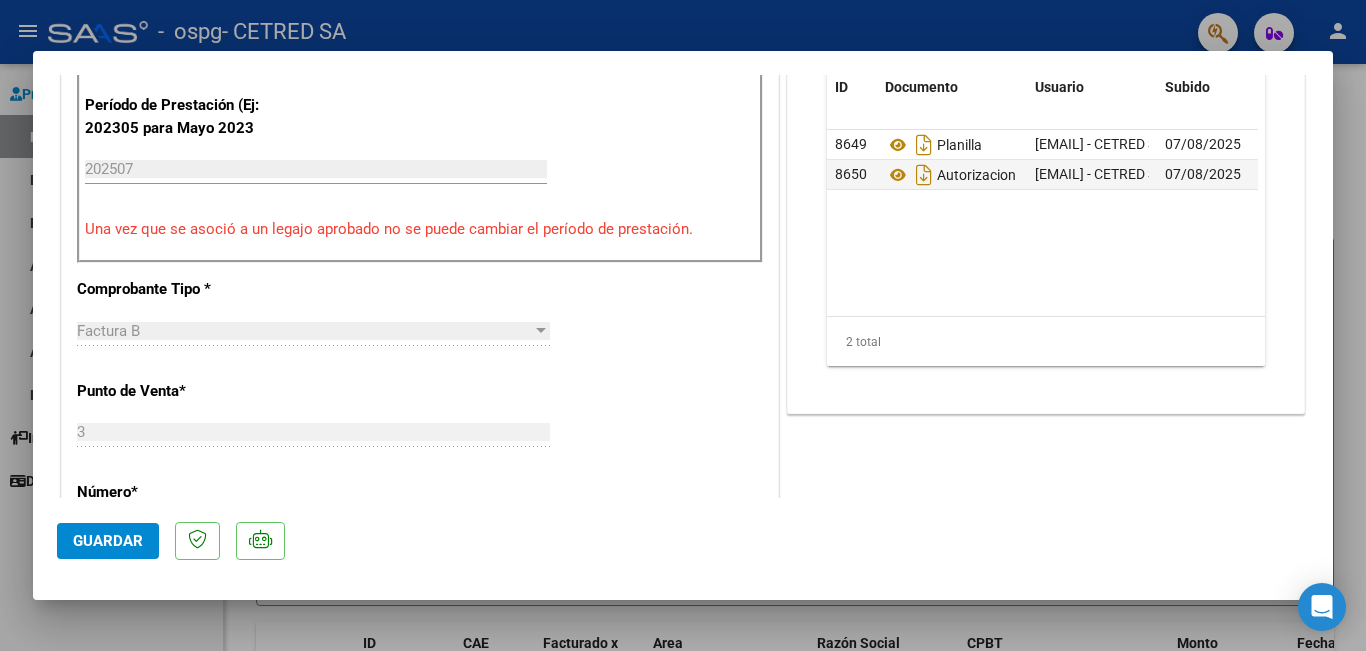 click at bounding box center [683, 325] 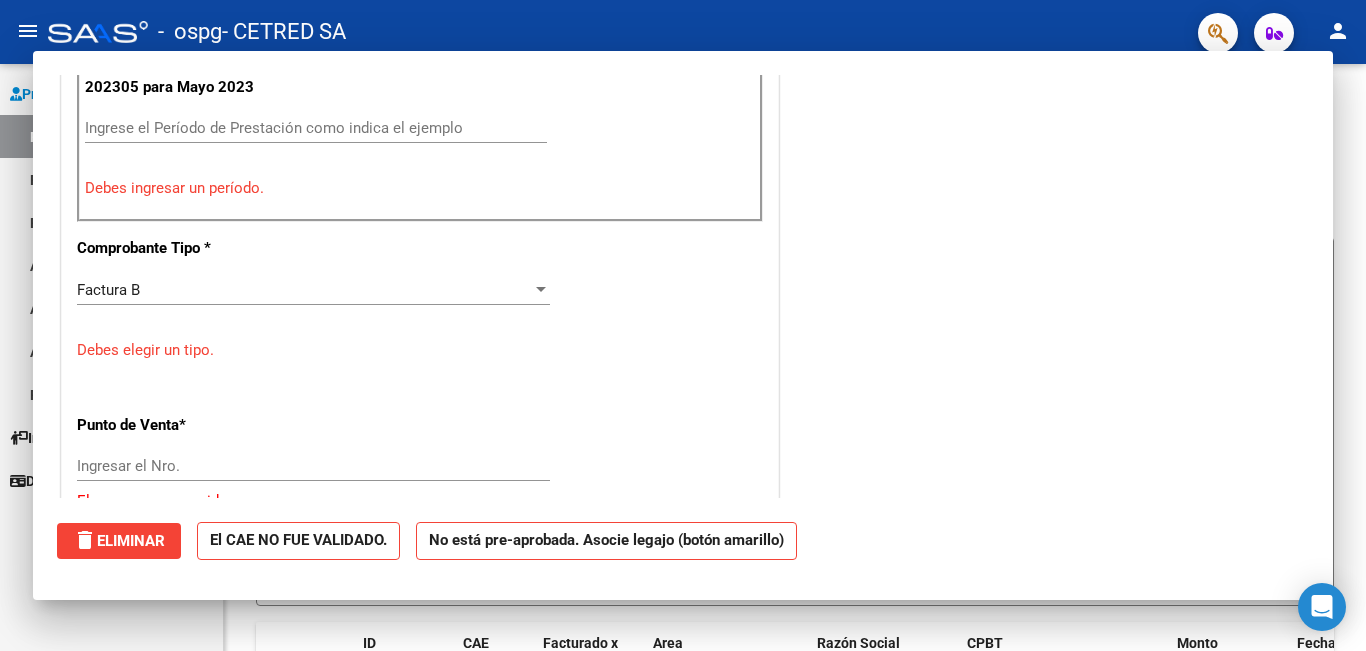 scroll, scrollTop: 0, scrollLeft: 0, axis: both 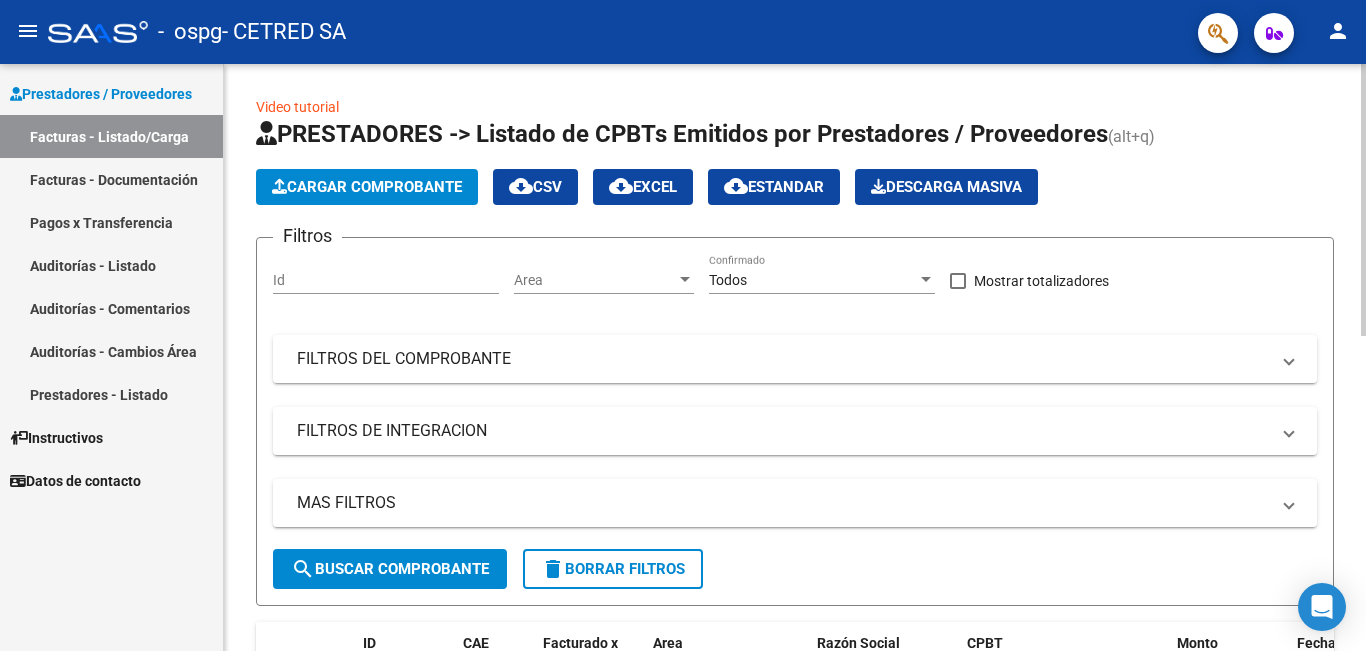 click on "Cargar Comprobante" 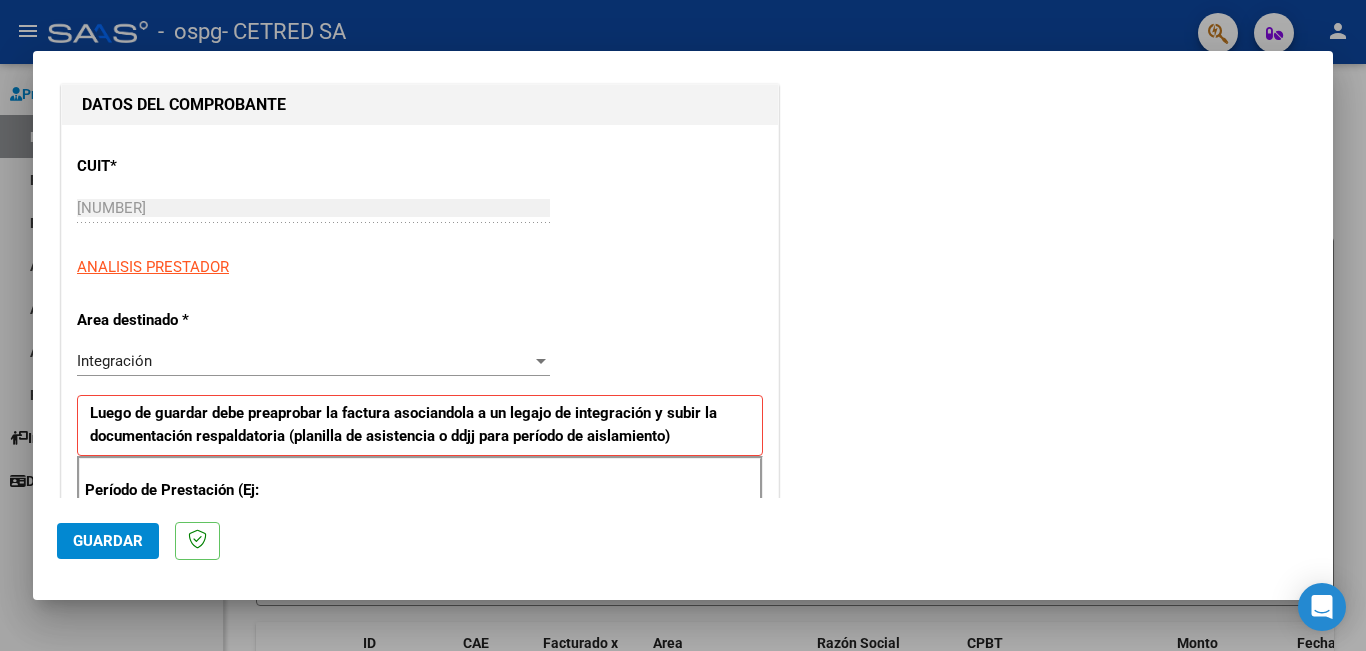 scroll, scrollTop: 500, scrollLeft: 0, axis: vertical 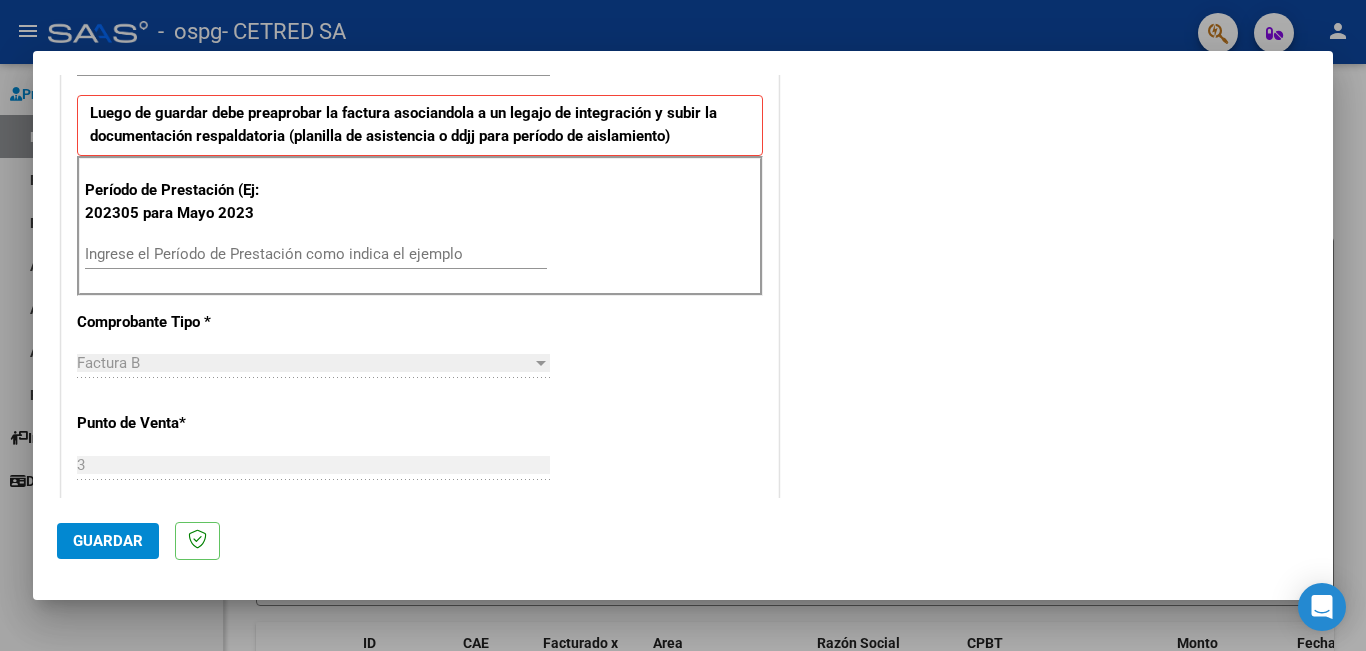 click on "Ingrese el Período de Prestación como indica el ejemplo" at bounding box center [316, 254] 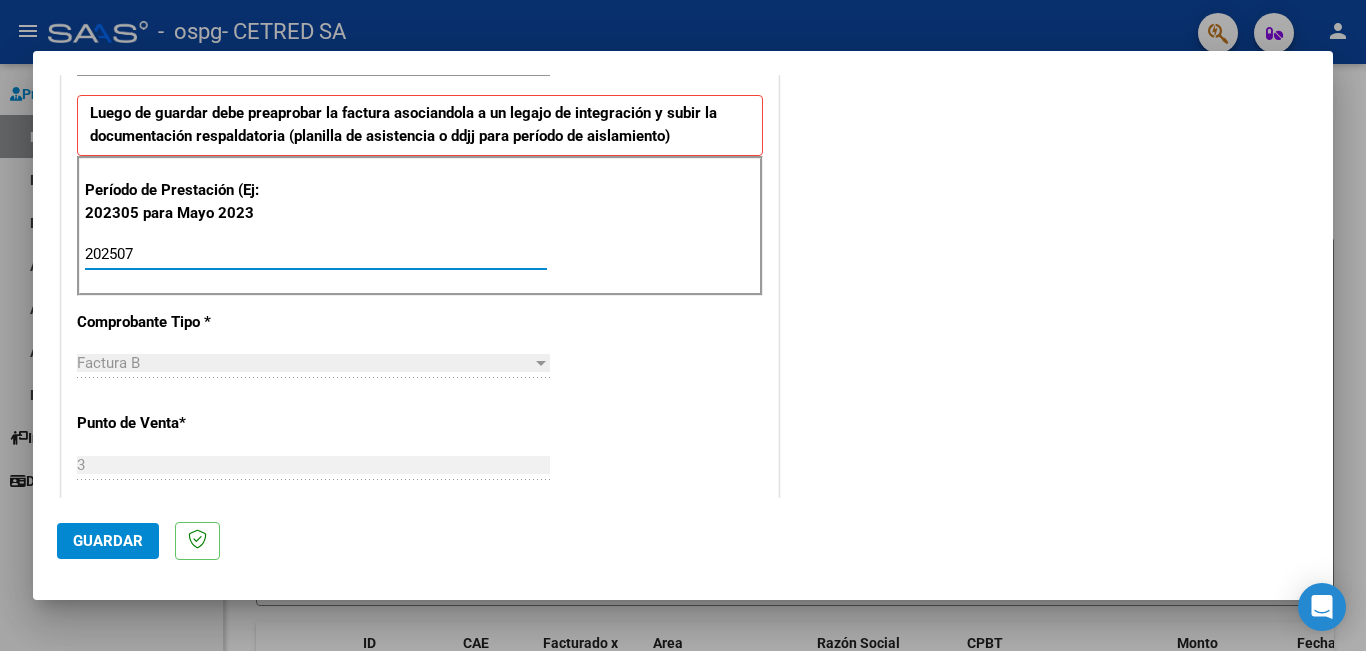 type on "202507" 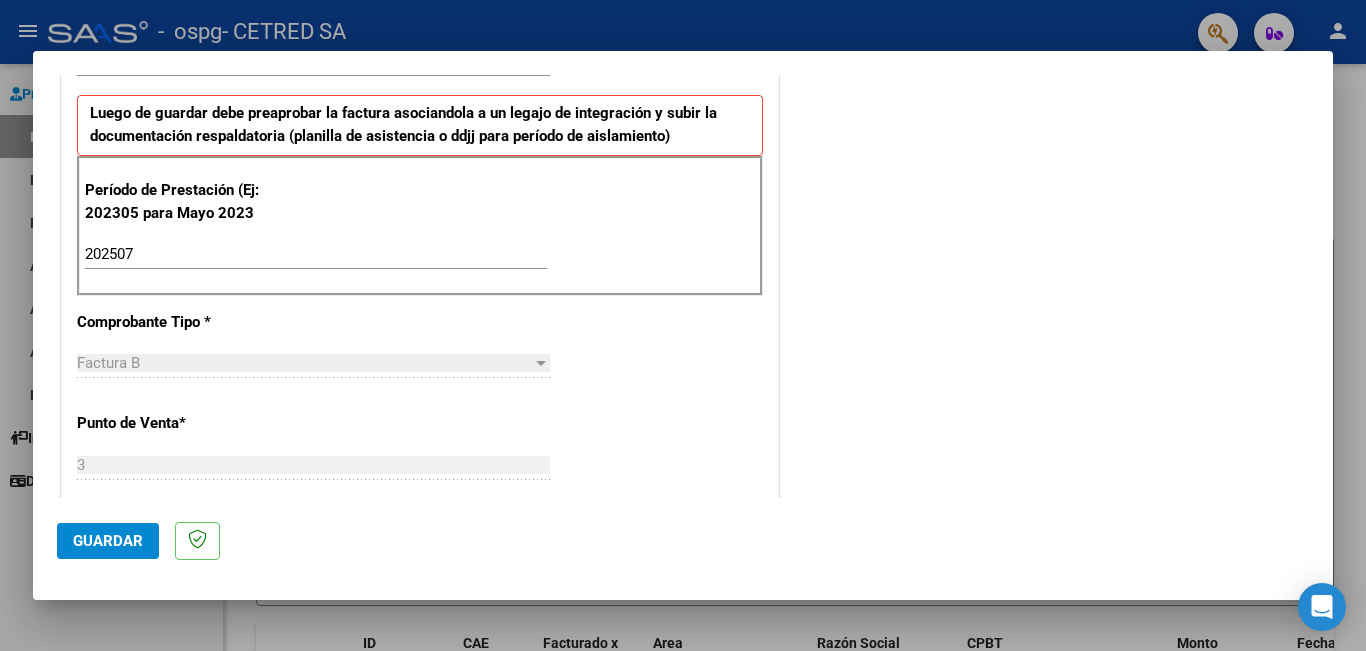 click on "Guardar" 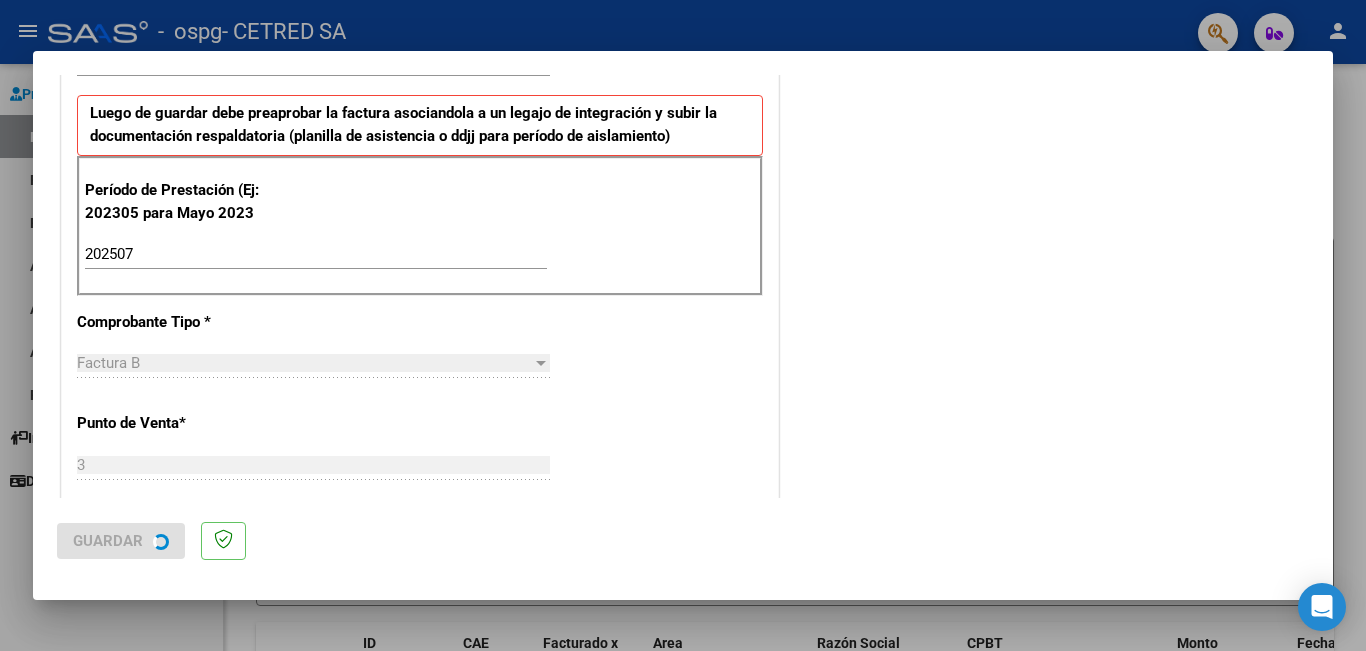 scroll, scrollTop: 0, scrollLeft: 0, axis: both 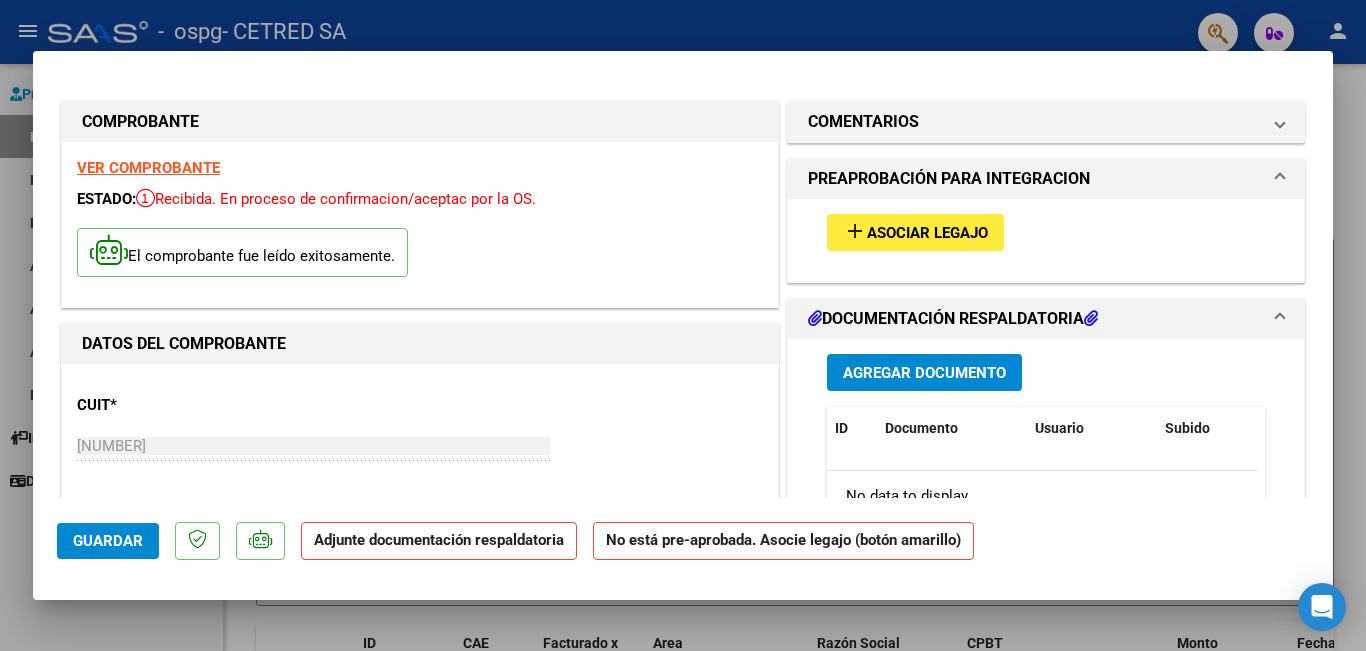 click on "Asociar Legajo" at bounding box center [927, 233] 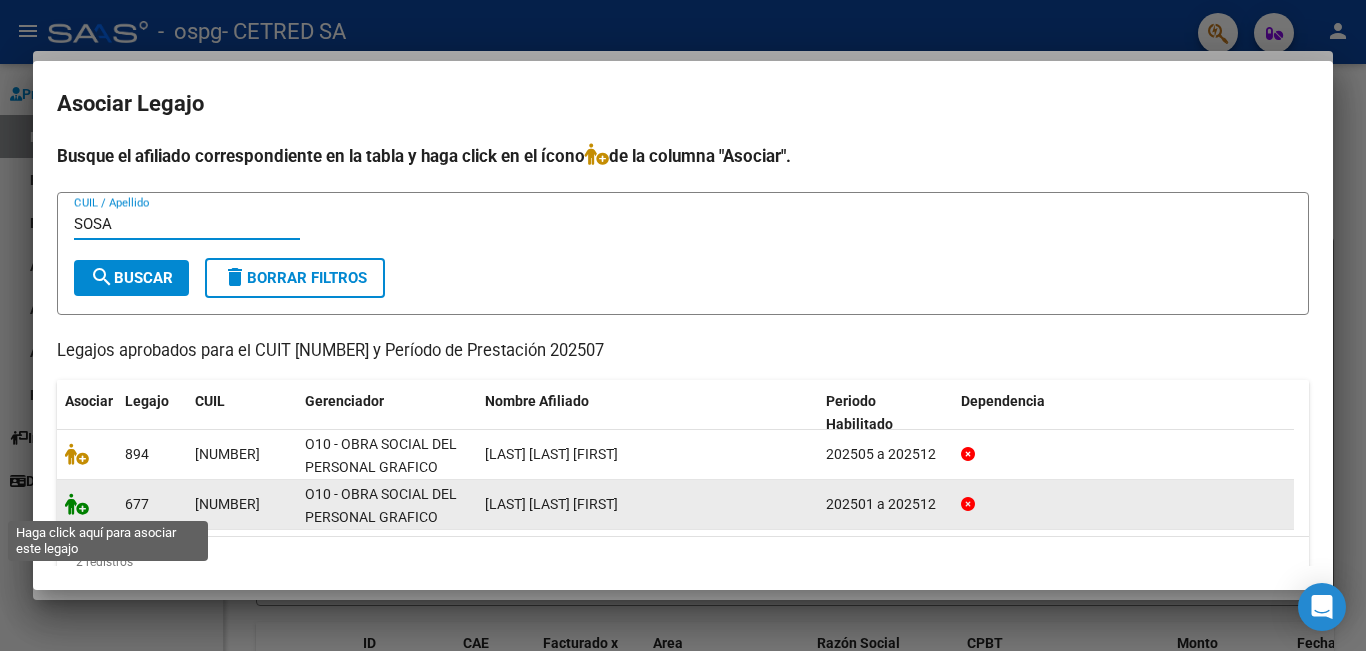 type on "SOSA" 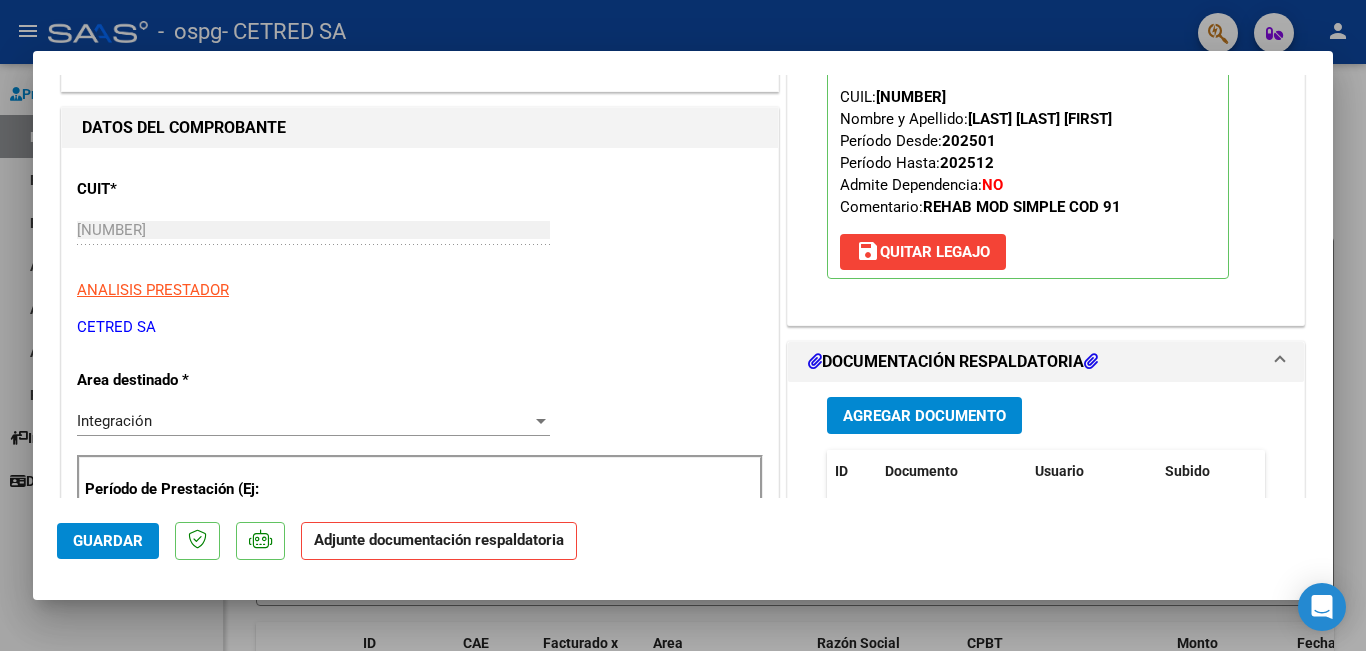 scroll, scrollTop: 300, scrollLeft: 0, axis: vertical 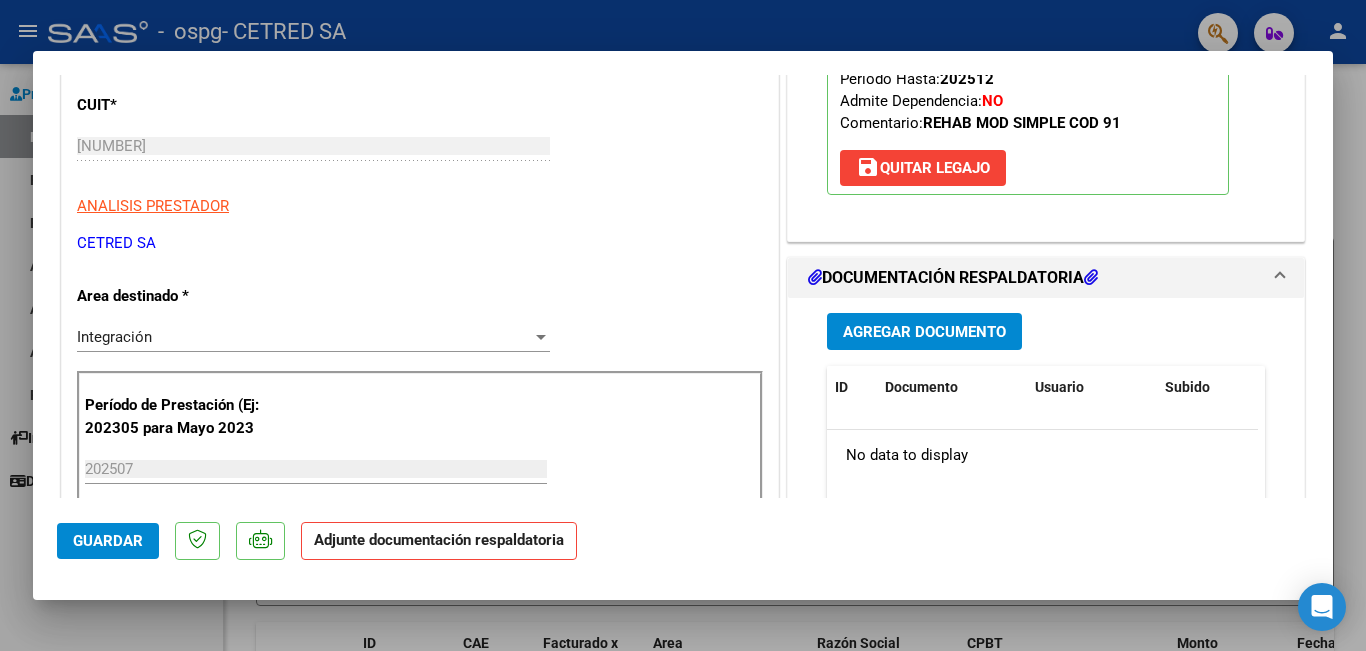 click on "Agregar Documento" at bounding box center [924, 332] 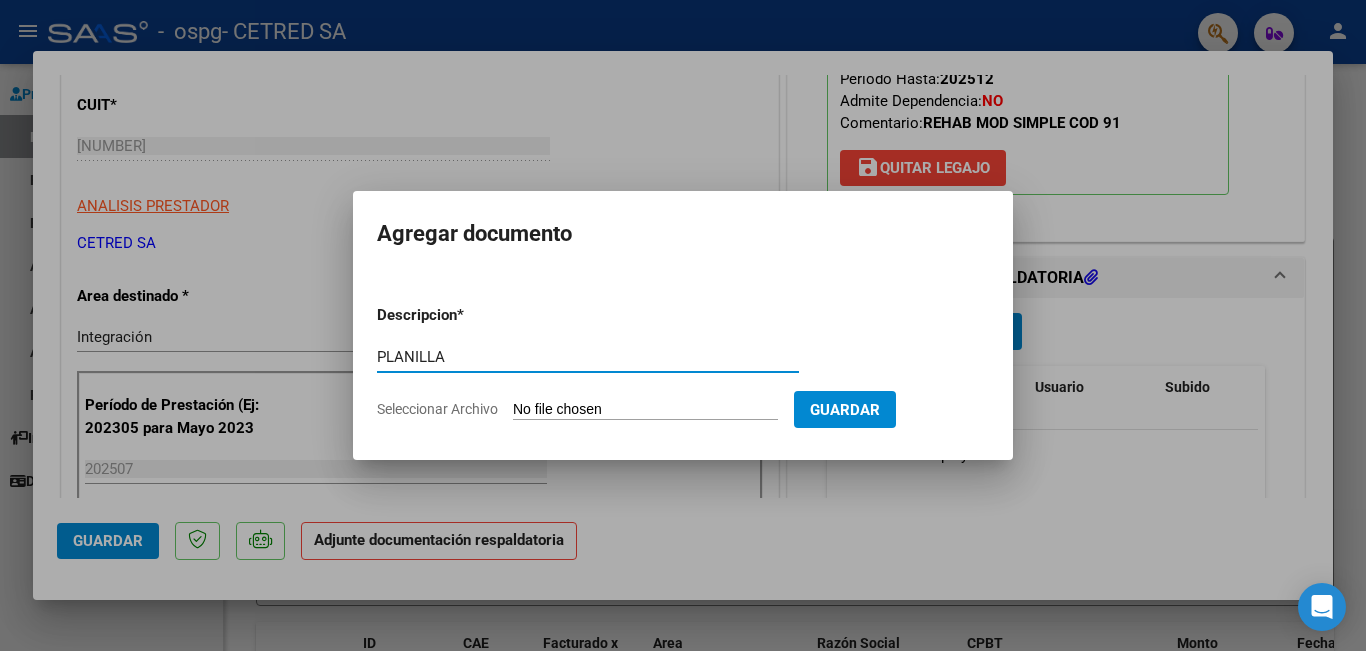 drag, startPoint x: 293, startPoint y: 359, endPoint x: 281, endPoint y: 359, distance: 12 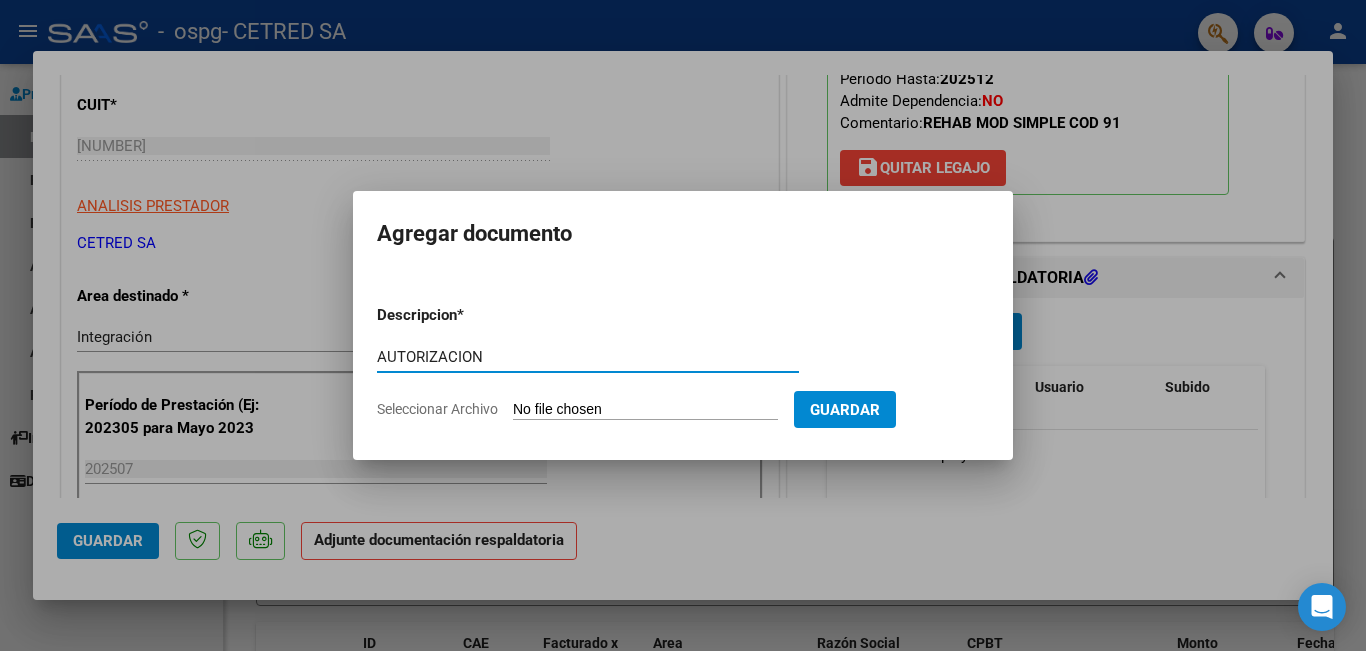 type on "AUTORIZACION" 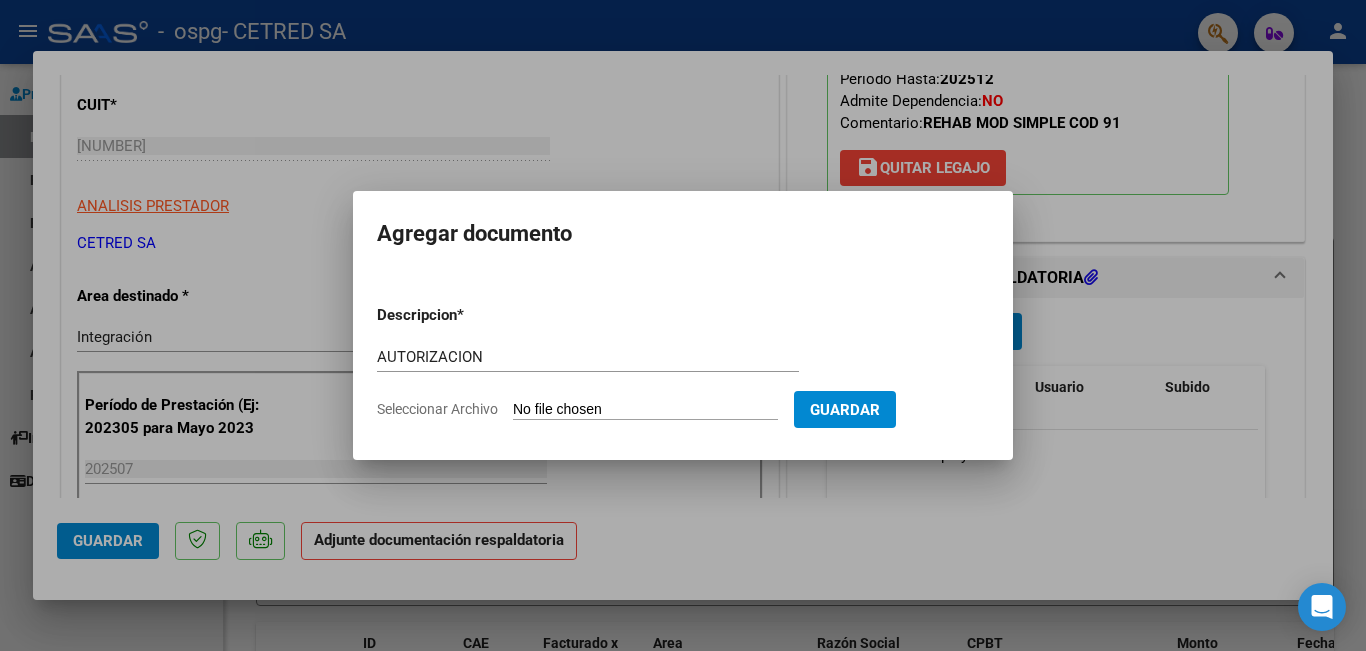 type on "C:\fakepath\[LAST] [LAST] 2025.odt" 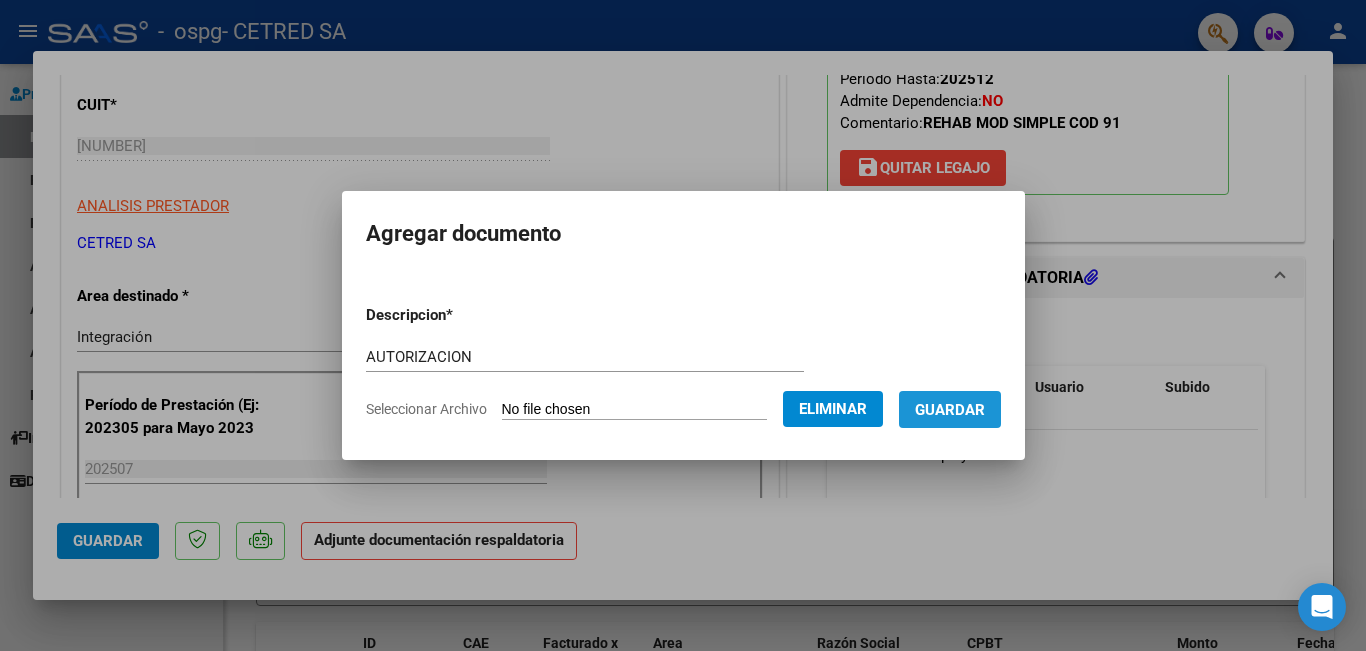 click on "Guardar" at bounding box center (950, 410) 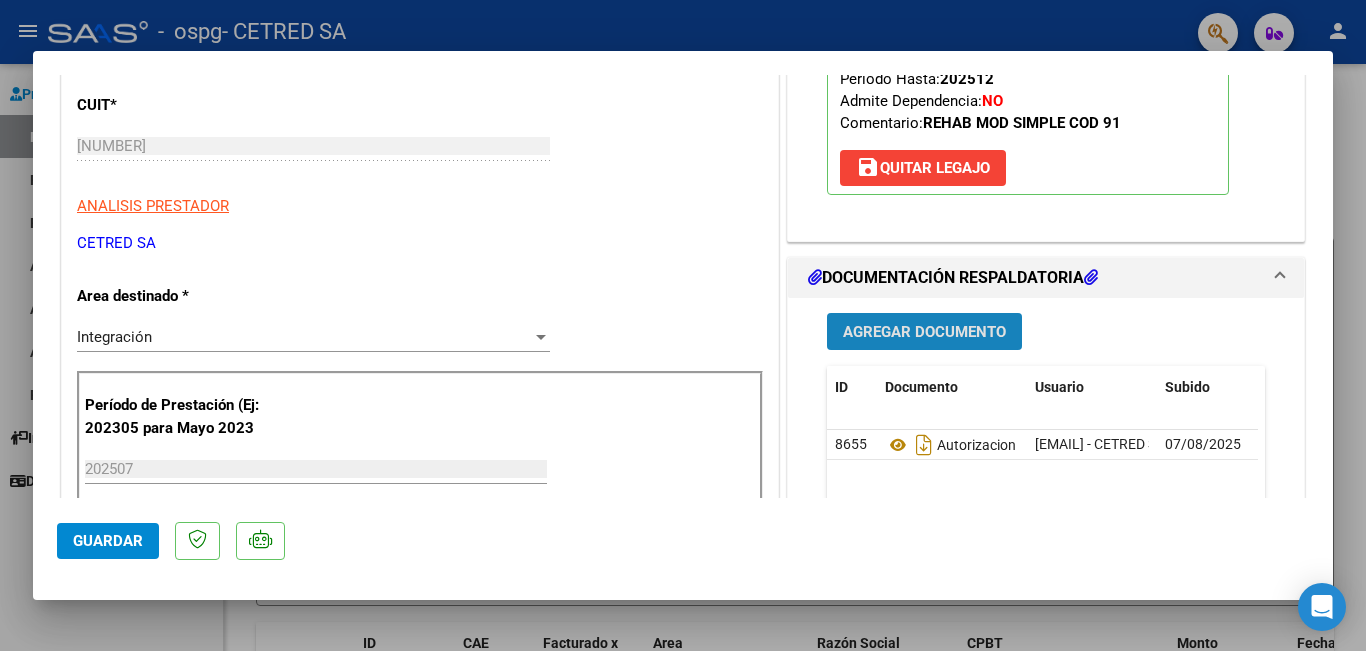 click on "Agregar Documento" at bounding box center (924, 332) 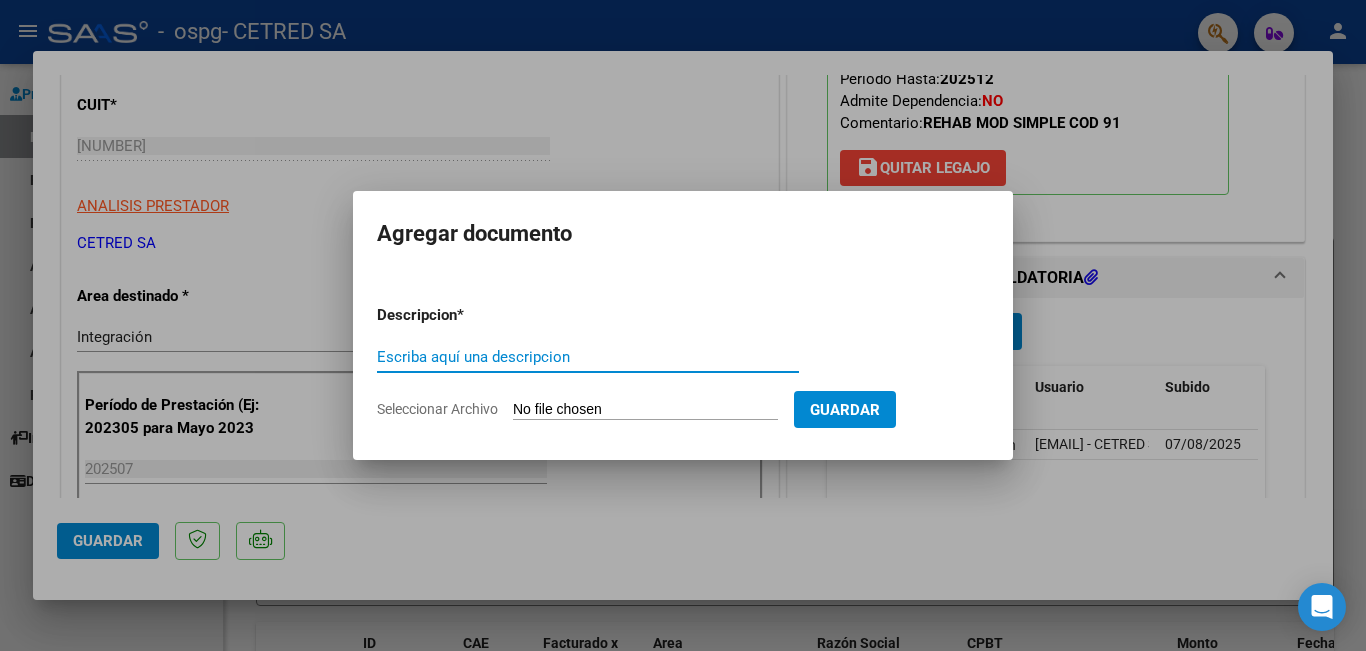 click on "Escriba aquí una descripcion" at bounding box center [588, 357] 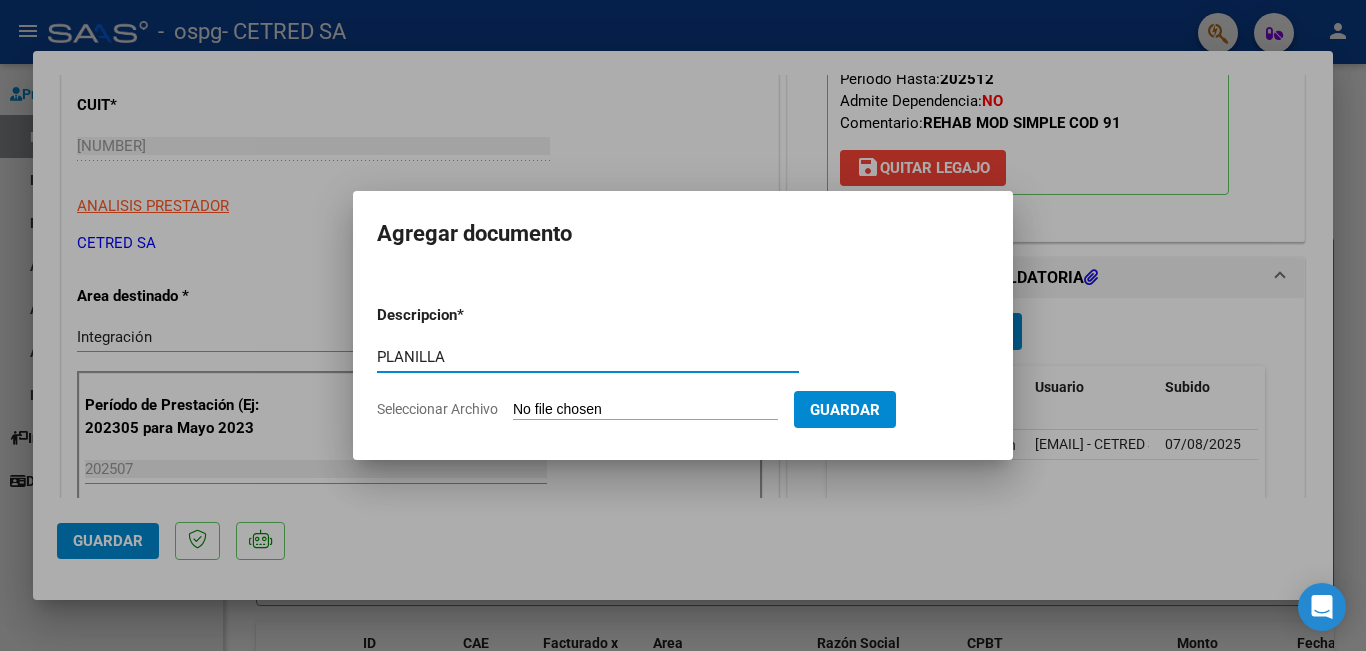 type on "PLANILLA" 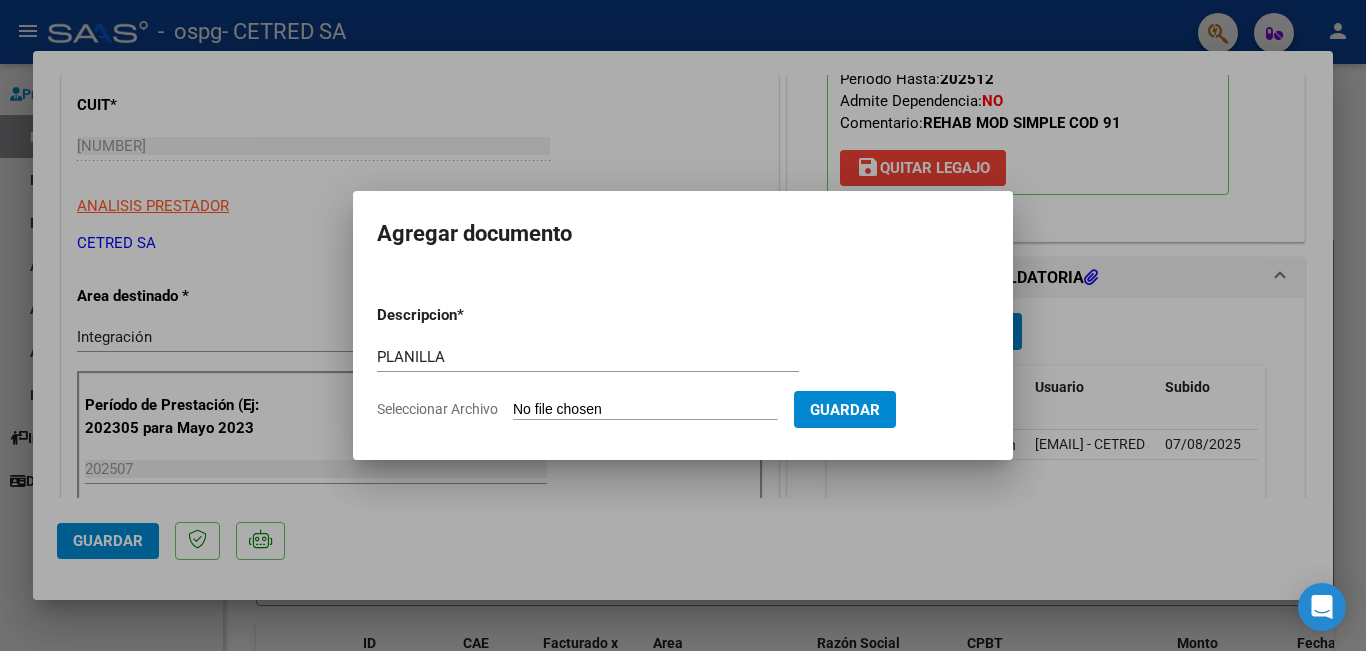 type on "C:\fakepath\[LAST] [LAST].pdf" 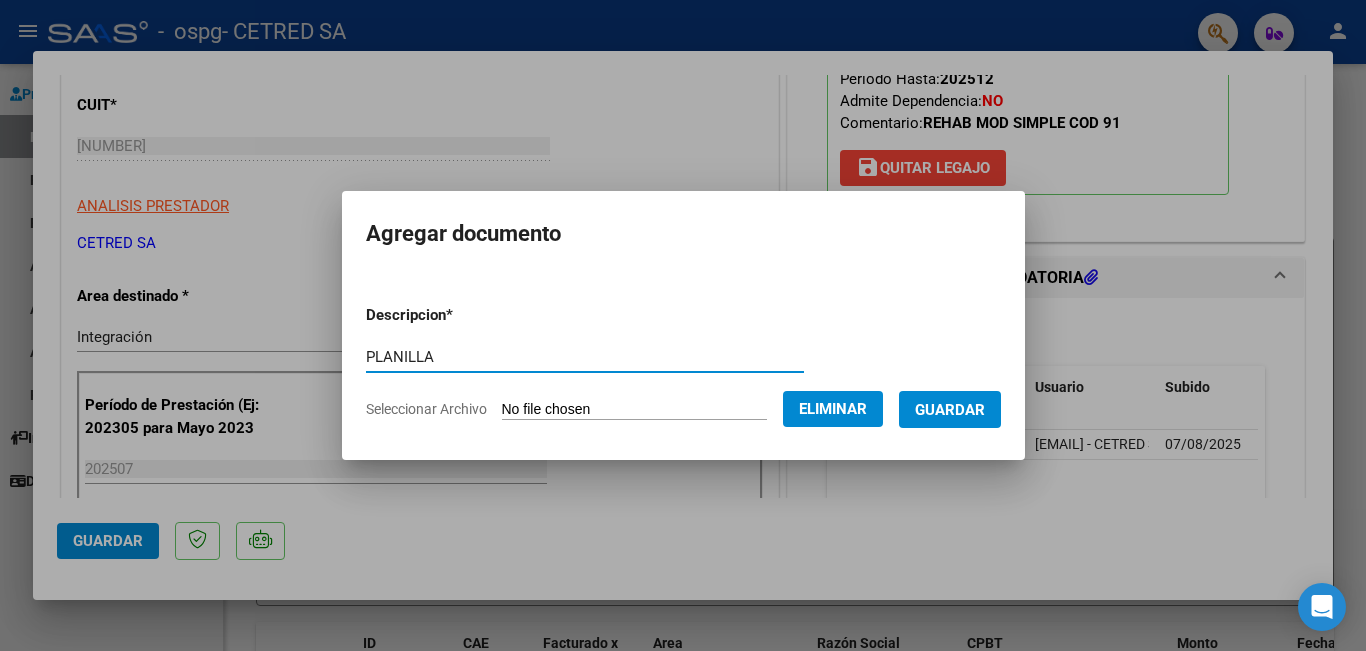 click on "Guardar" at bounding box center (950, 410) 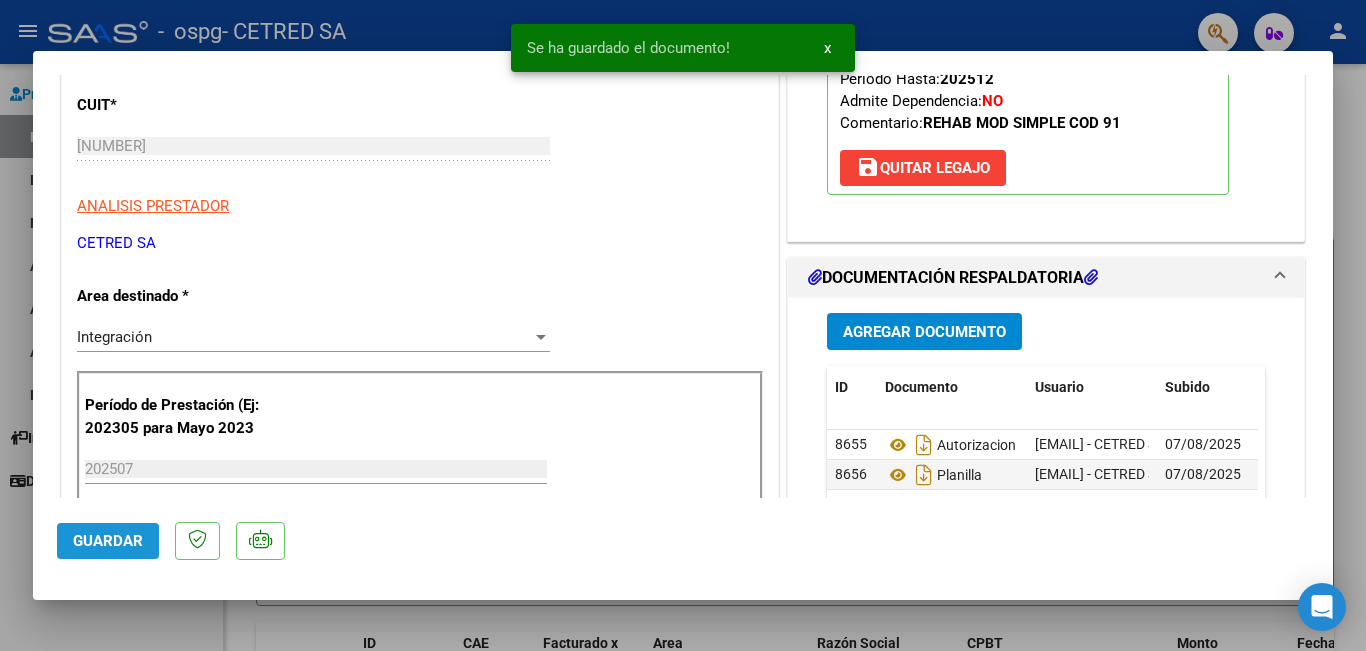 click on "Guardar" 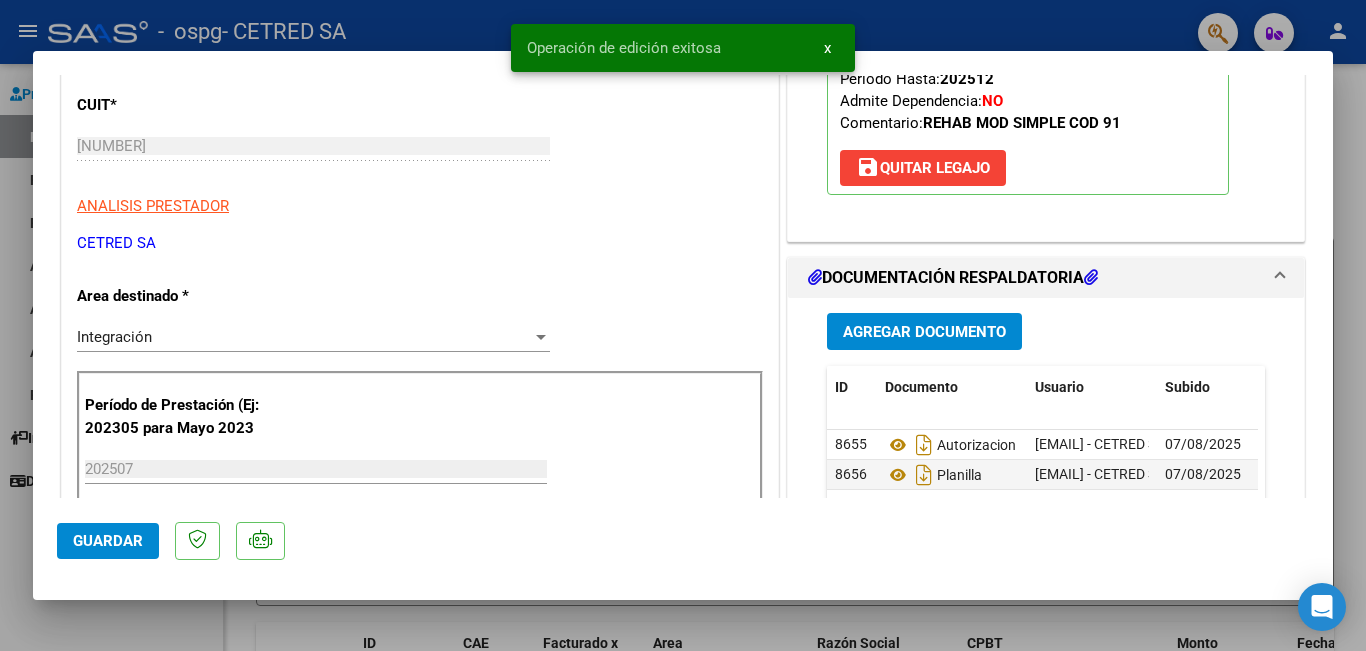 click at bounding box center (683, 325) 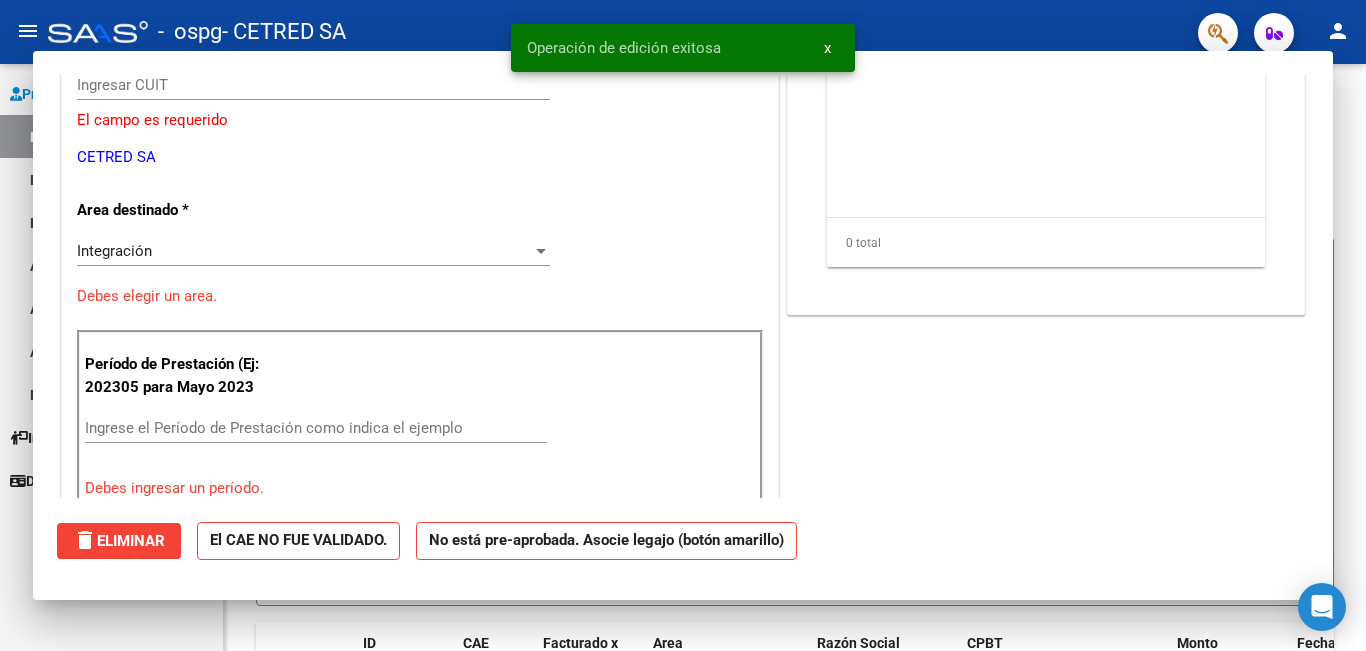 scroll, scrollTop: 0, scrollLeft: 0, axis: both 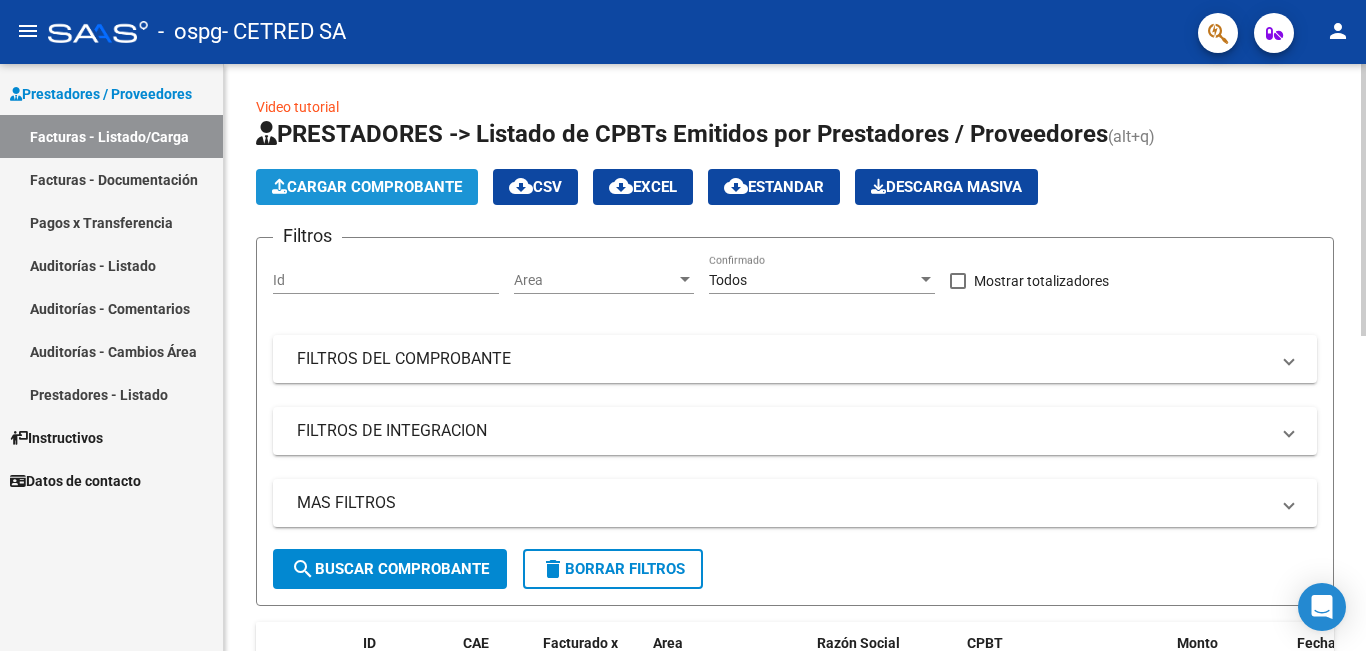 click on "Cargar Comprobante" 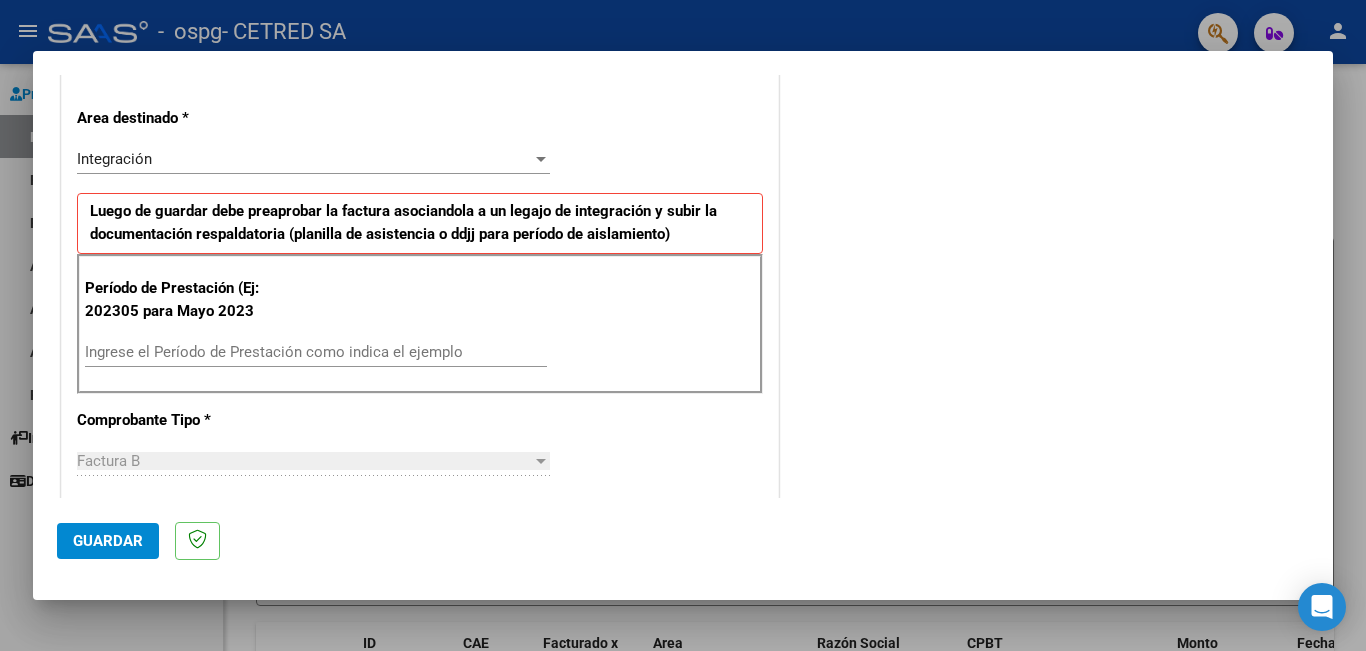 scroll, scrollTop: 500, scrollLeft: 0, axis: vertical 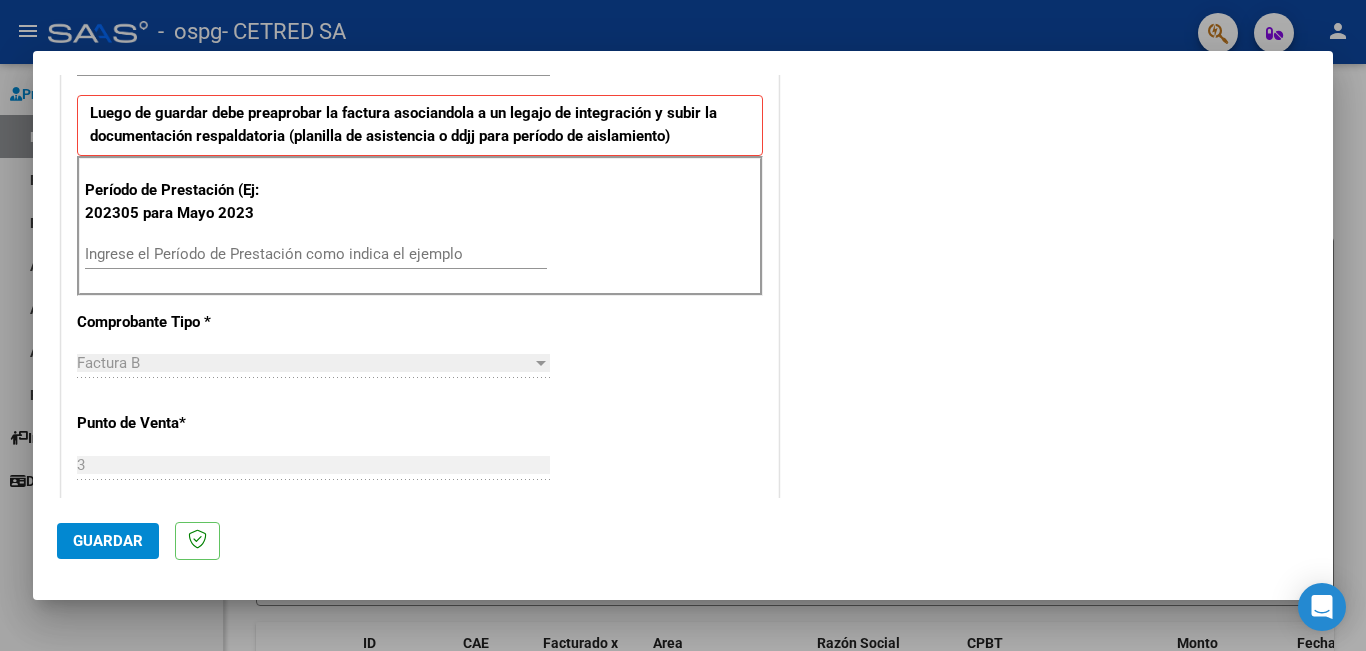 drag, startPoint x: 232, startPoint y: 239, endPoint x: 261, endPoint y: 231, distance: 30.083218 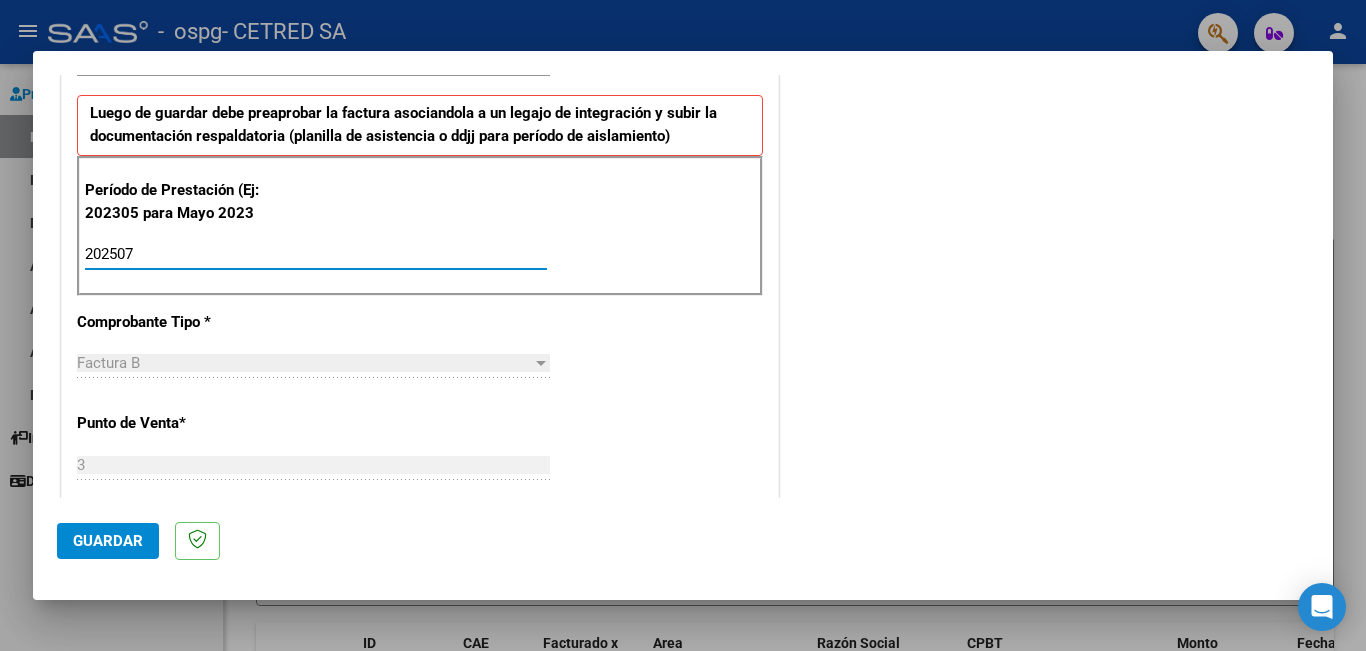 type on "202507" 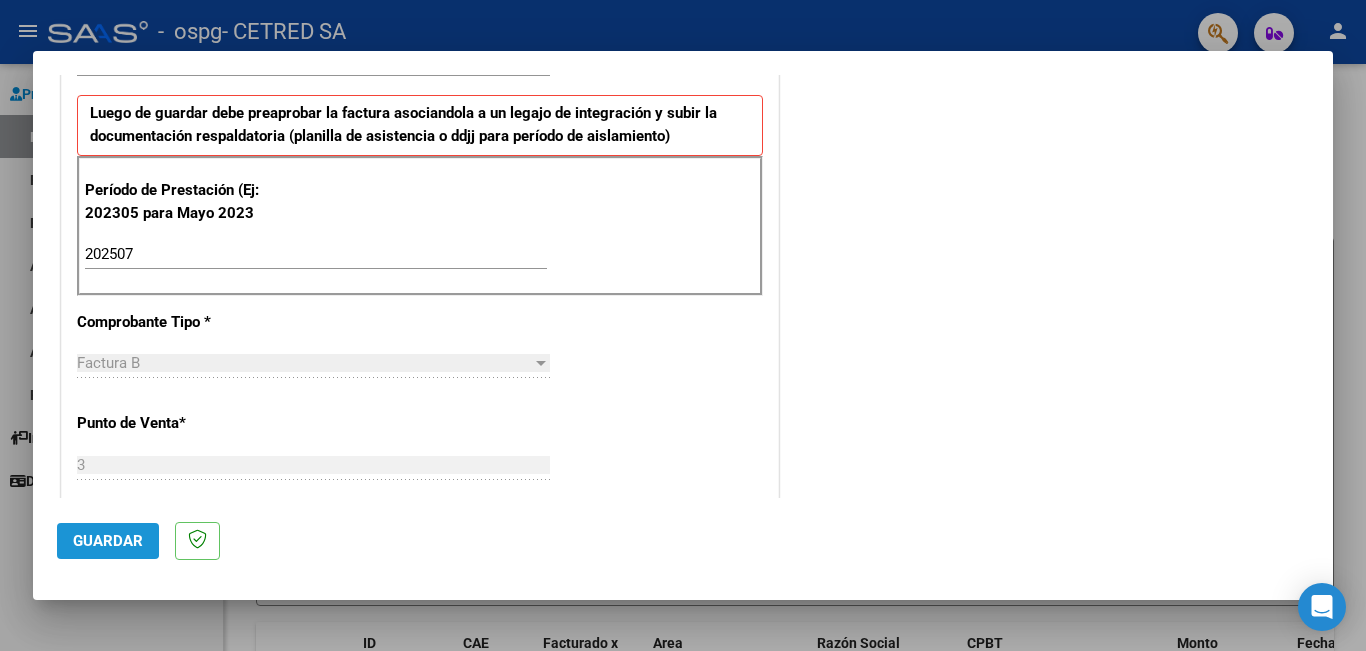click on "Guardar" 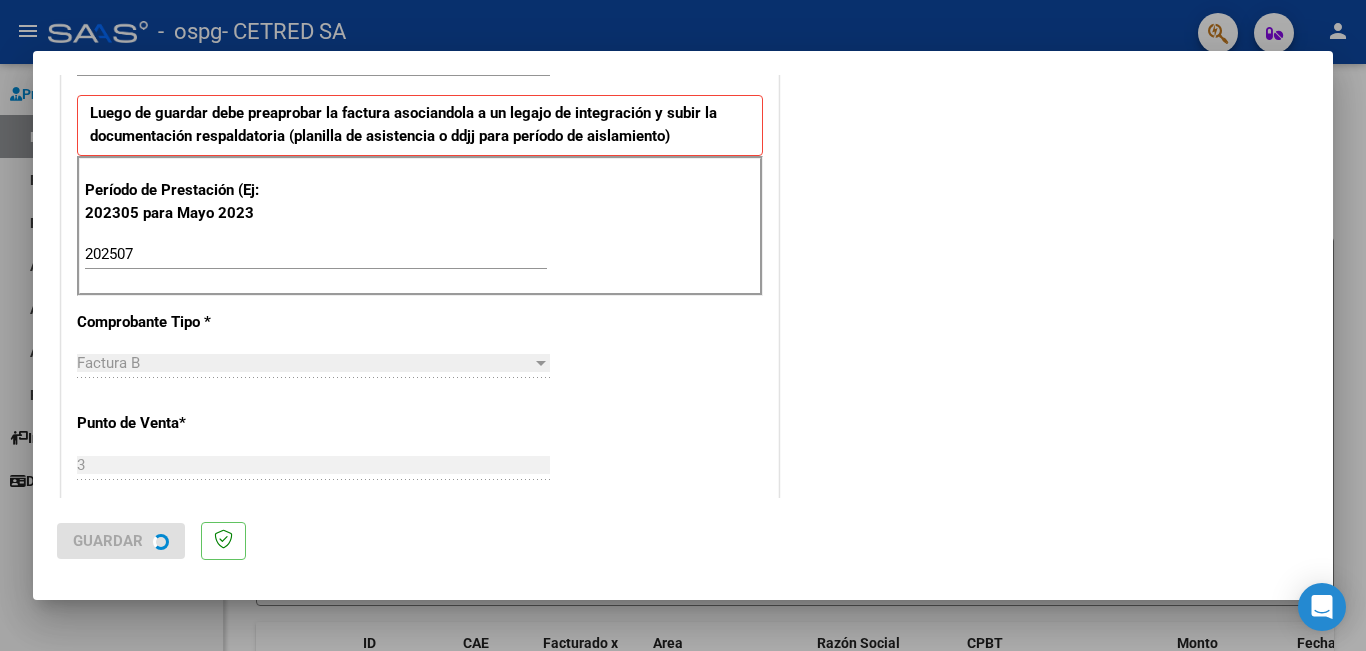 scroll, scrollTop: 0, scrollLeft: 0, axis: both 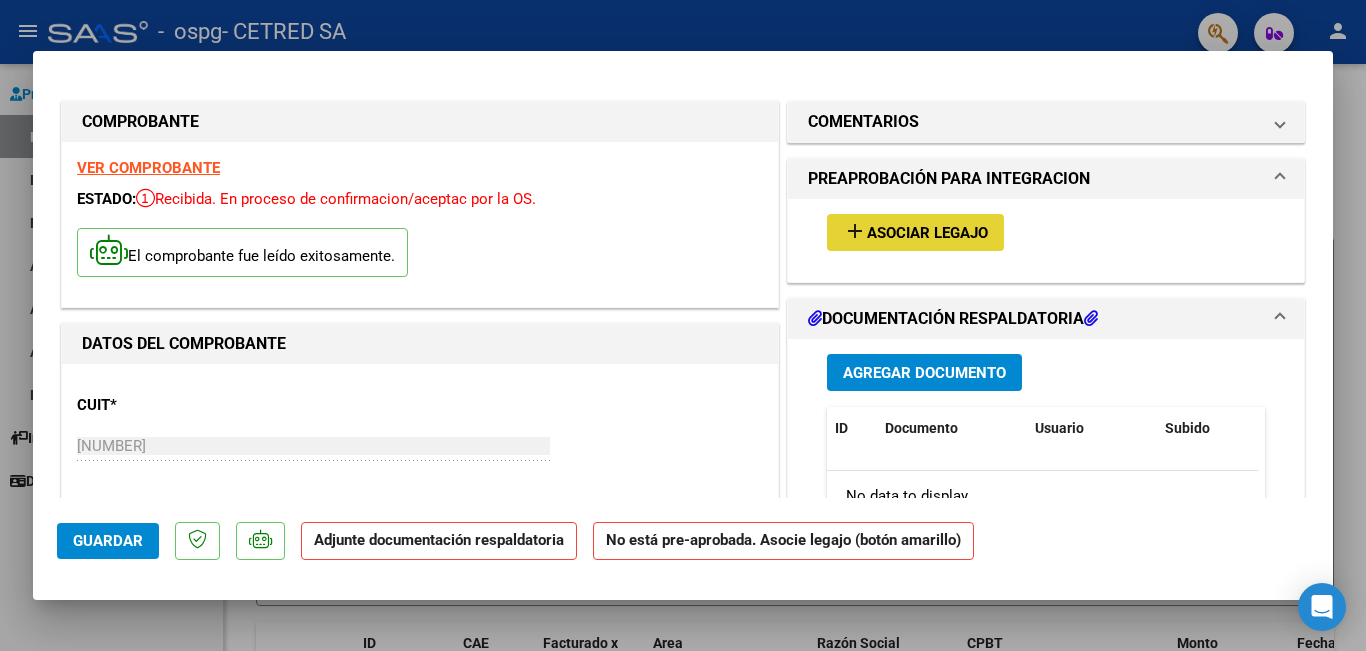 click on "add" at bounding box center (855, 231) 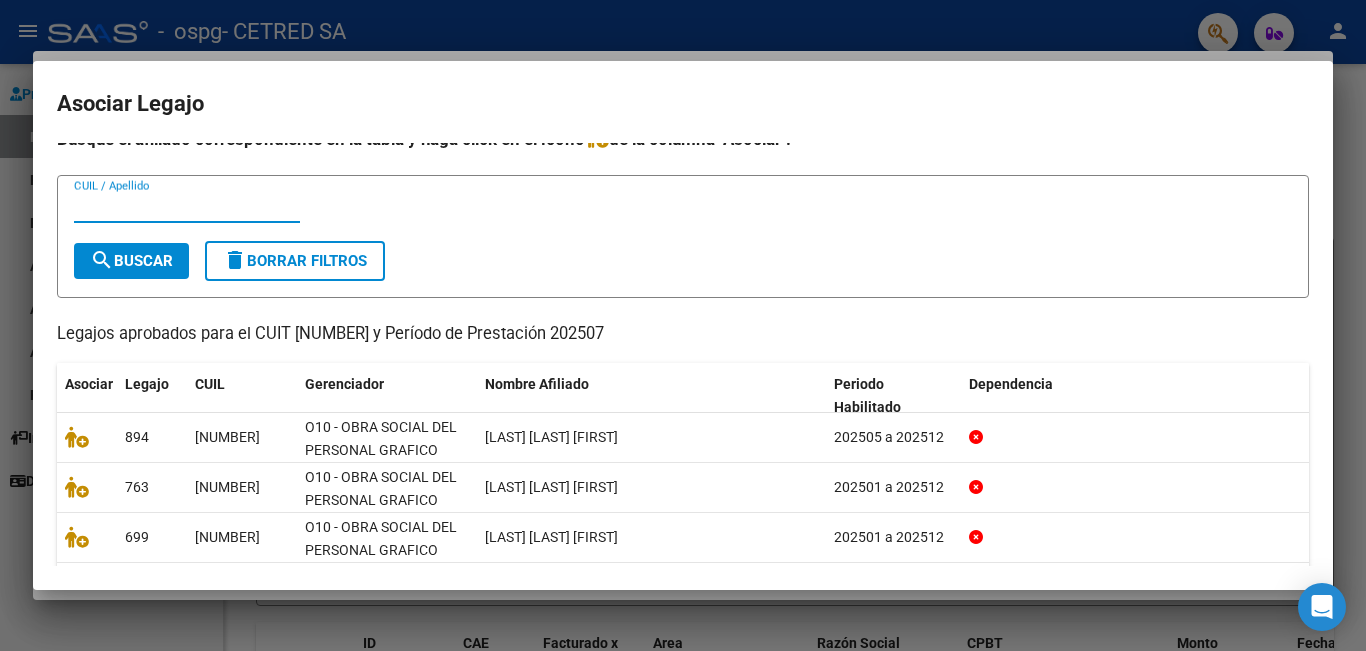 scroll, scrollTop: 0, scrollLeft: 0, axis: both 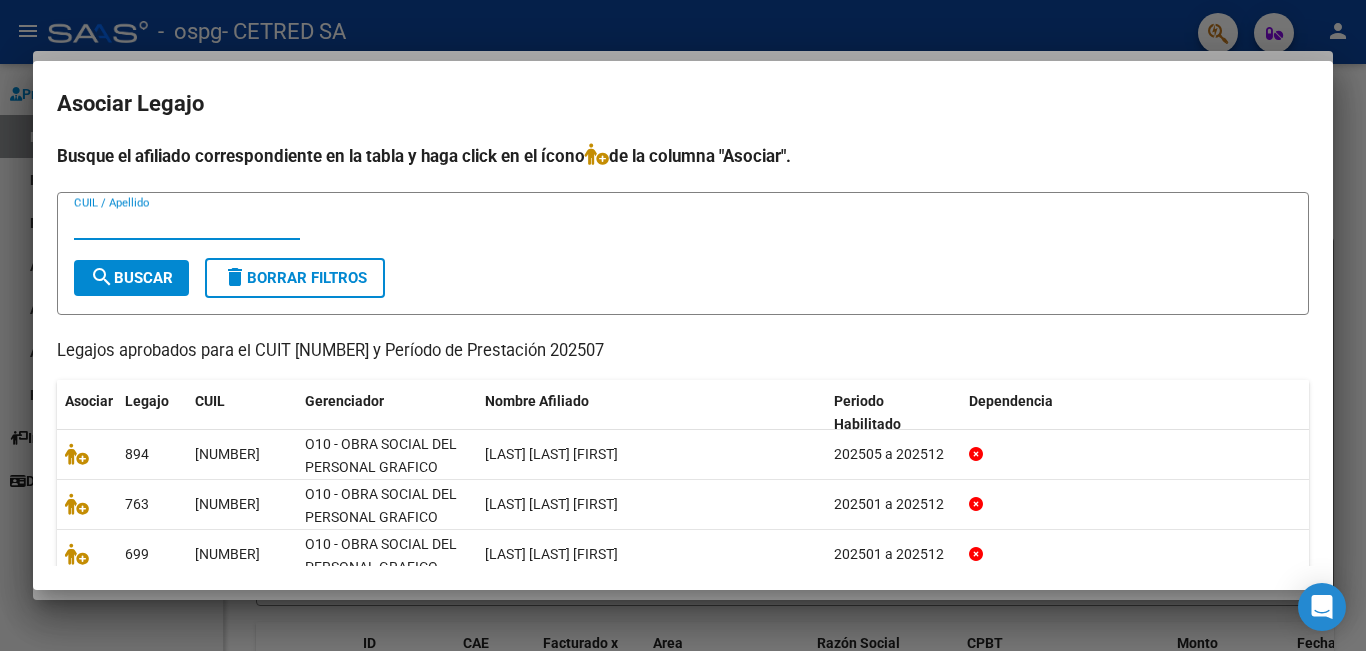 click on "CUIL / Apellido" at bounding box center [187, 224] 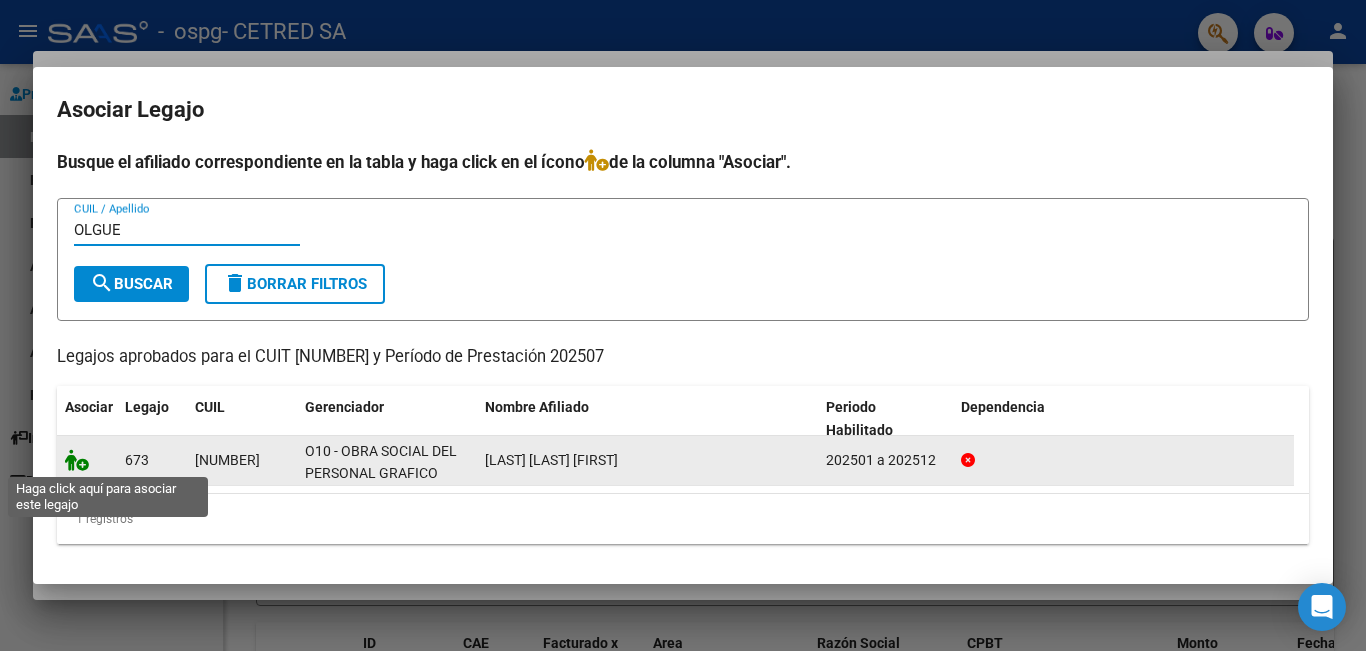 type on "OLGUE" 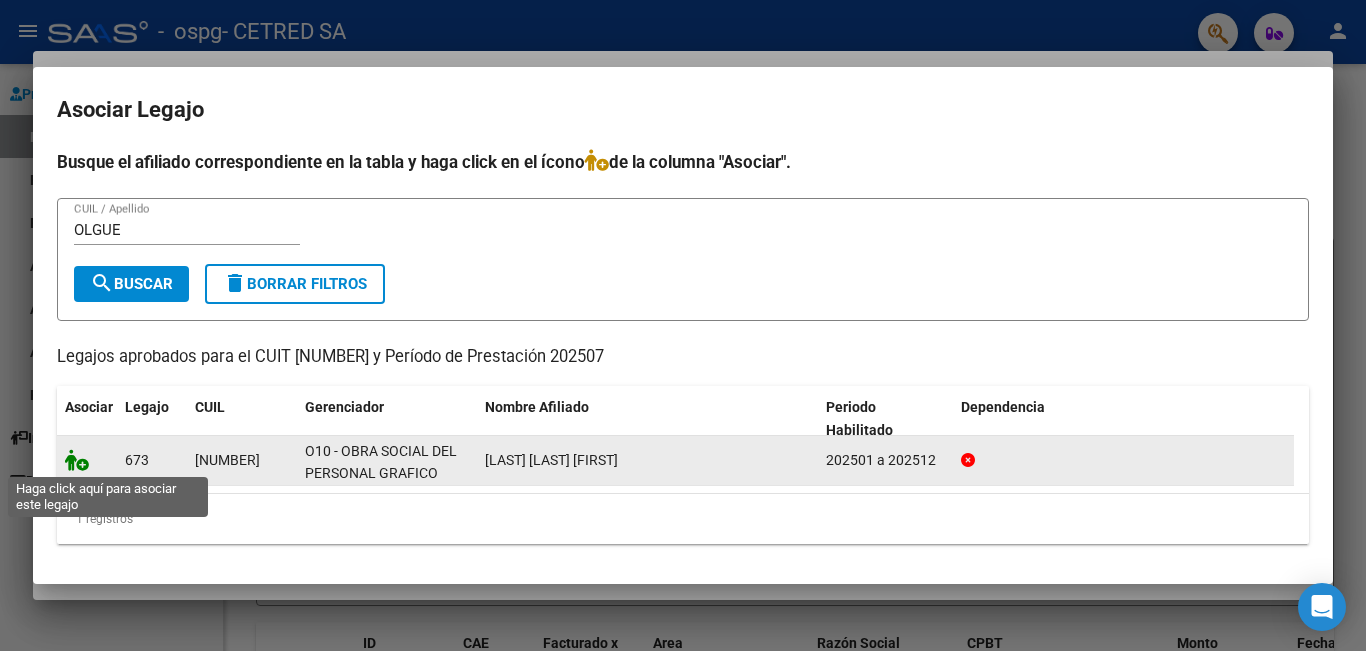 click 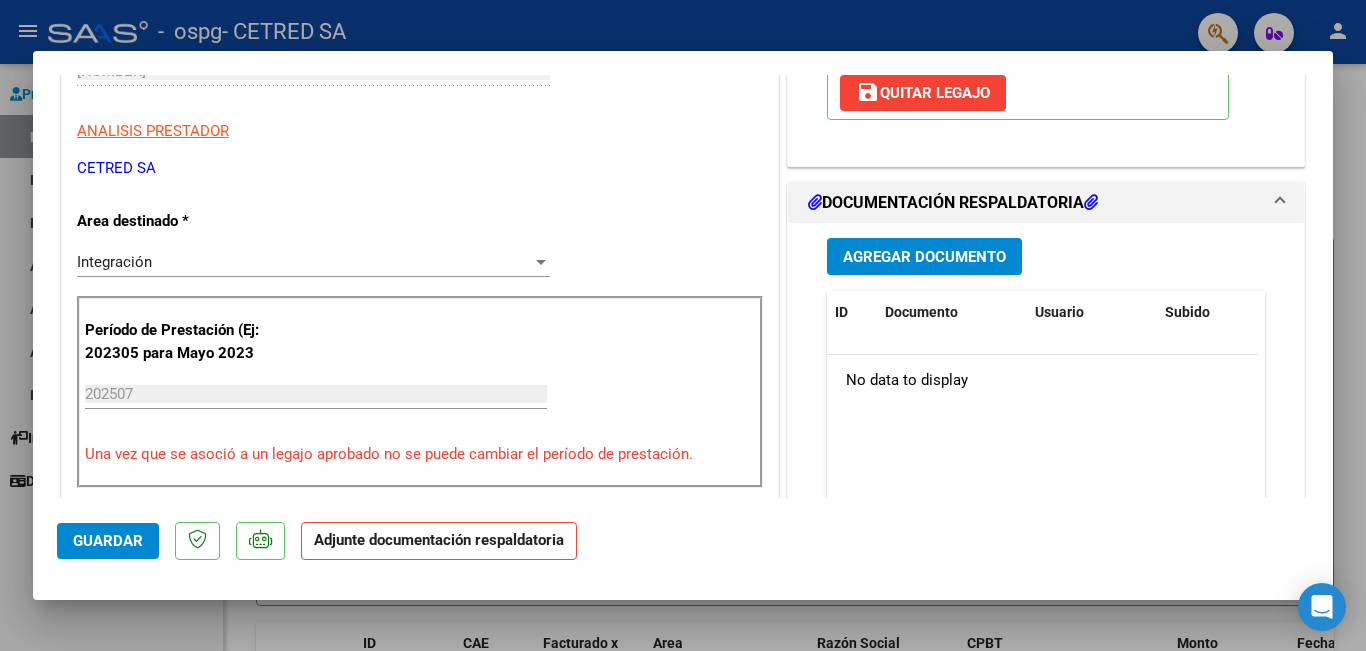 scroll, scrollTop: 400, scrollLeft: 0, axis: vertical 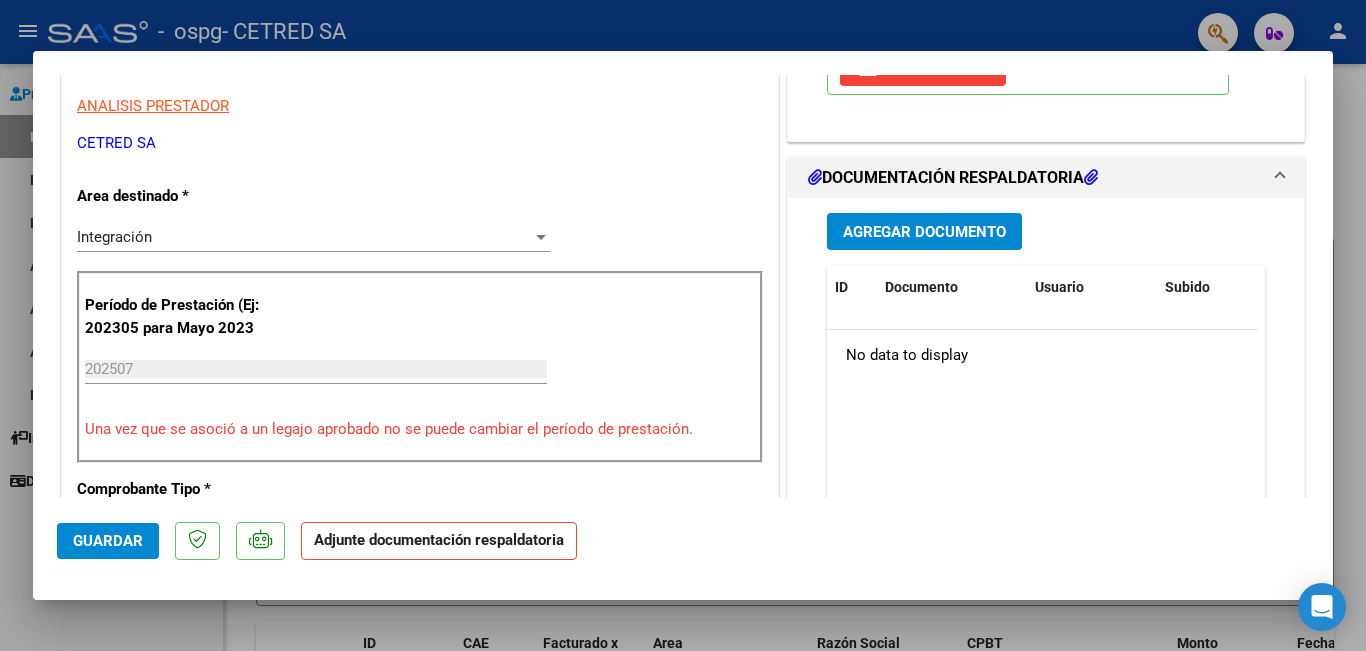 click on "Agregar Documento" at bounding box center (924, 232) 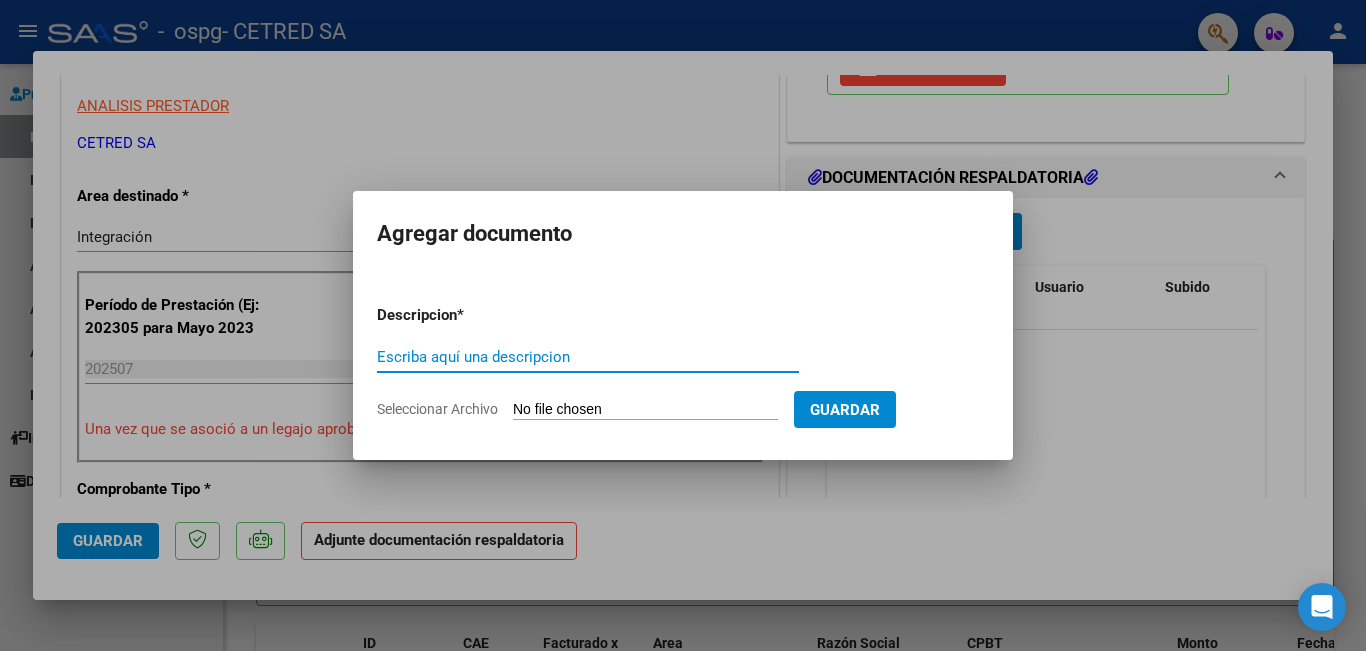 click on "Escriba aquí una descripcion" at bounding box center (588, 357) 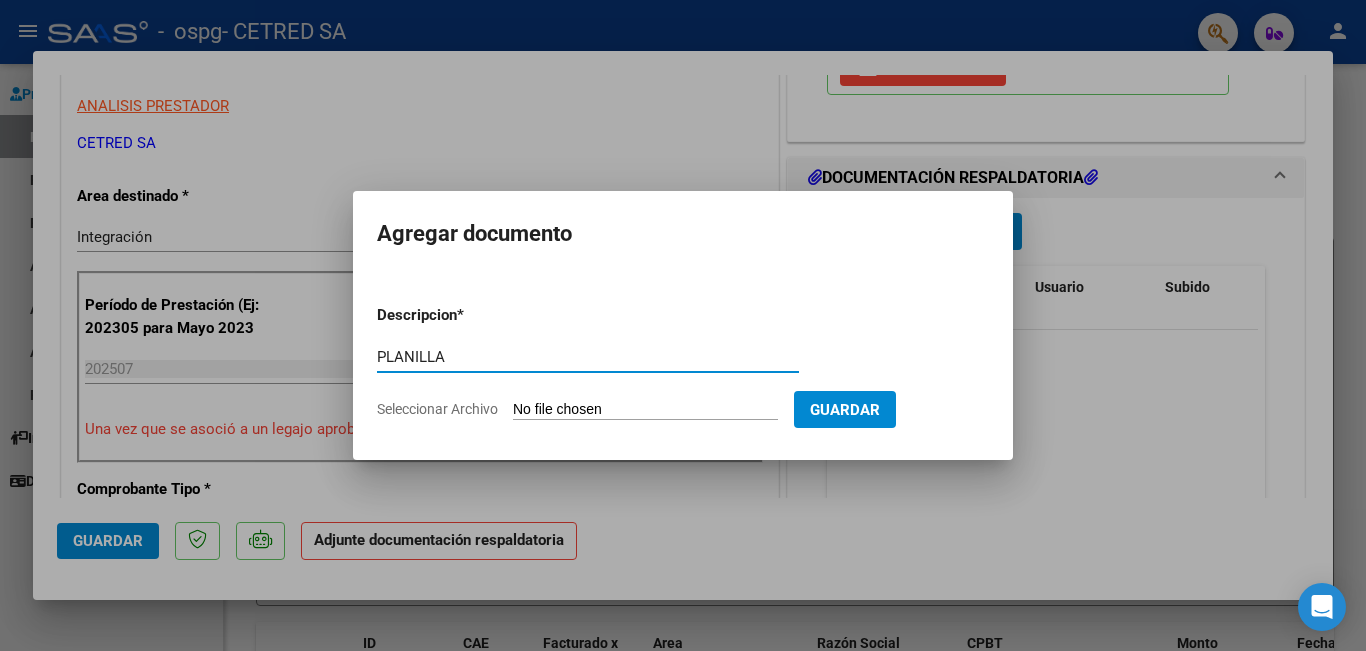 type on "PLANILLA" 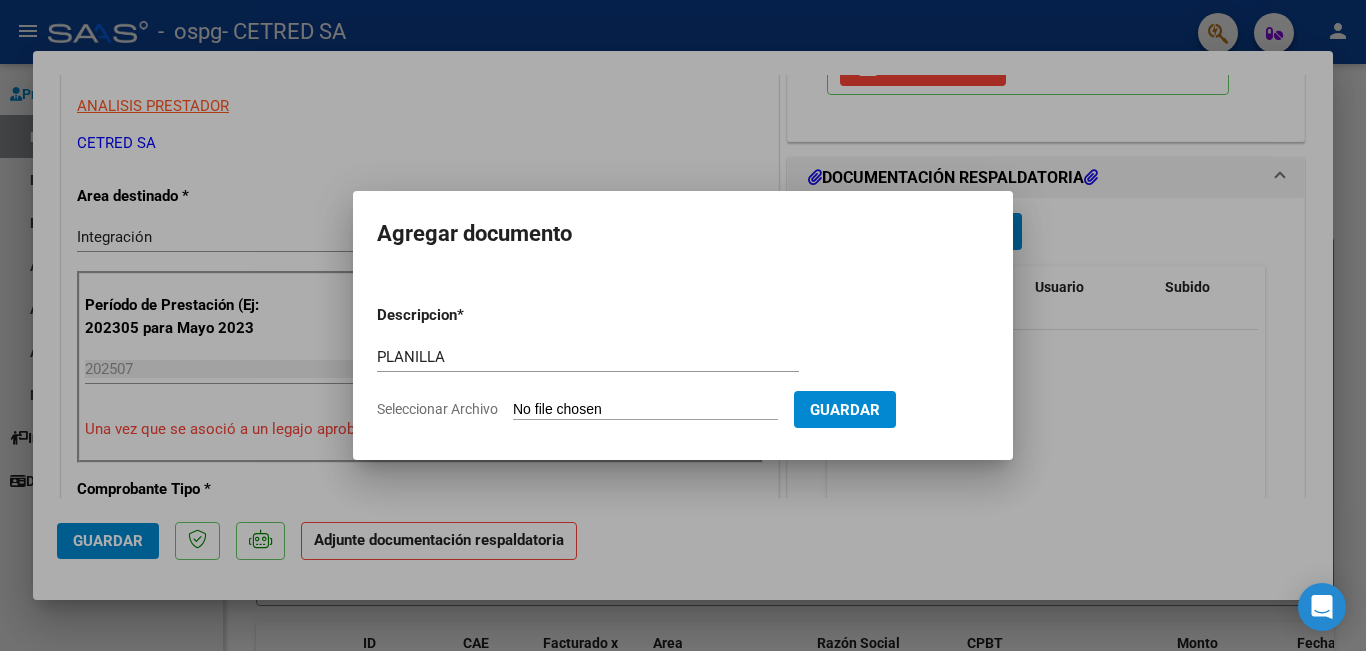 type on "C:\fakepath\[LAST] [LAST].pdf" 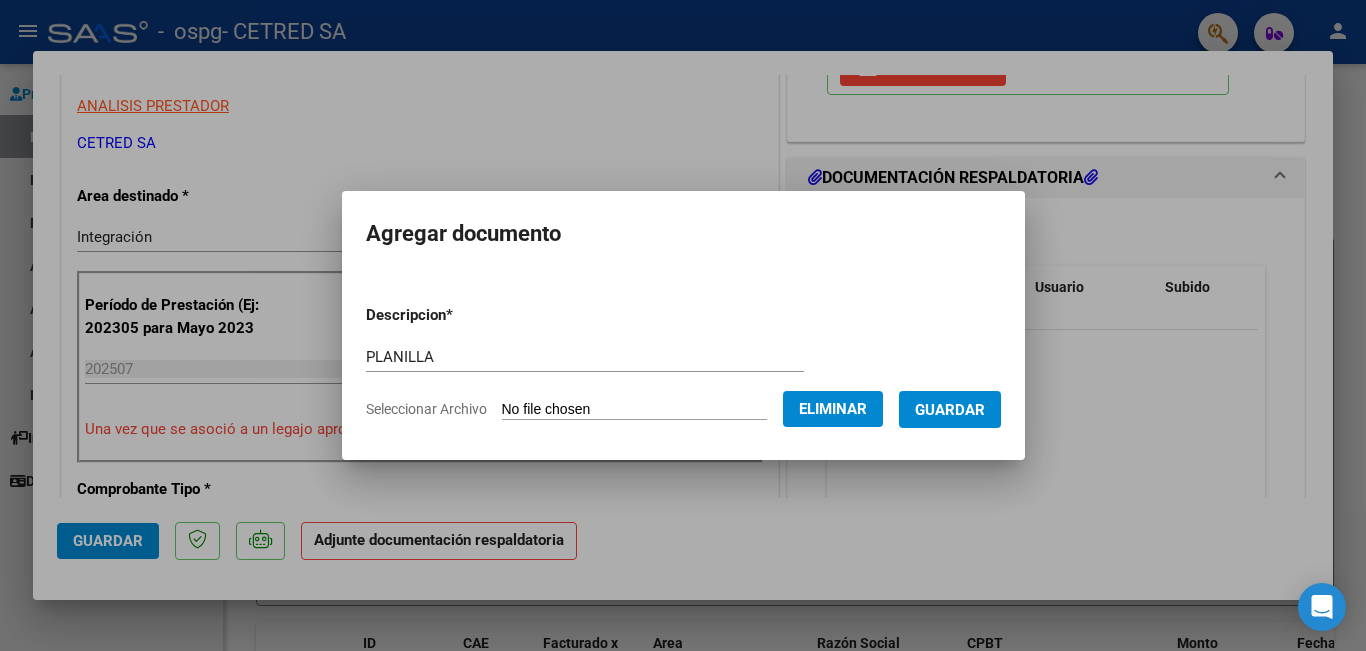 click on "Guardar" at bounding box center [950, 410] 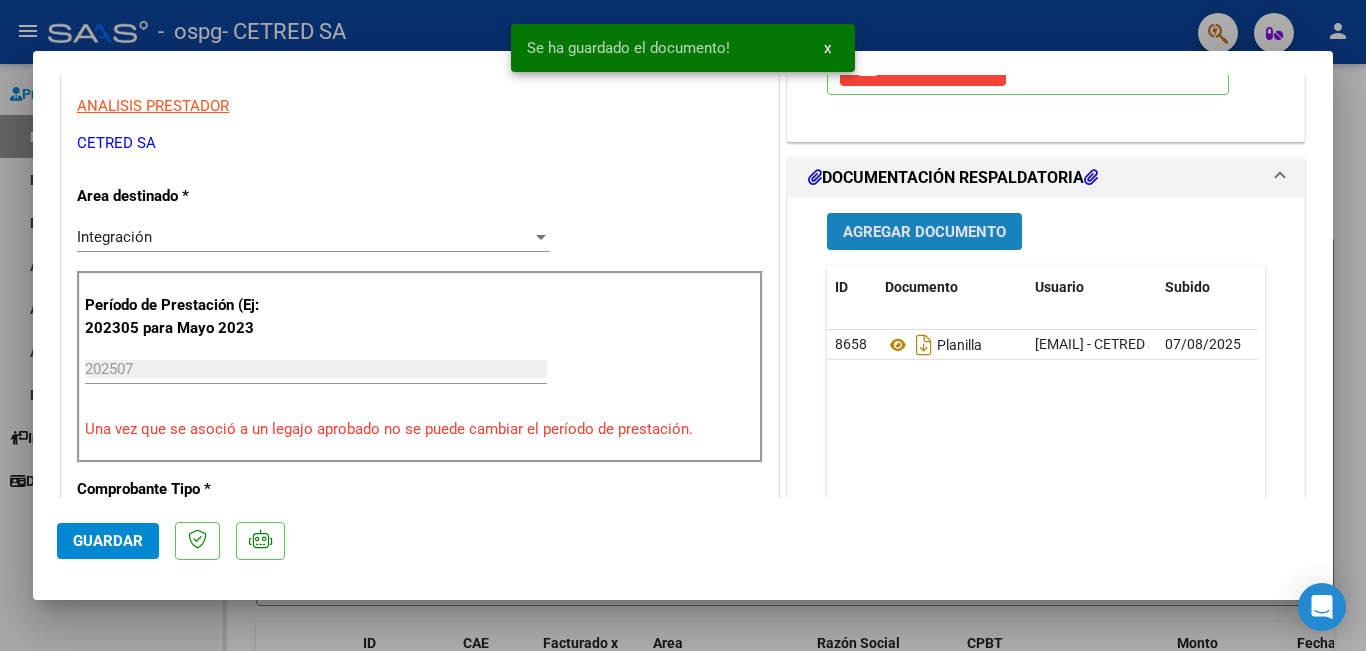 click on "Agregar Documento" at bounding box center (924, 232) 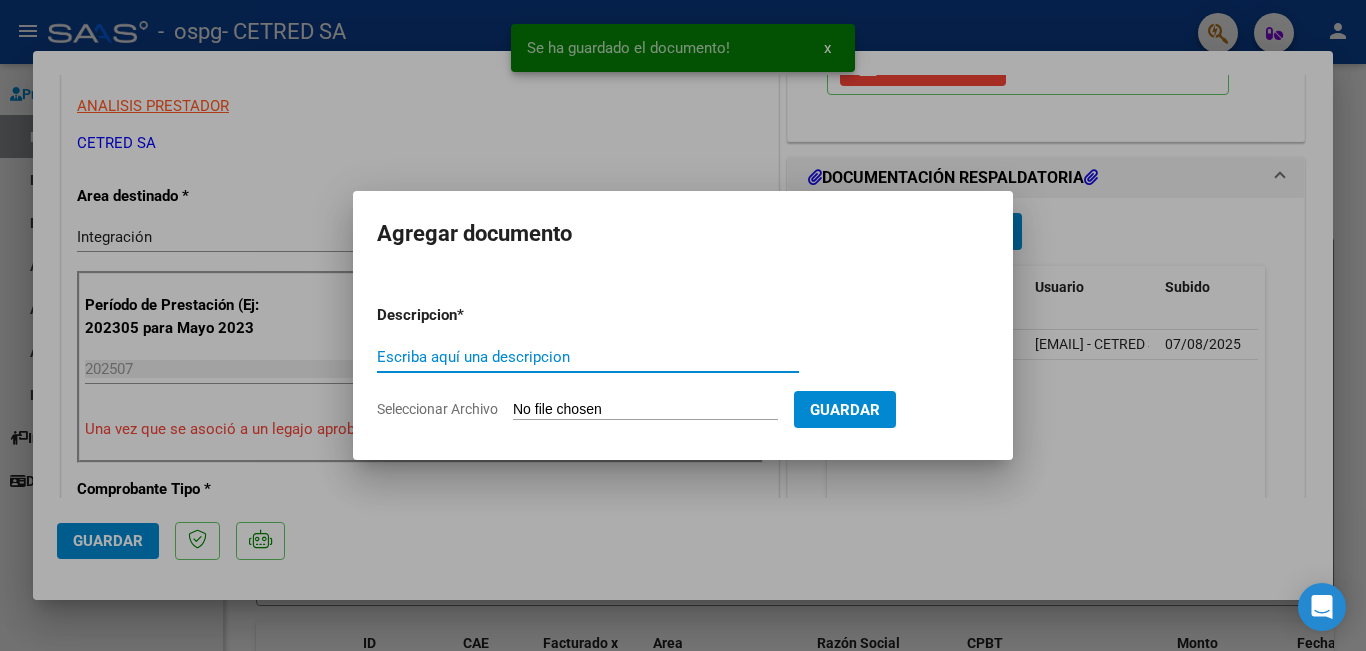 click on "Escriba aquí una descripcion" at bounding box center [588, 357] 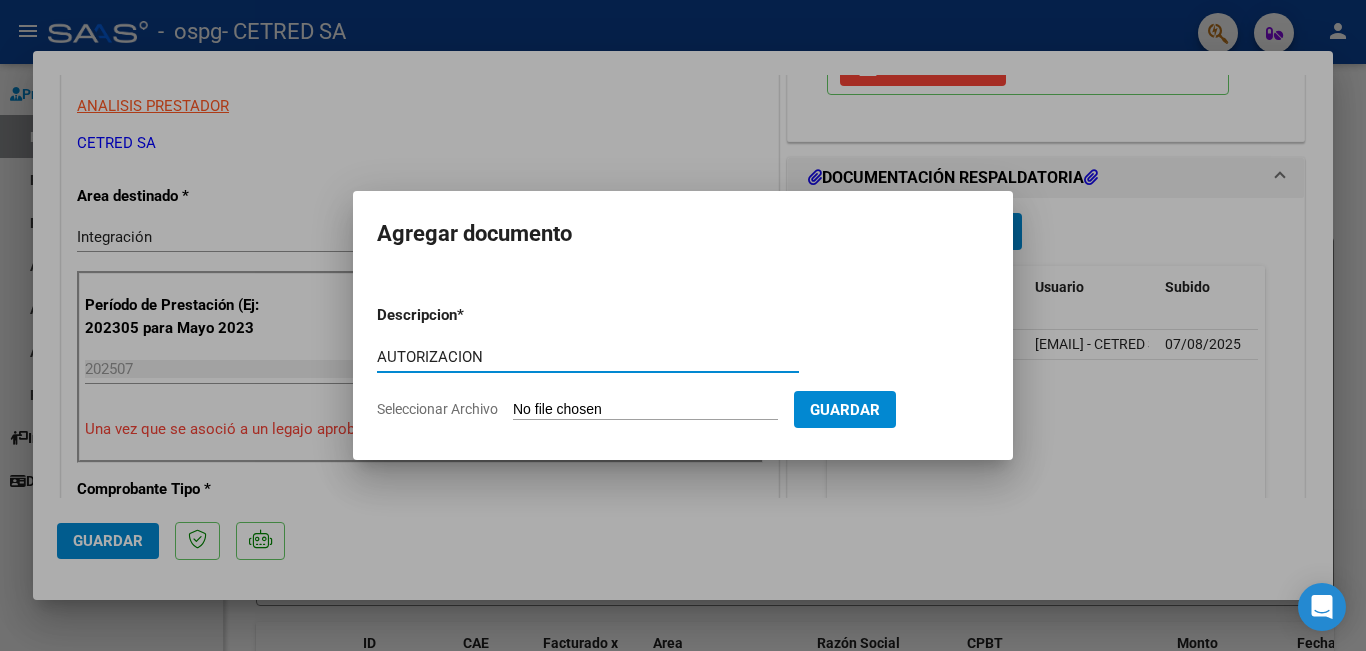 type on "AUTORIZACION" 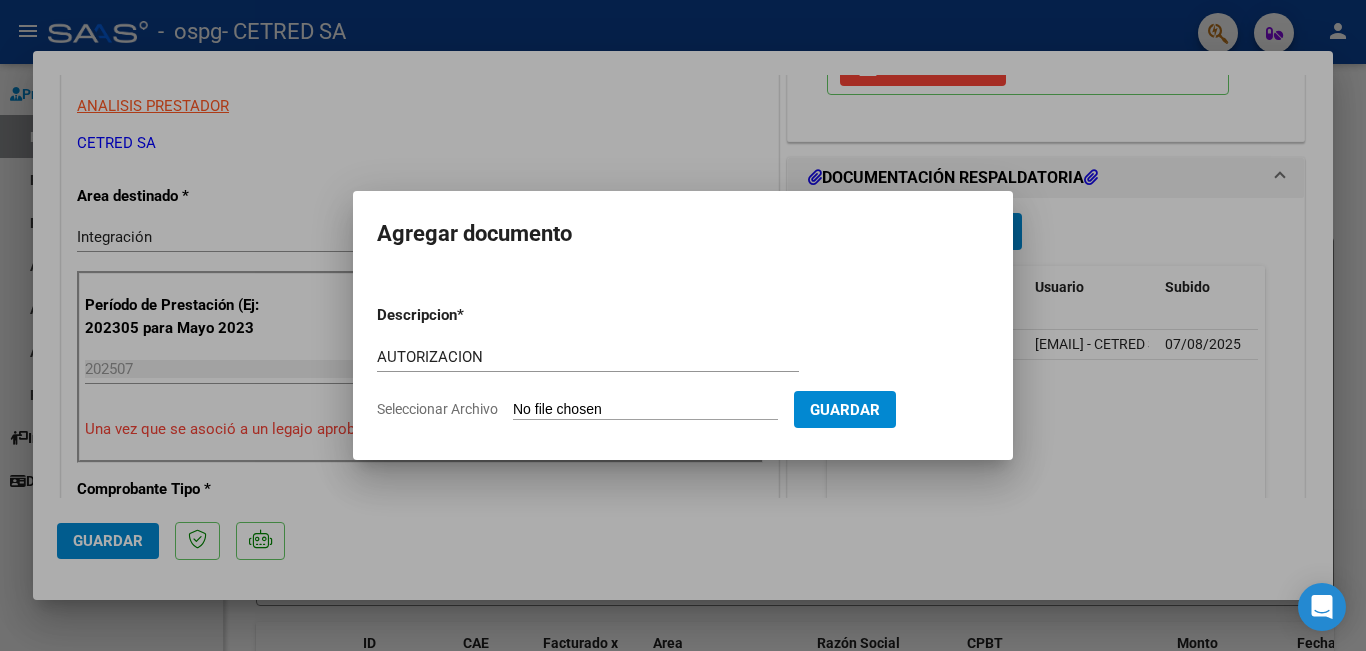 type on "C:\fakepath\[LAST] [LAST] 2025.odt" 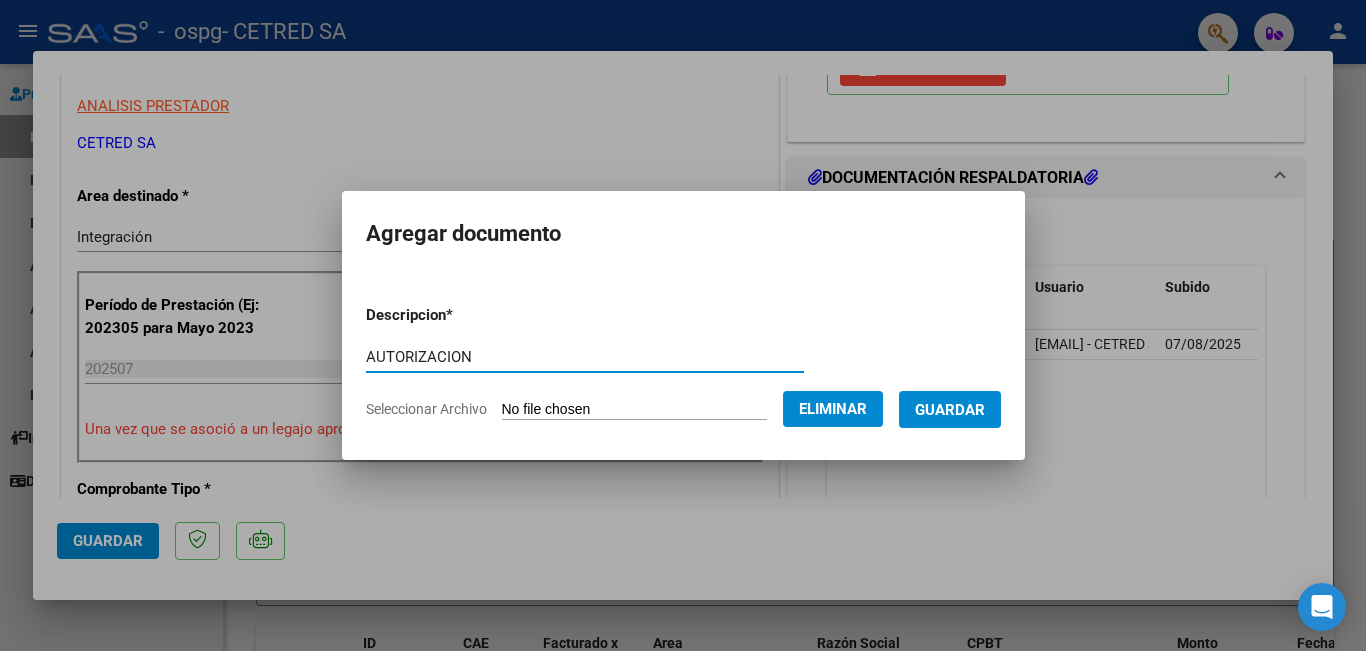 click on "Guardar" at bounding box center [950, 410] 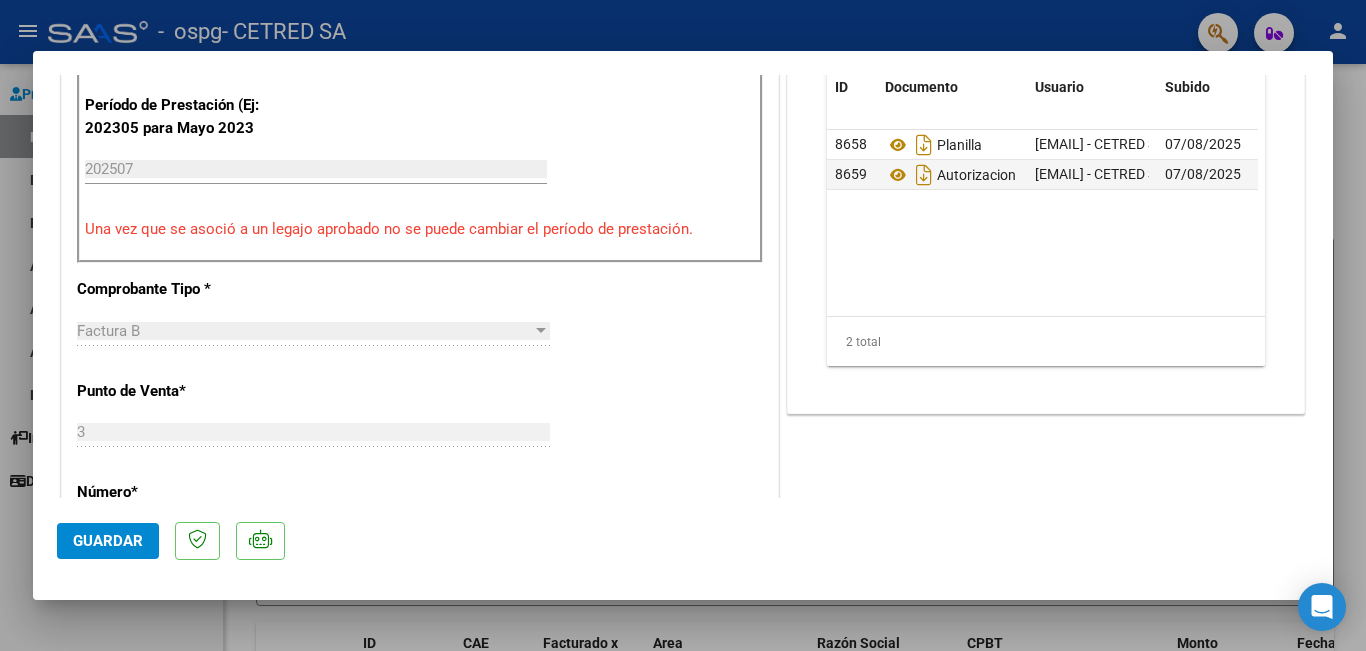 scroll, scrollTop: 800, scrollLeft: 0, axis: vertical 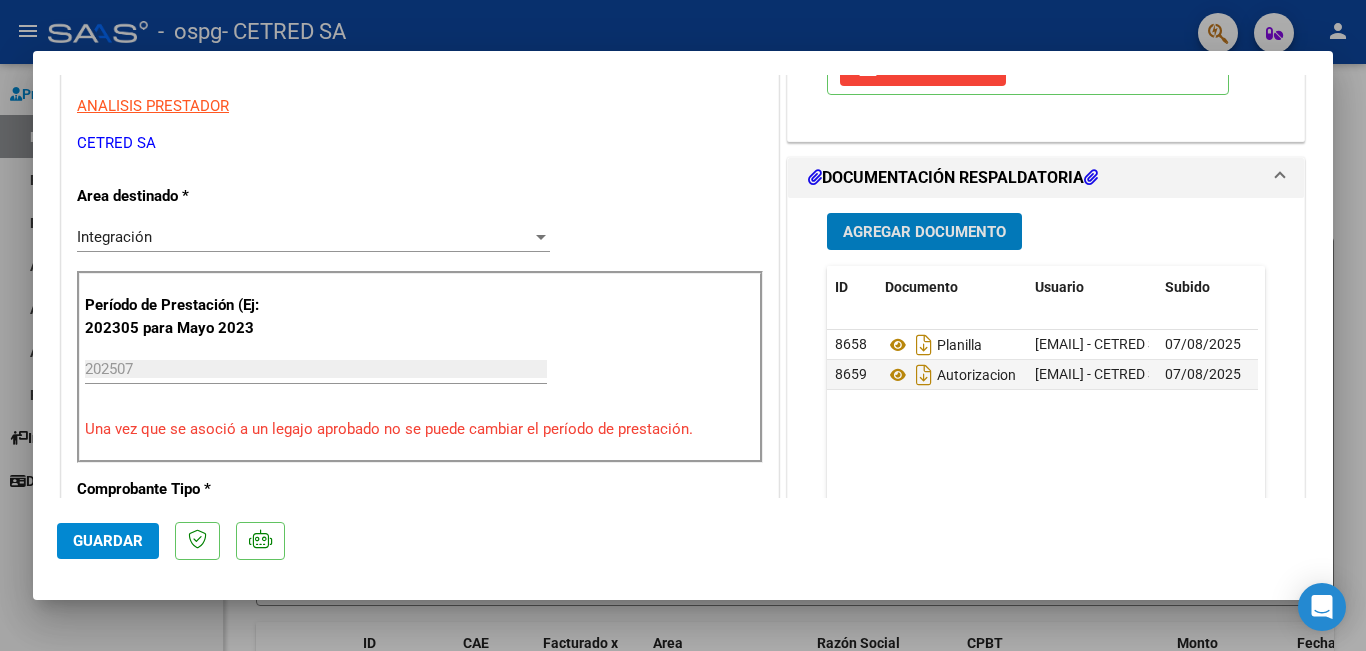 click on "Guardar" 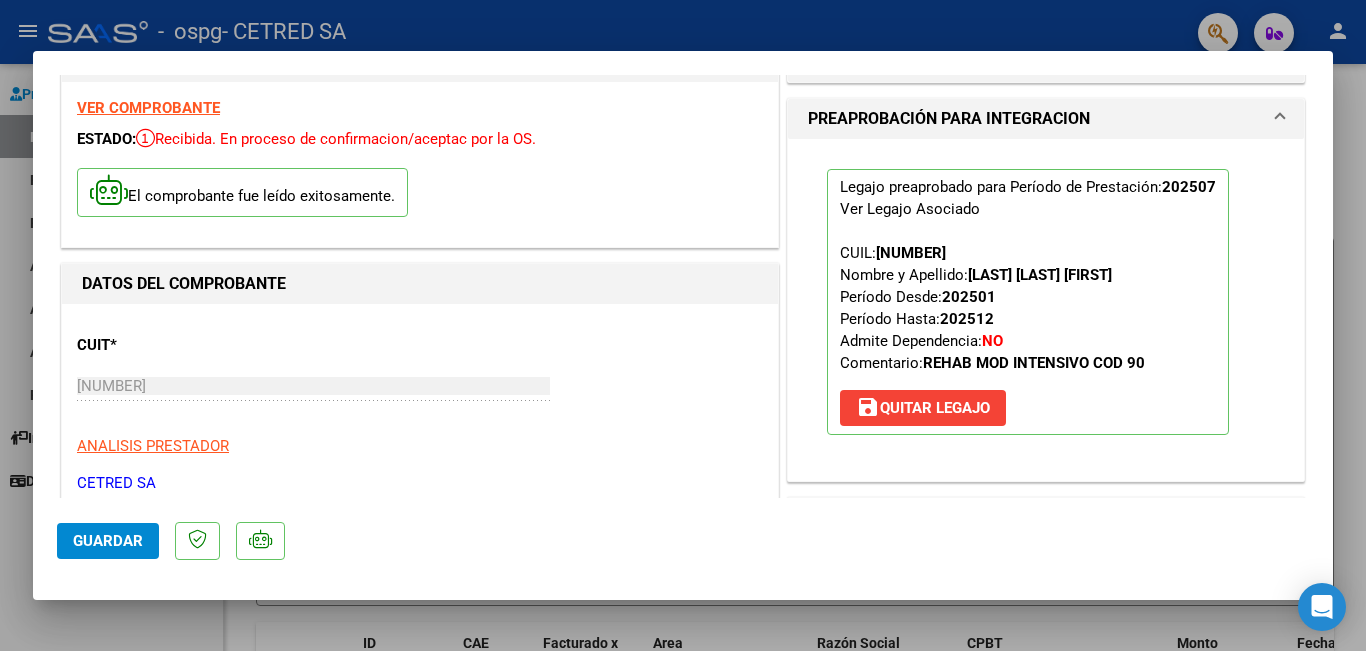 scroll, scrollTop: 300, scrollLeft: 0, axis: vertical 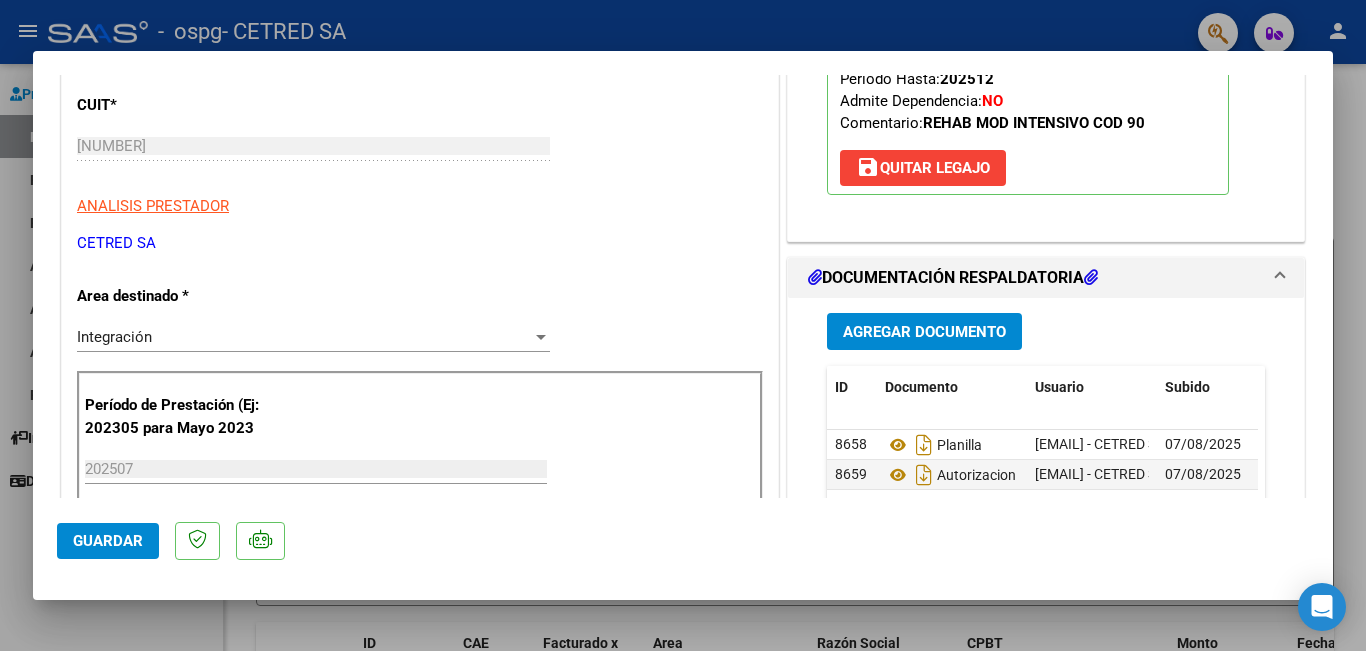 click at bounding box center [683, 325] 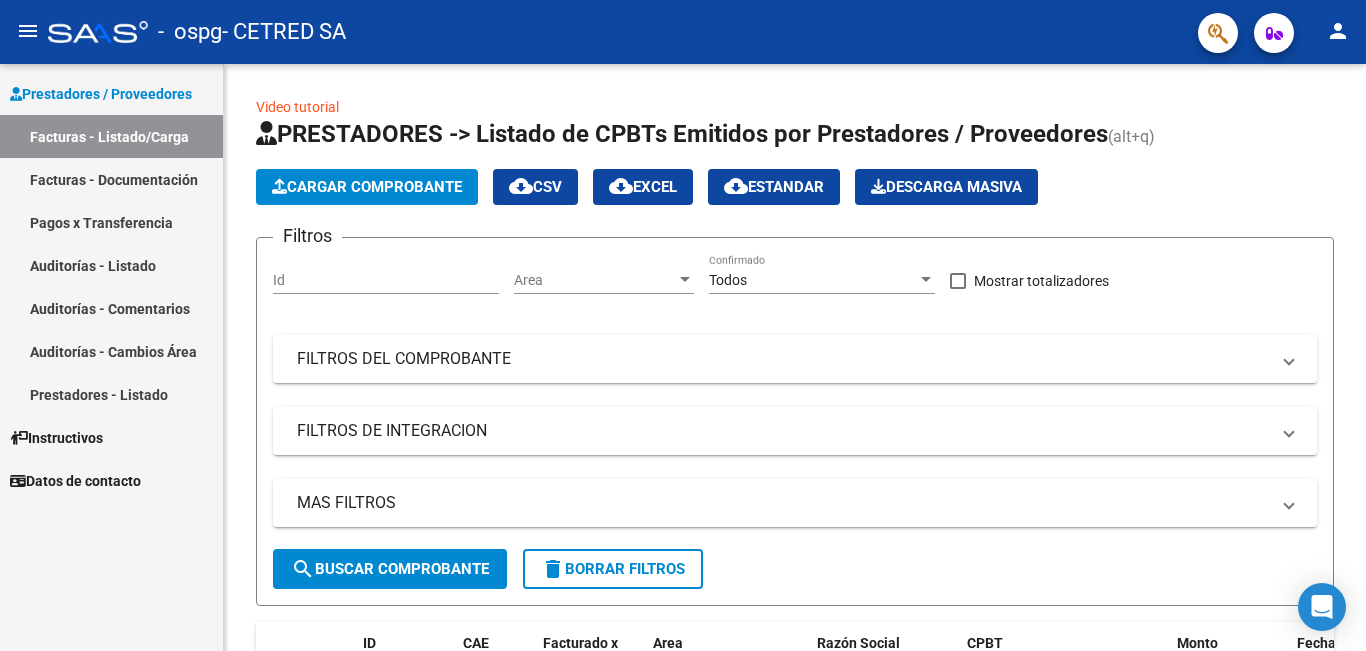 click on "Facturas - Listado/Carga" at bounding box center (111, 136) 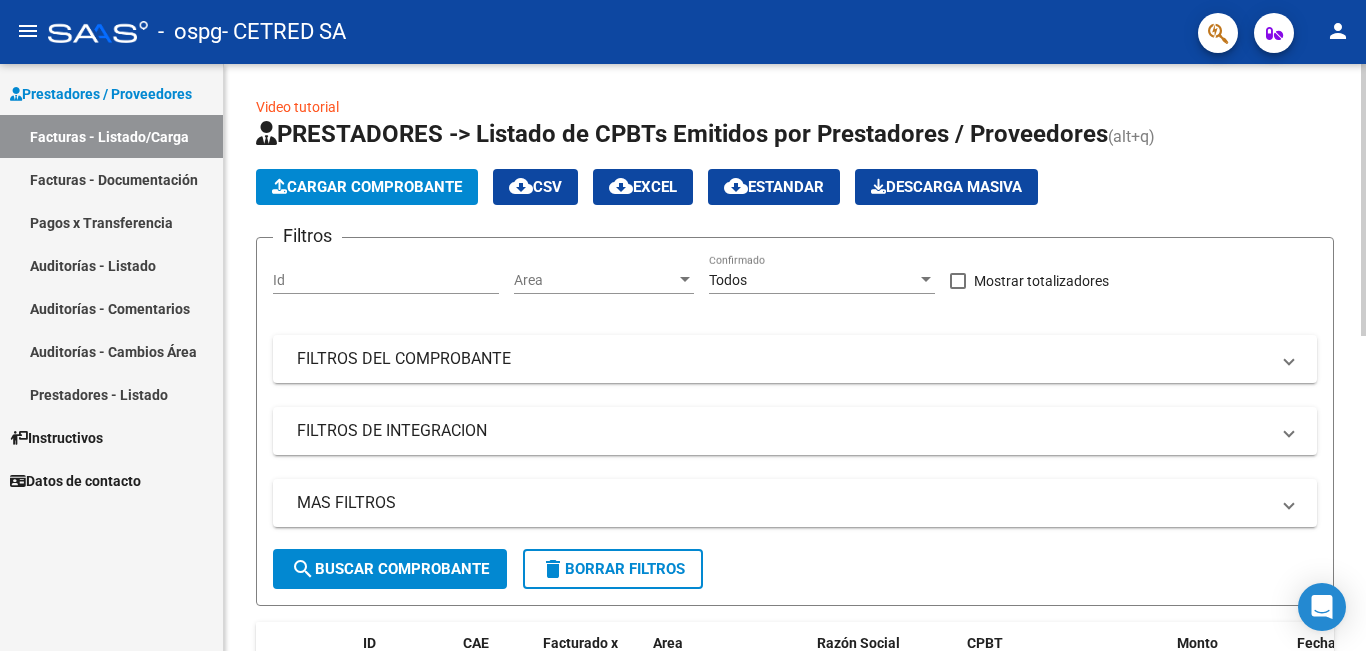 click on "Cargar Comprobante" 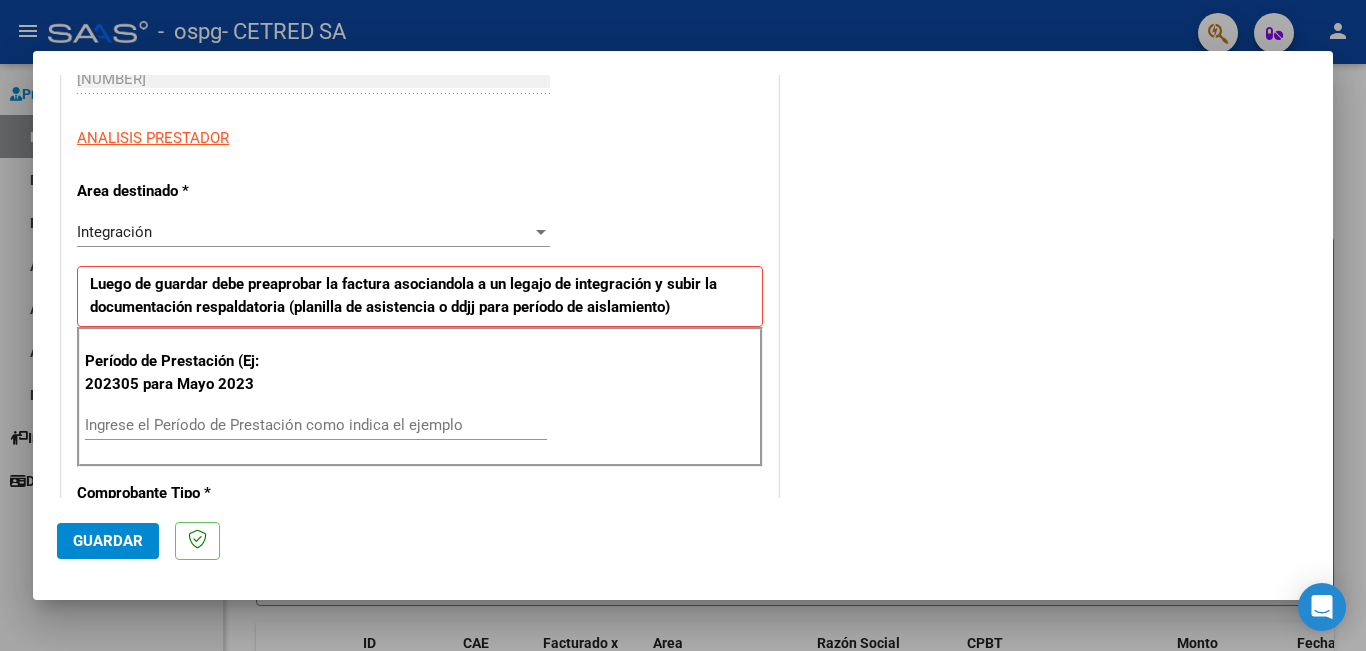 scroll, scrollTop: 300, scrollLeft: 0, axis: vertical 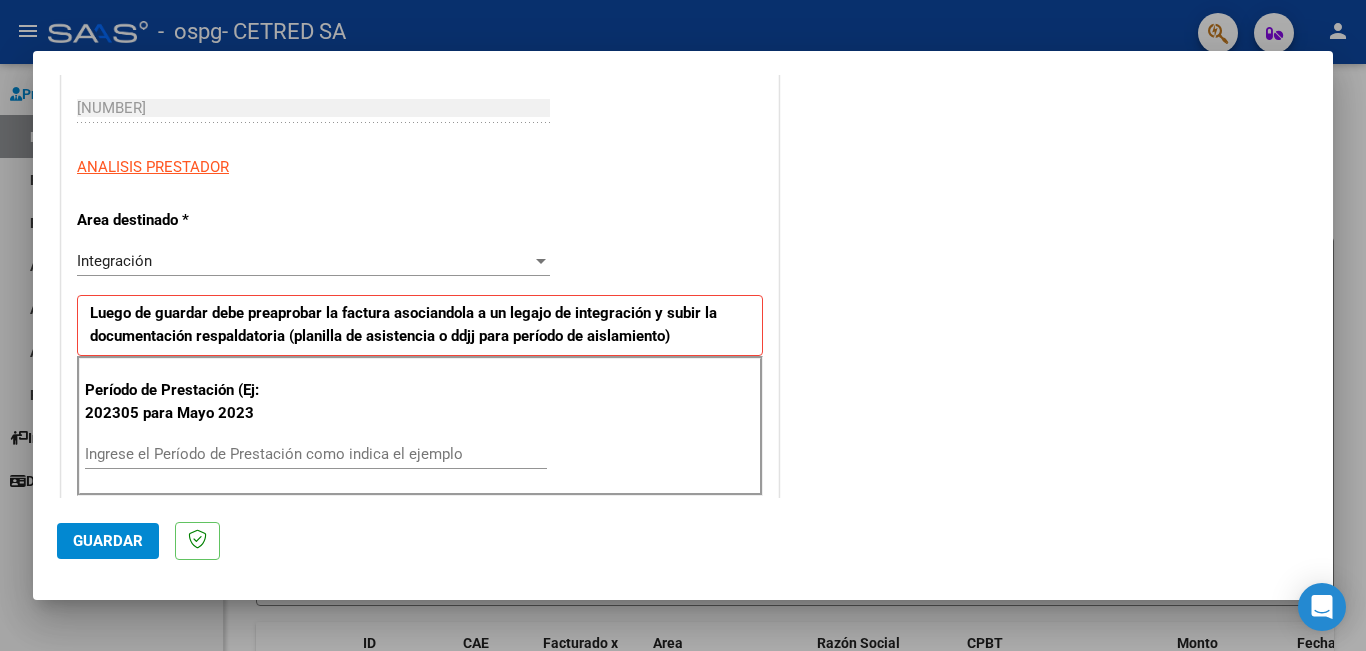 click on "Integración Seleccionar Area" at bounding box center [313, 261] 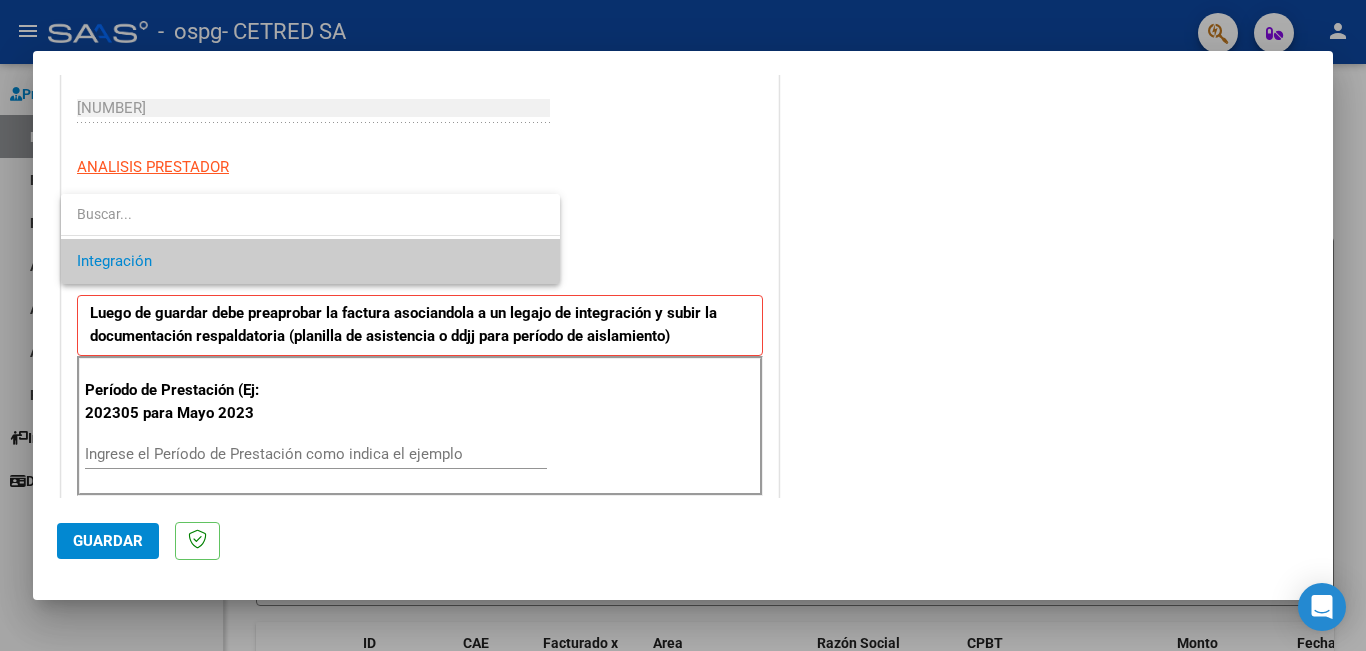 click on "Integración" at bounding box center [310, 261] 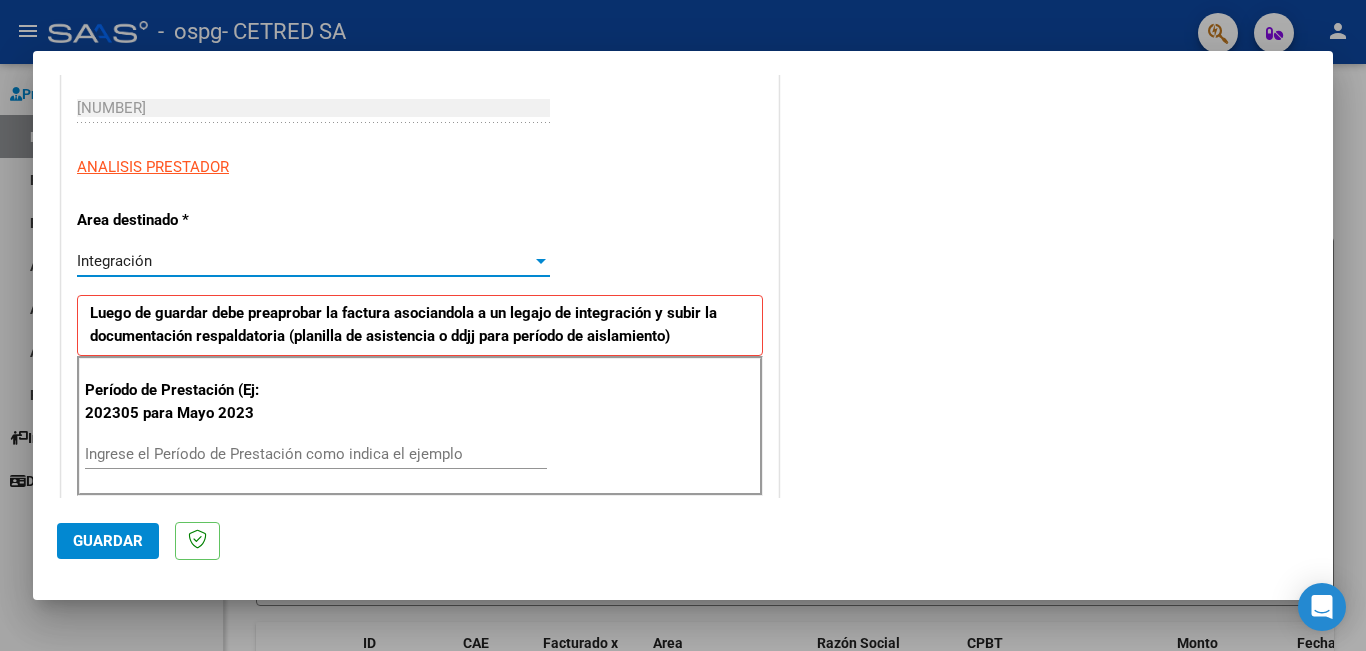 click on "Ingrese el Período de Prestación como indica el ejemplo" at bounding box center [316, 454] 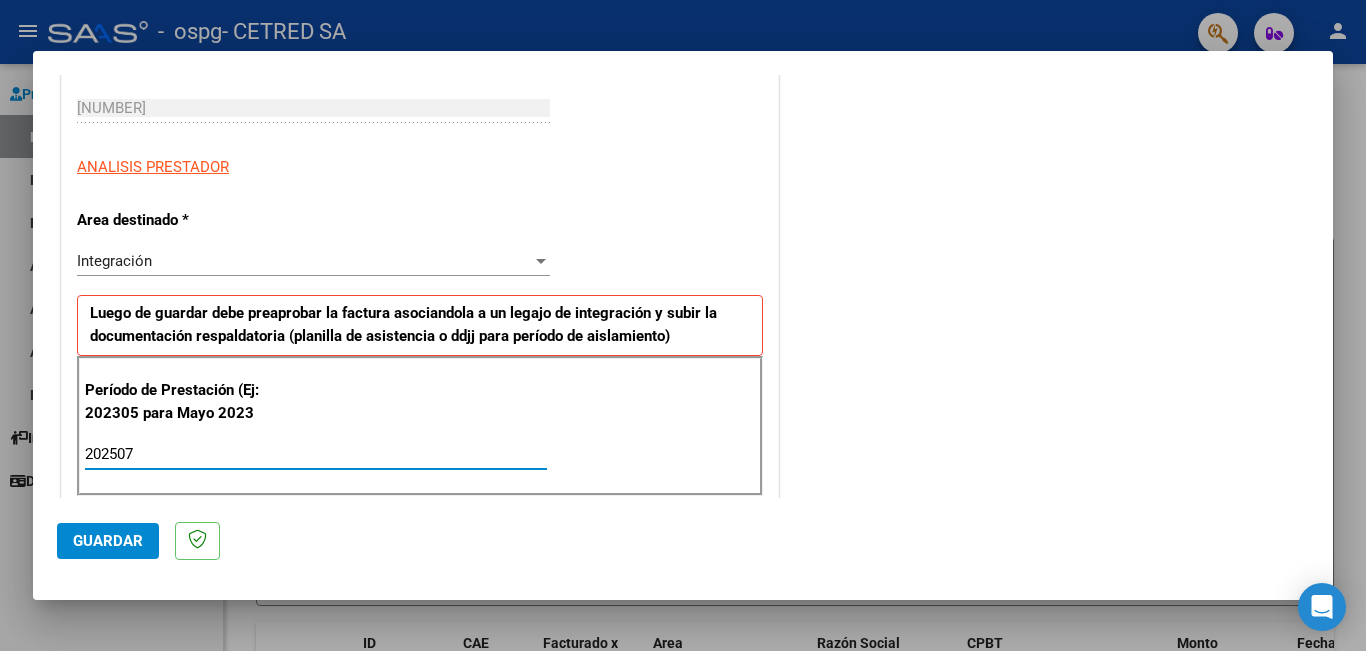 type on "202507" 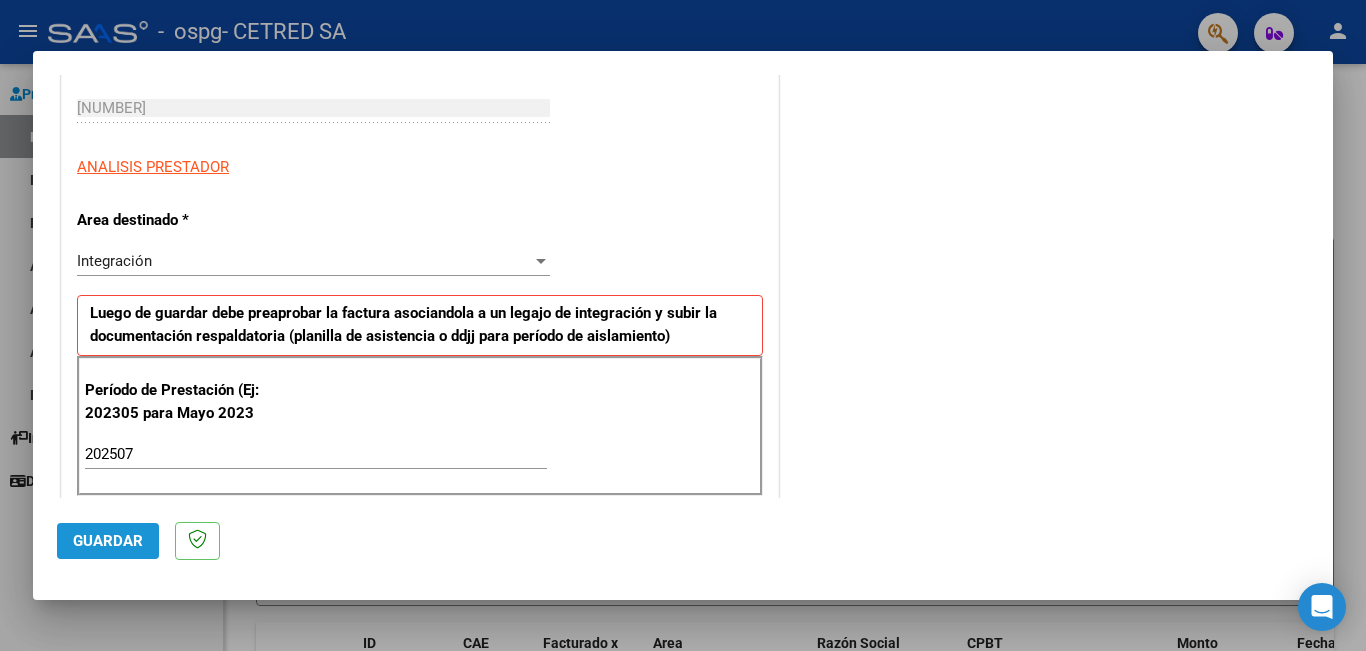click on "Guardar" 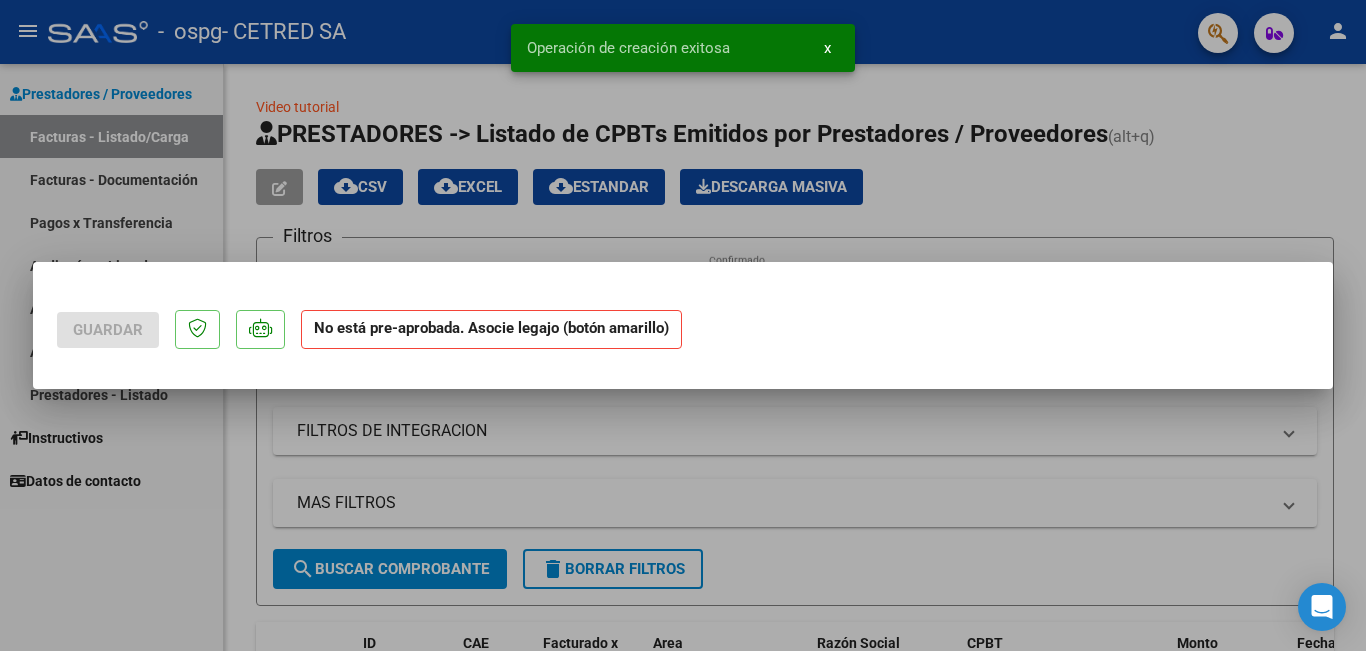 scroll, scrollTop: 0, scrollLeft: 0, axis: both 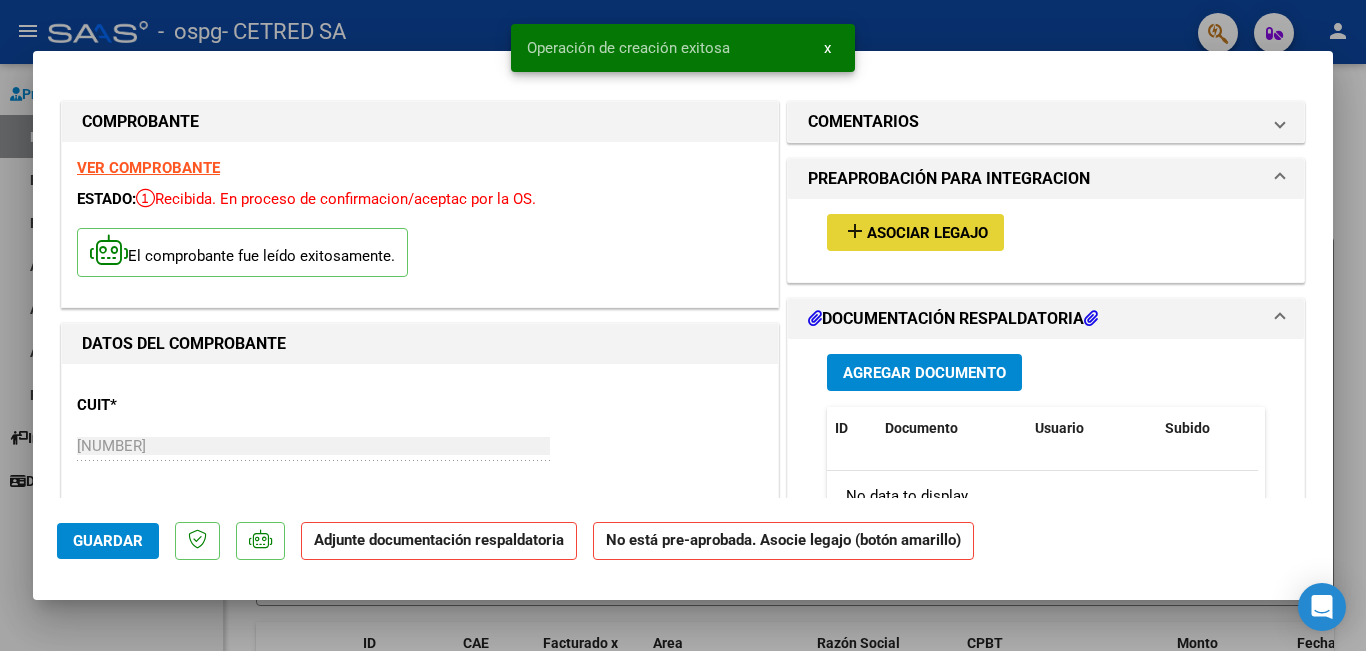 click on "add" at bounding box center (855, 231) 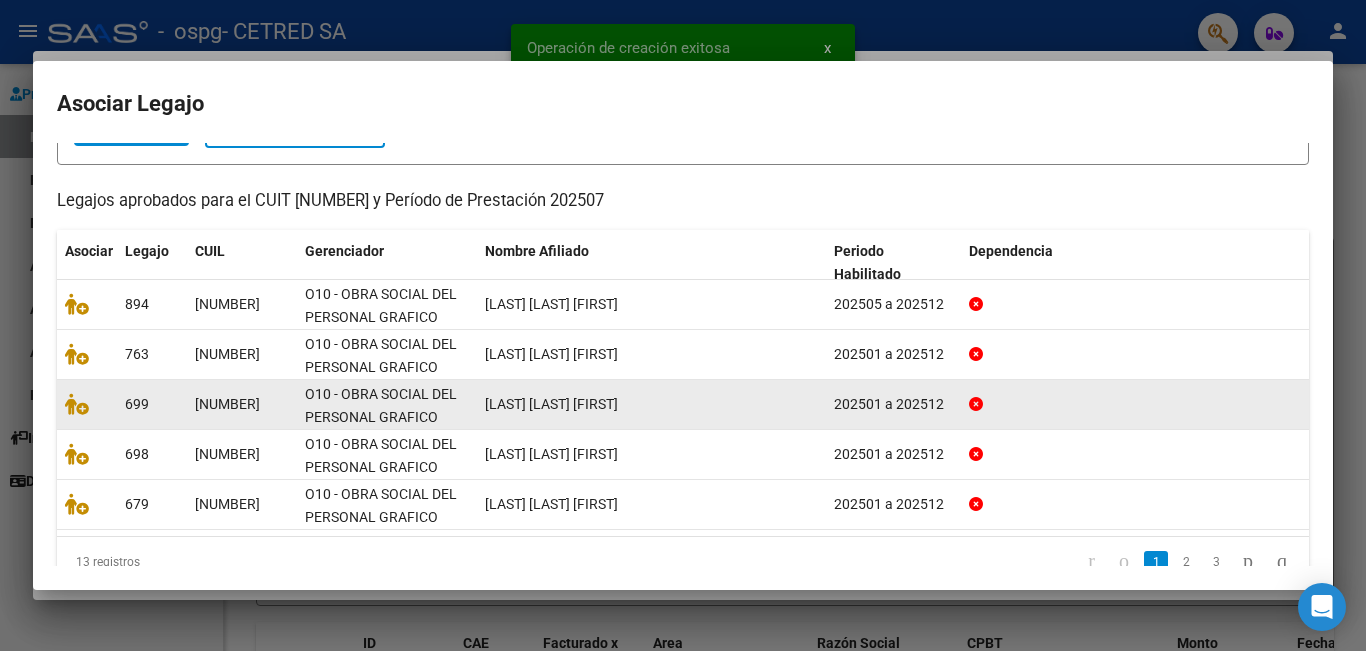scroll, scrollTop: 187, scrollLeft: 0, axis: vertical 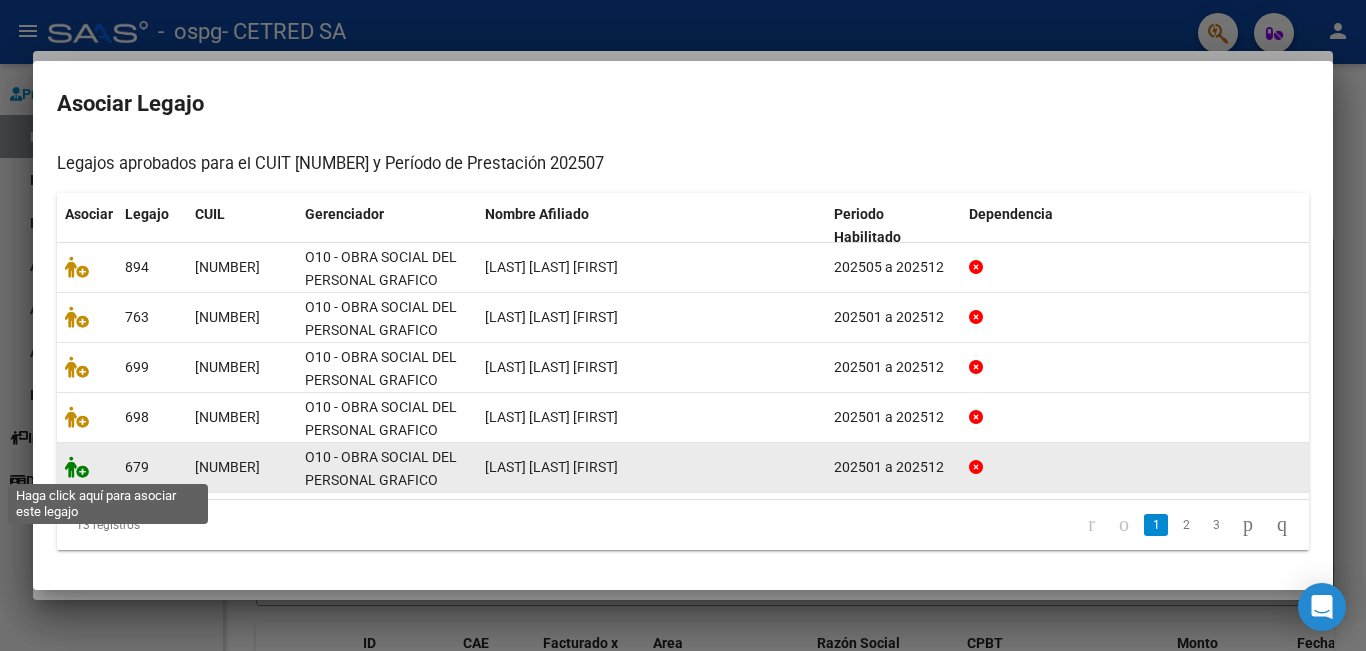 click 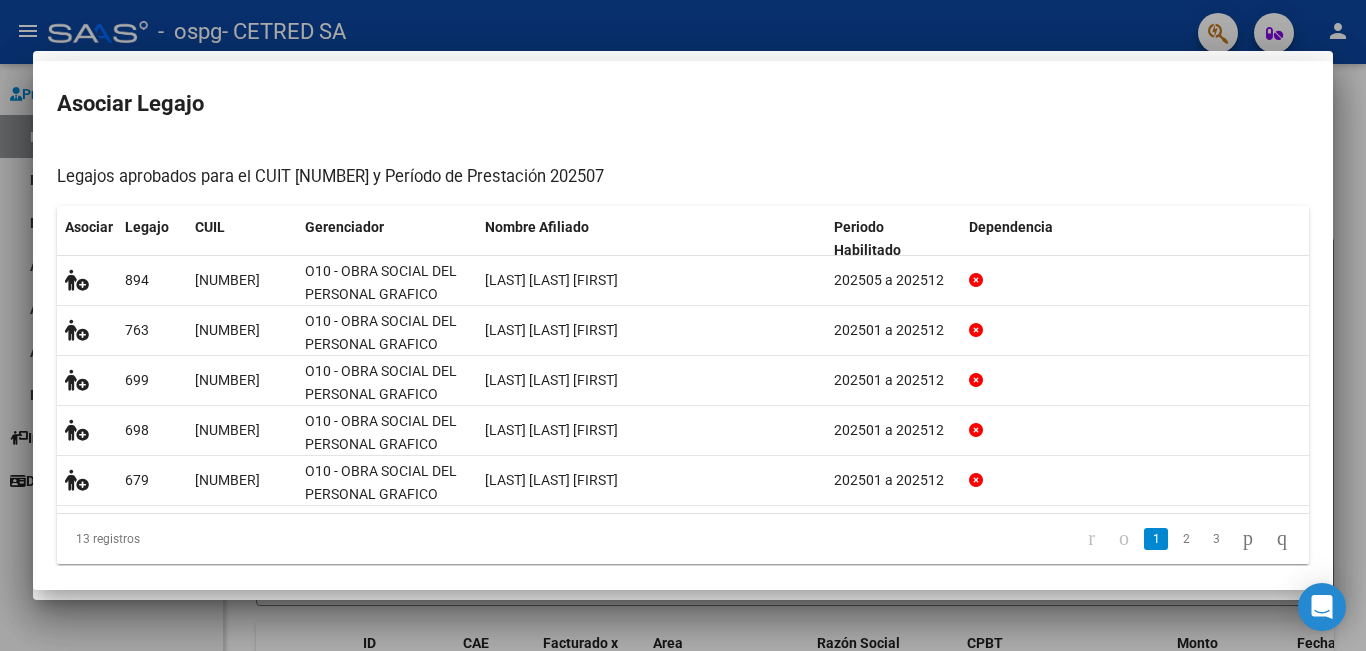 scroll, scrollTop: 200, scrollLeft: 0, axis: vertical 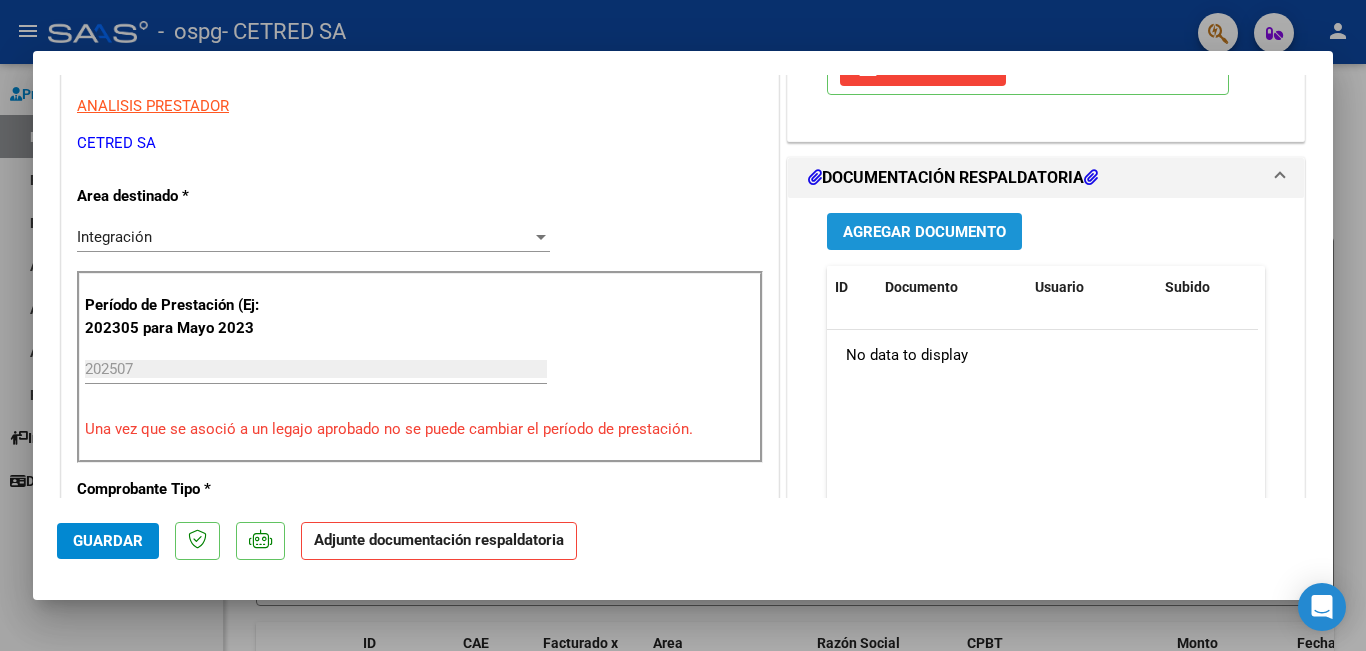 click on "Agregar Documento" at bounding box center (924, 232) 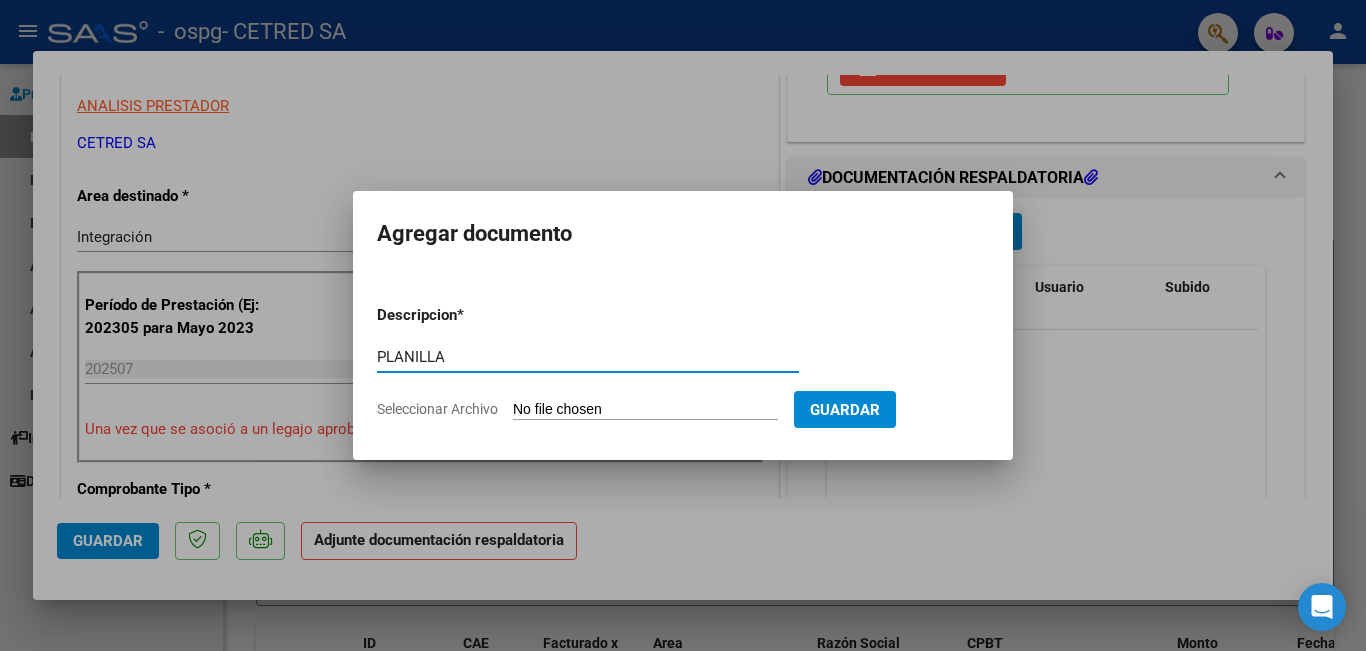 type on "PLANILLA" 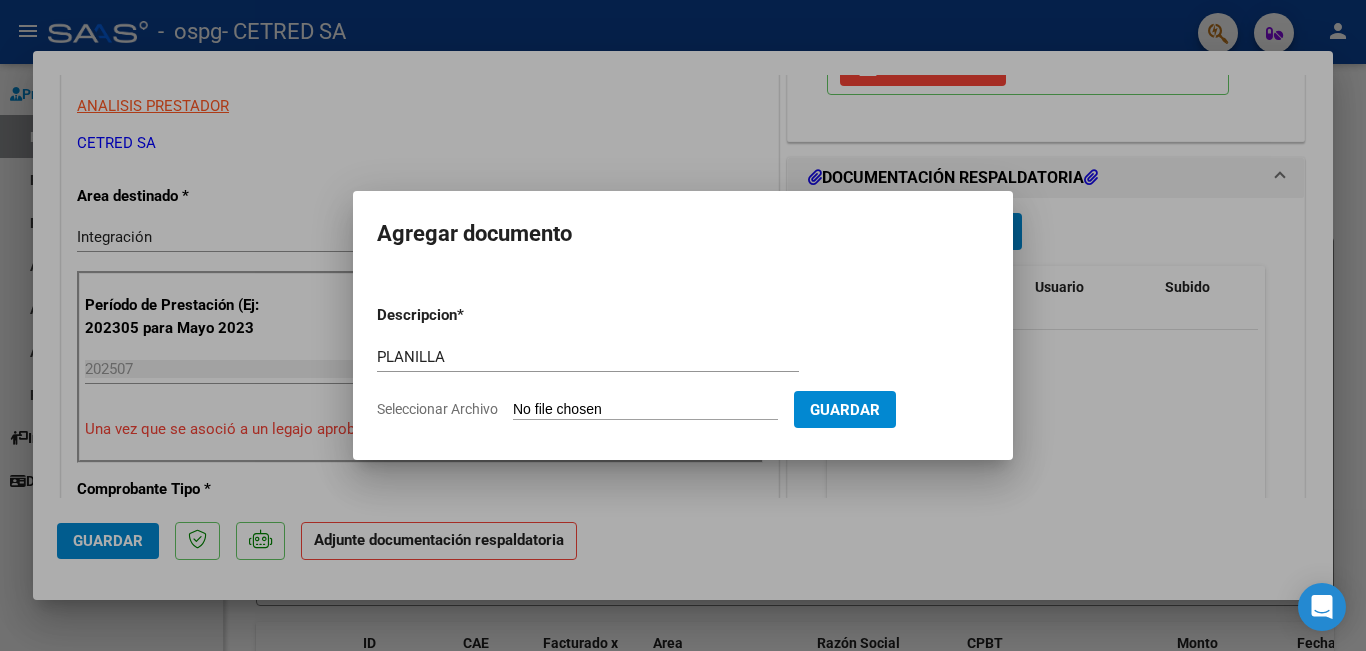 type on "C:\fakepath\[LAST] [LAST].pdf" 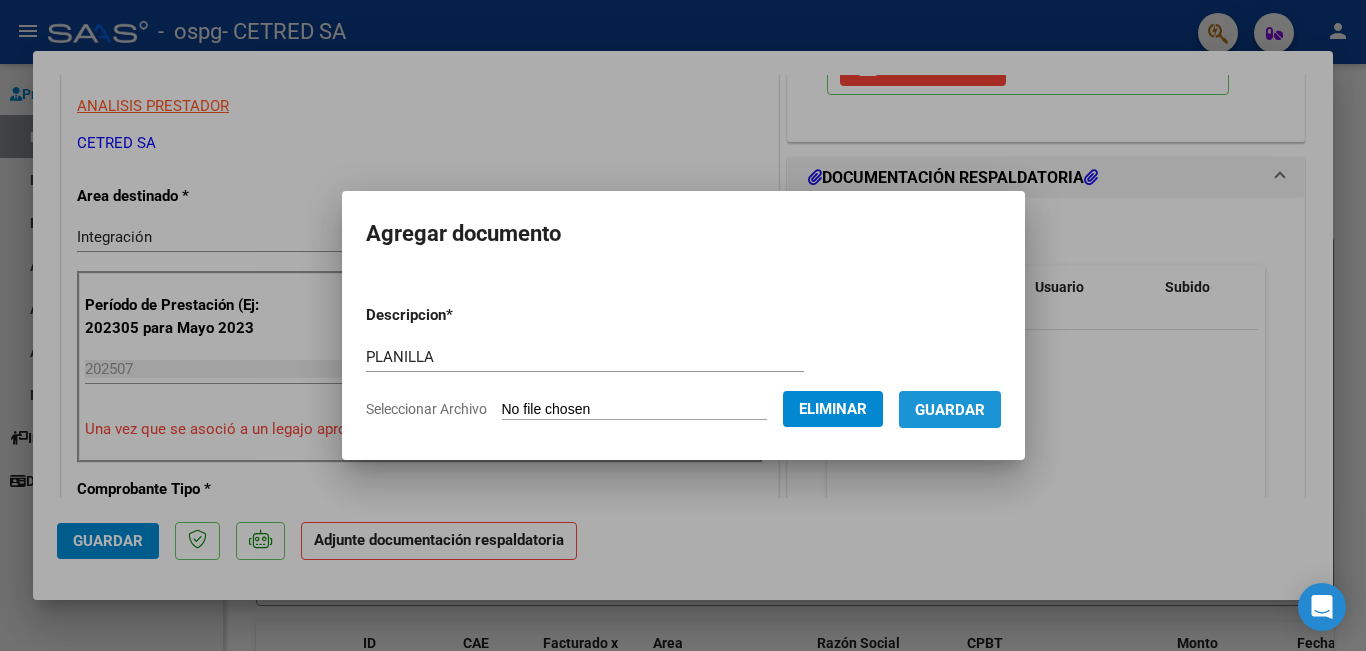 click on "Guardar" at bounding box center [950, 410] 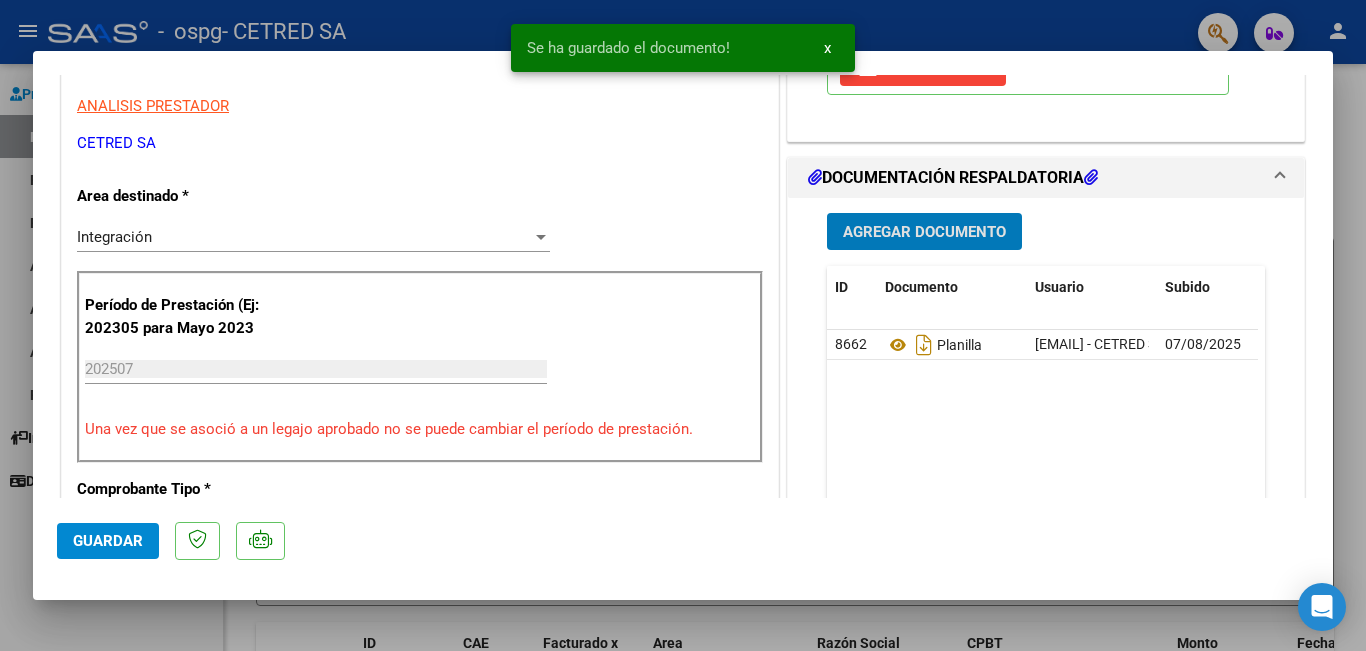 click on "Agregar Documento" at bounding box center (924, 232) 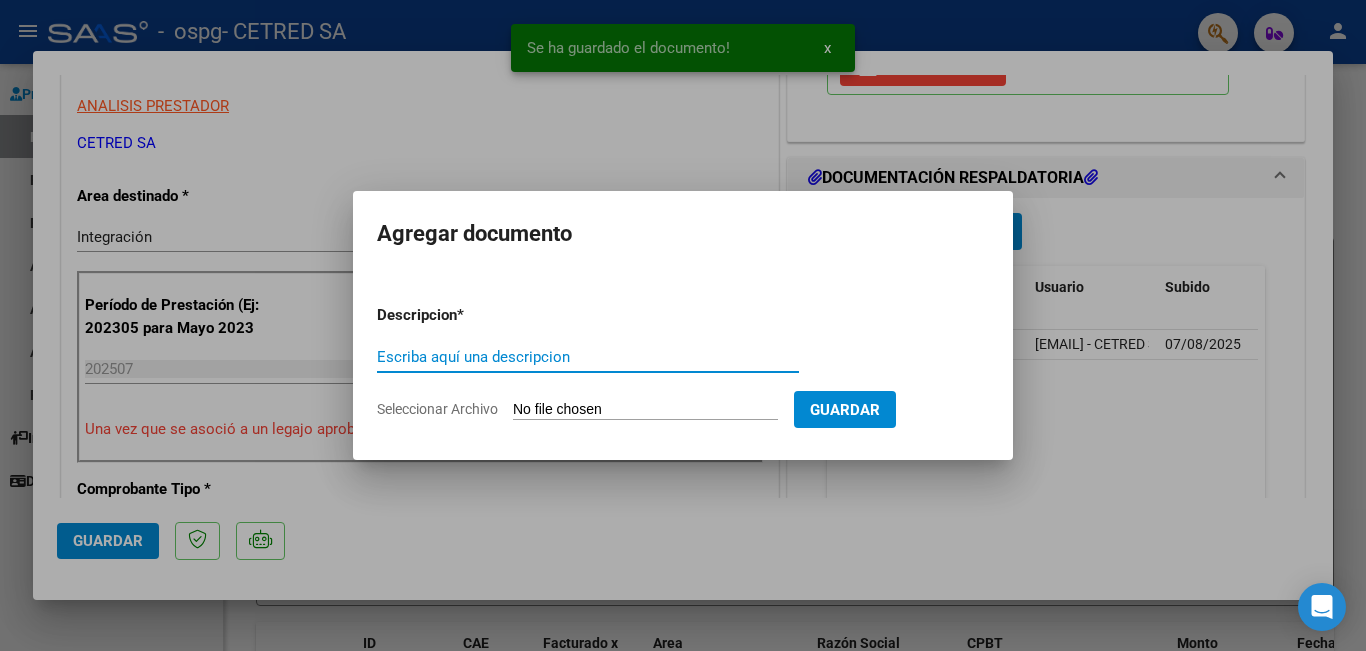 click on "Escriba aquí una descripcion" at bounding box center [588, 357] 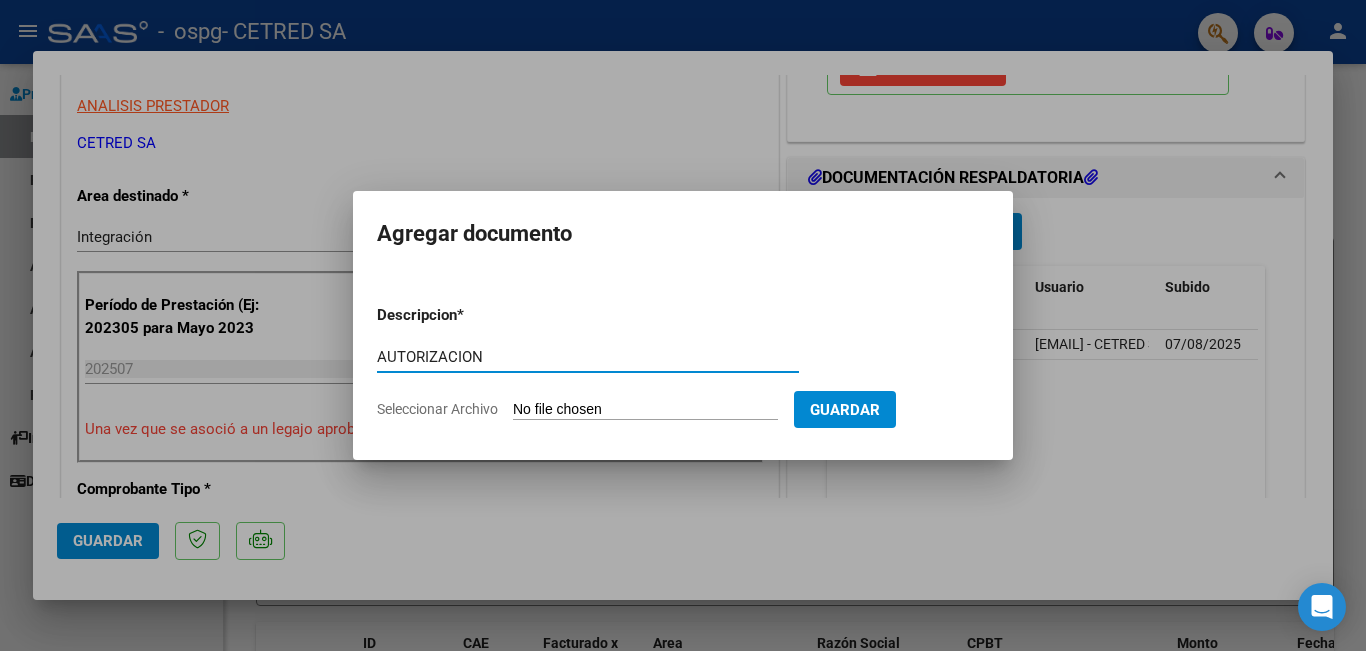 type on "AUTORIZACION" 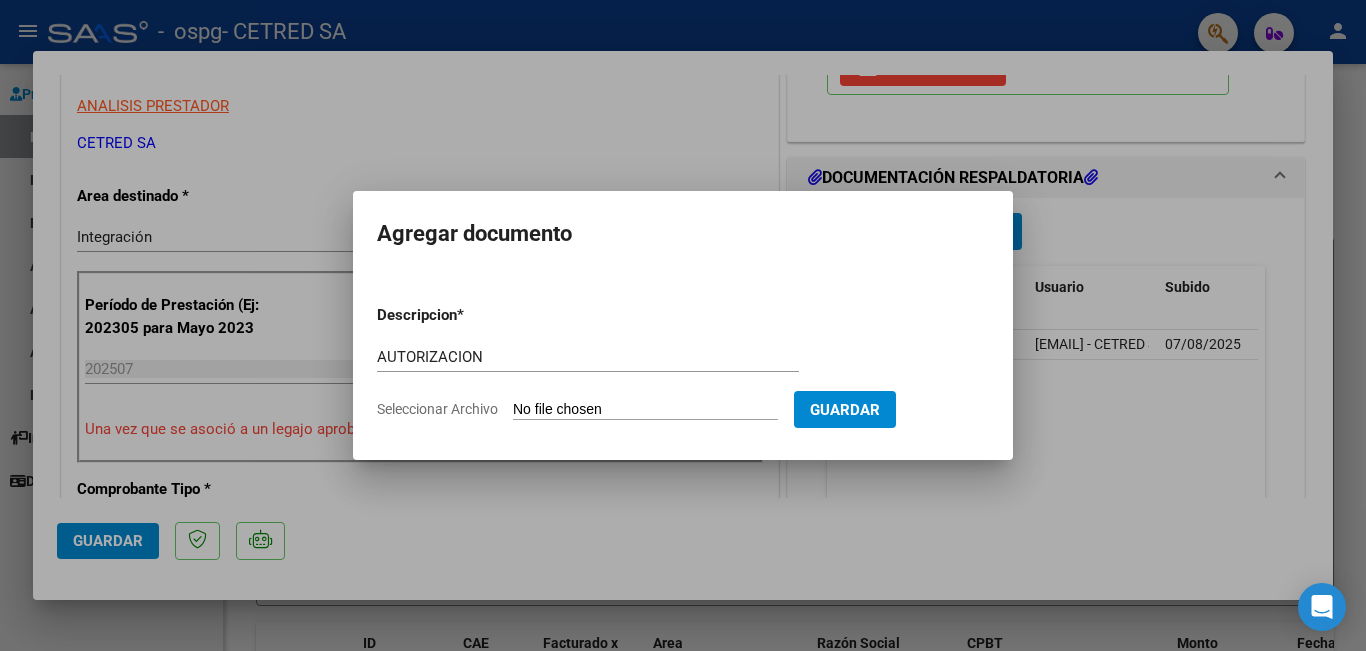 type on "C:\fakepath\[NAME] [NAME] [NAME] 2025.odt" 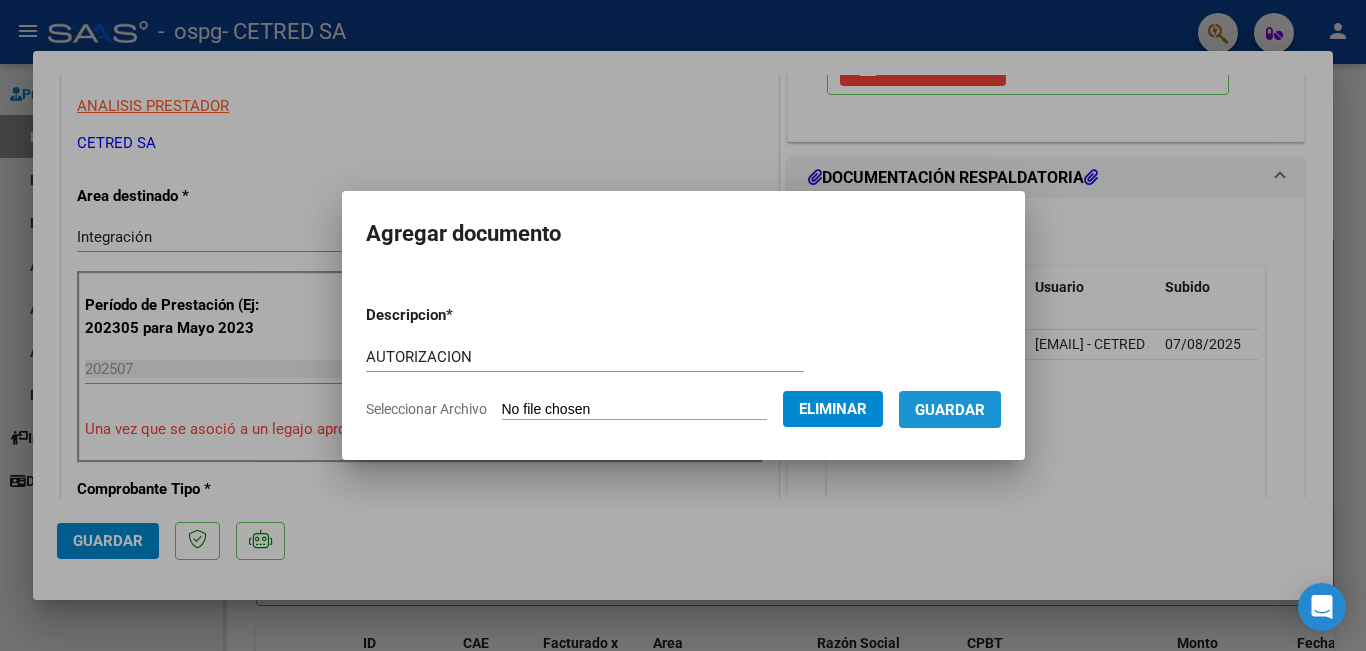 click on "Guardar" at bounding box center (950, 410) 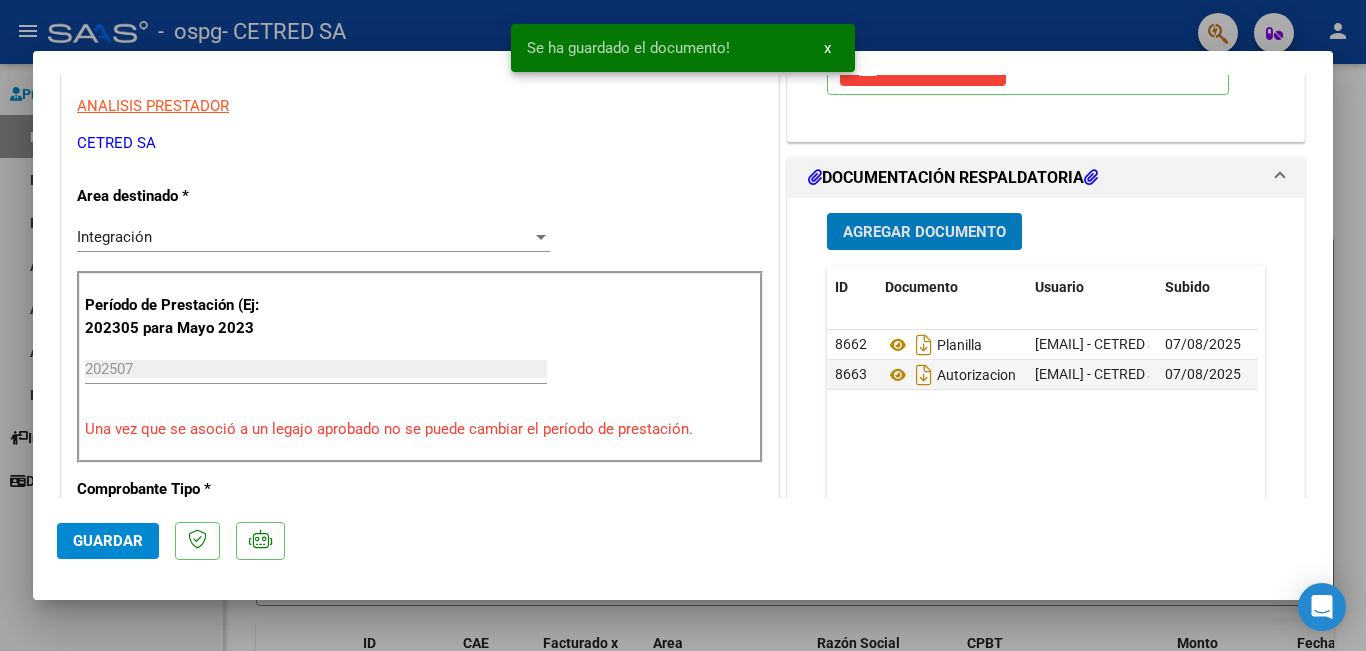 click on "Guardar" 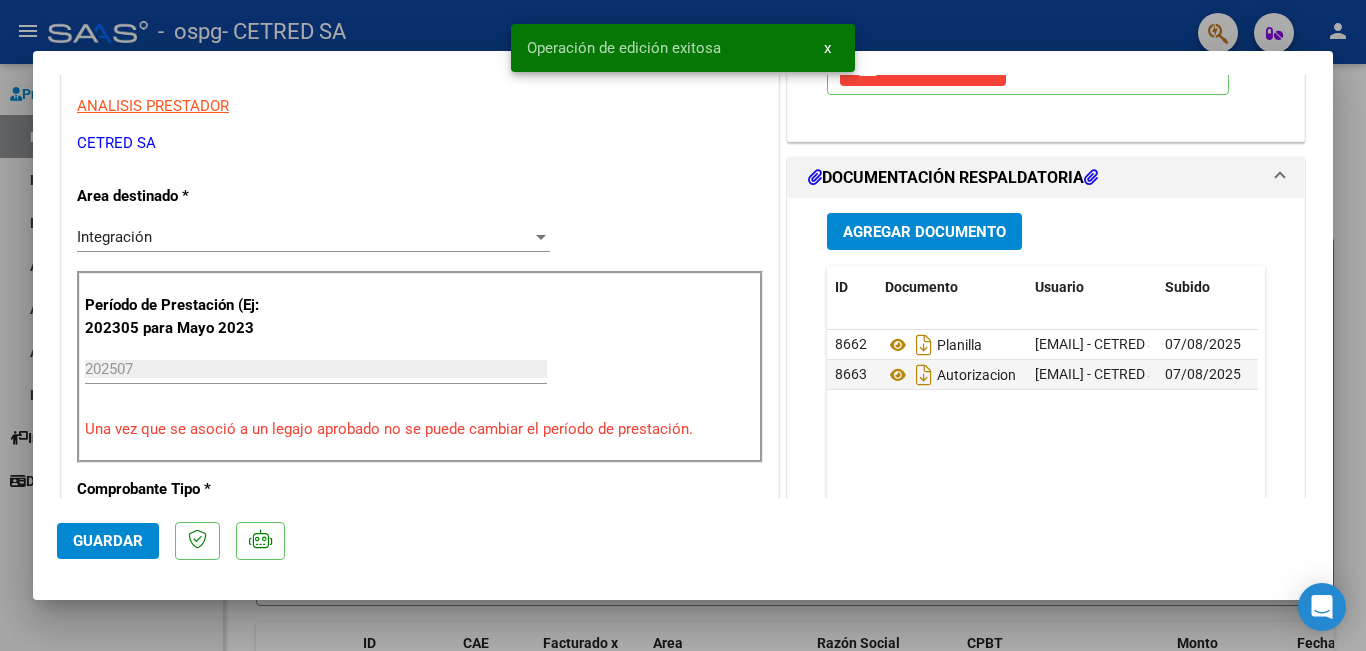 click at bounding box center (683, 325) 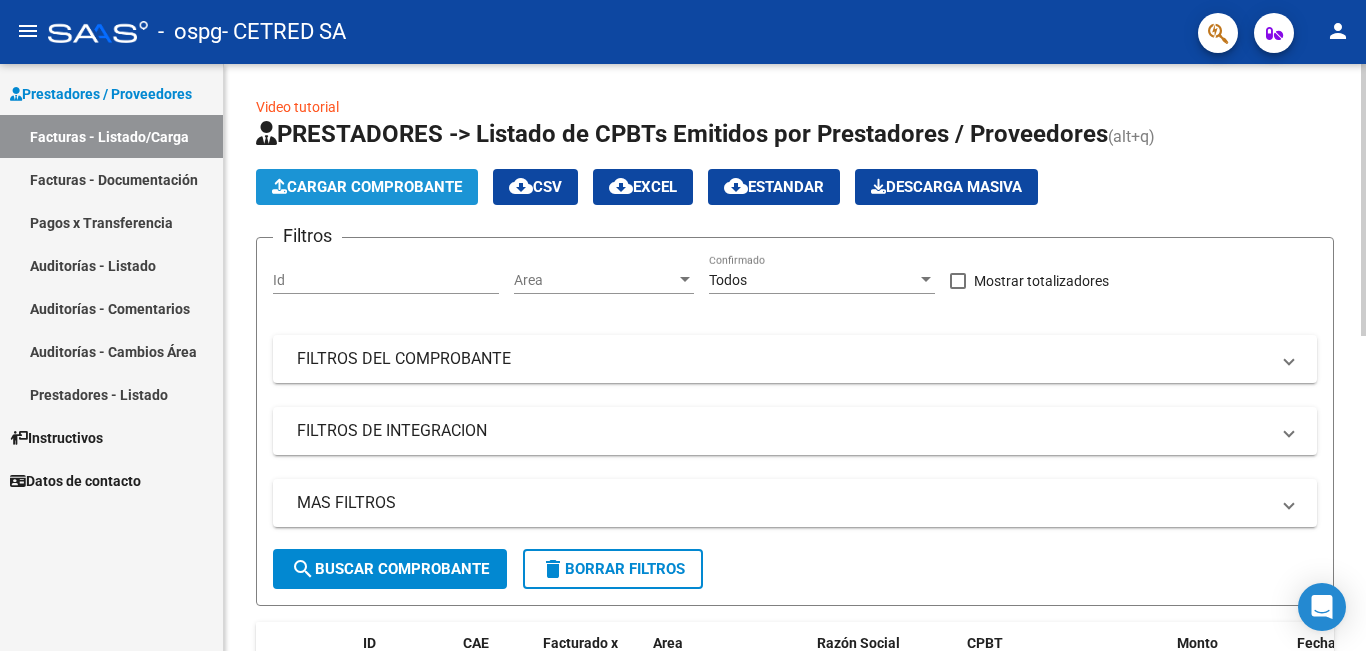 click on "Cargar Comprobante" 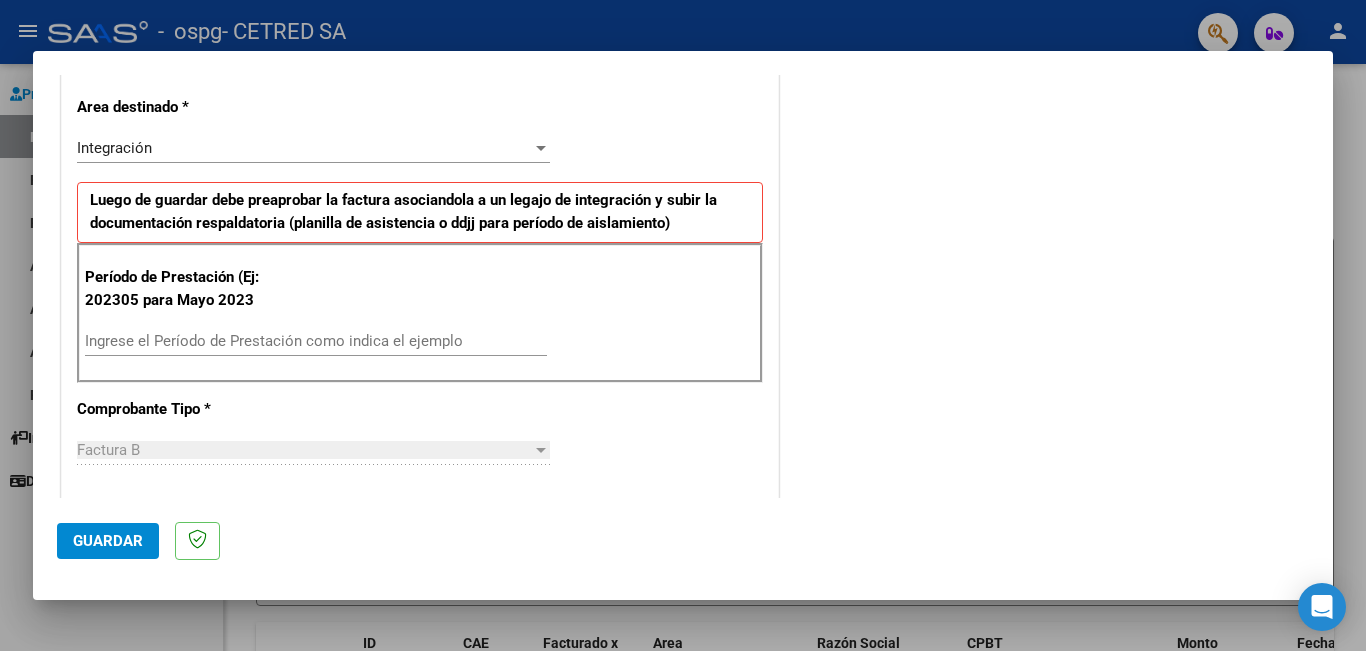 scroll, scrollTop: 500, scrollLeft: 0, axis: vertical 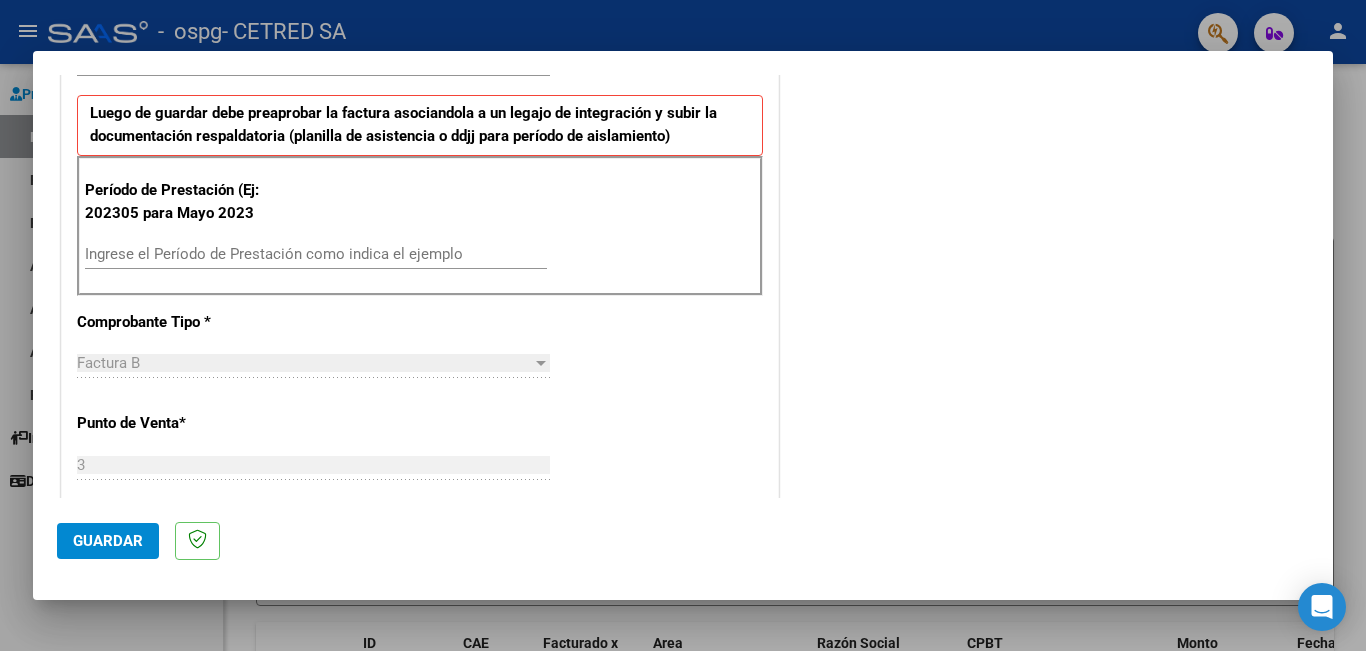 click on "Ingrese el Período de Prestación como indica el ejemplo" at bounding box center [316, 254] 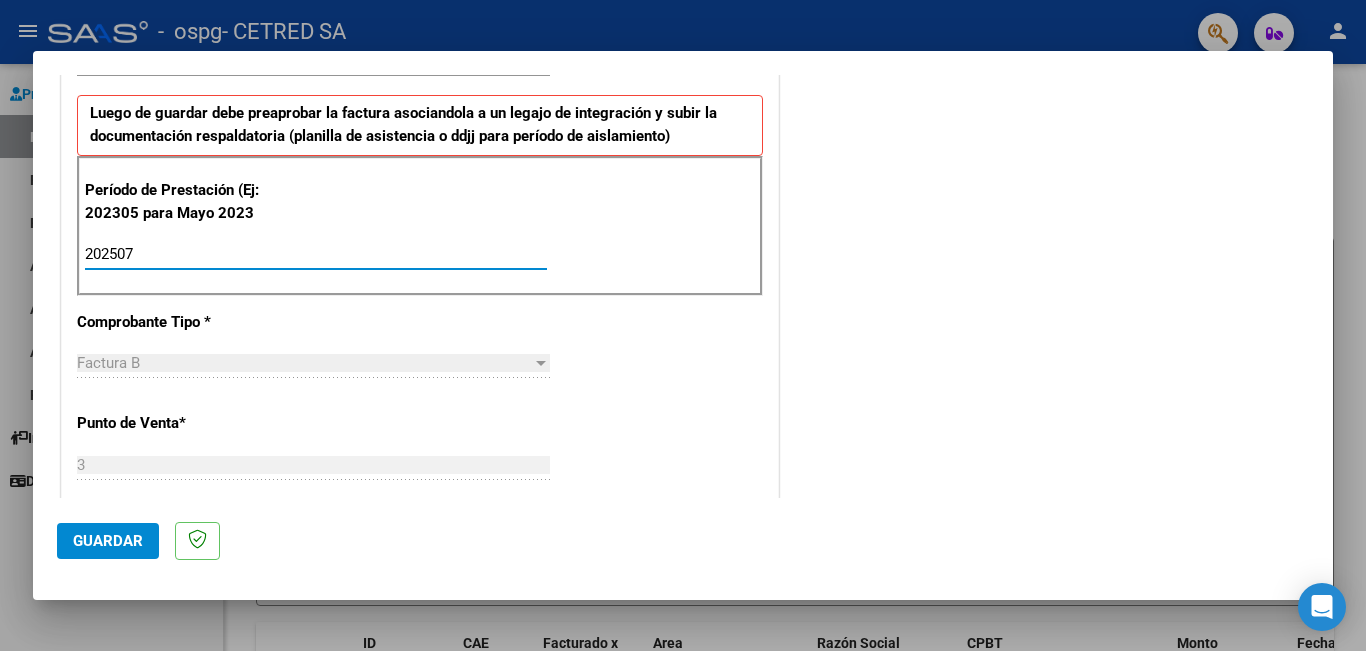 type on "202507" 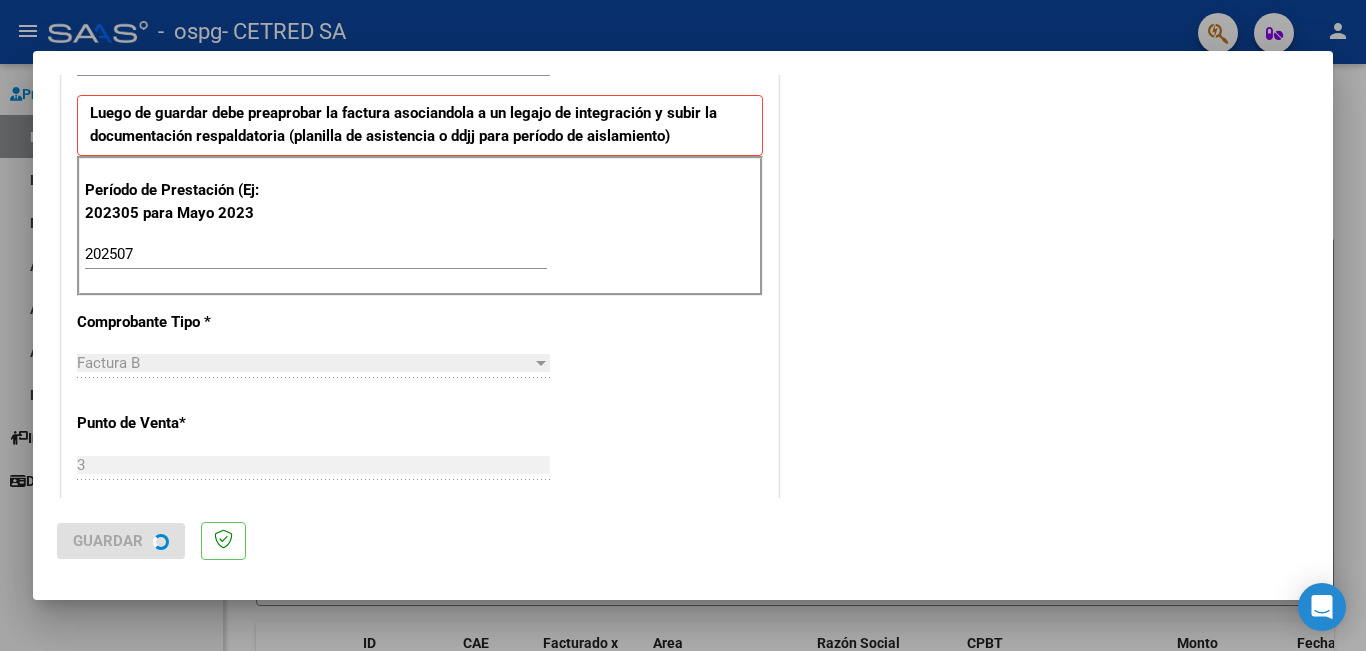 scroll, scrollTop: 0, scrollLeft: 0, axis: both 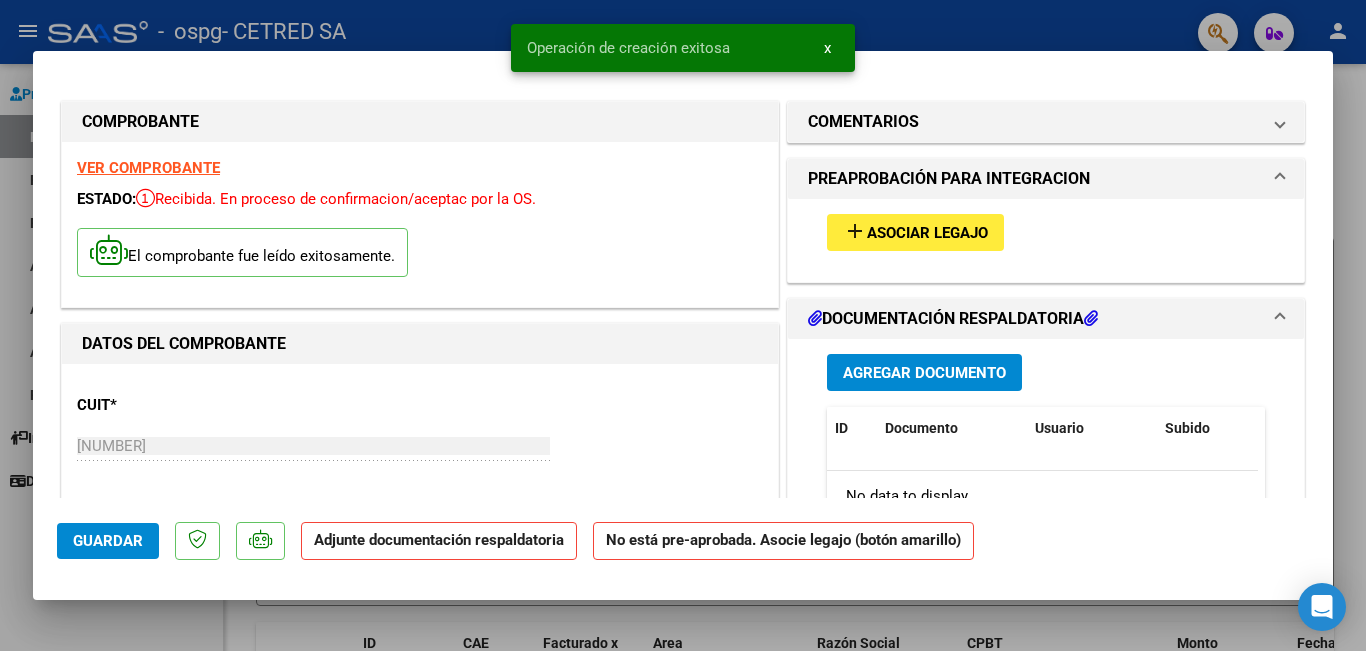click on "add" at bounding box center [855, 231] 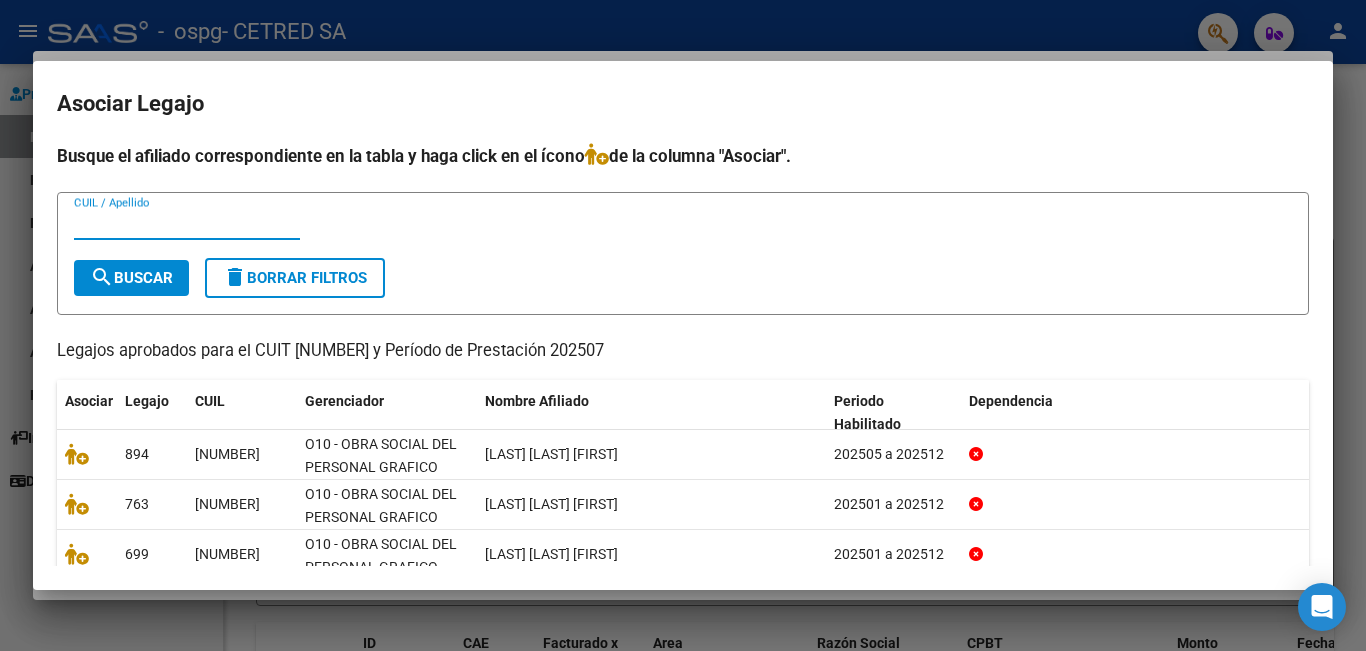 click on "CUIL / Apellido" at bounding box center [187, 224] 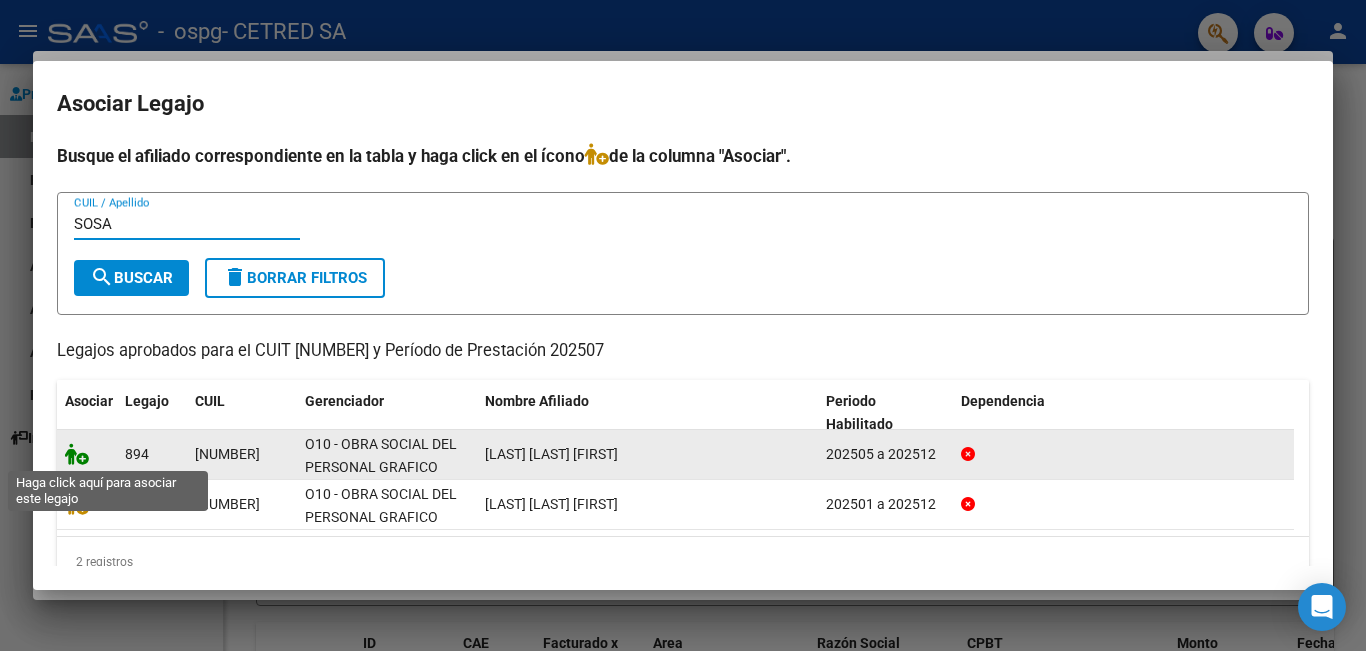type on "SOSA" 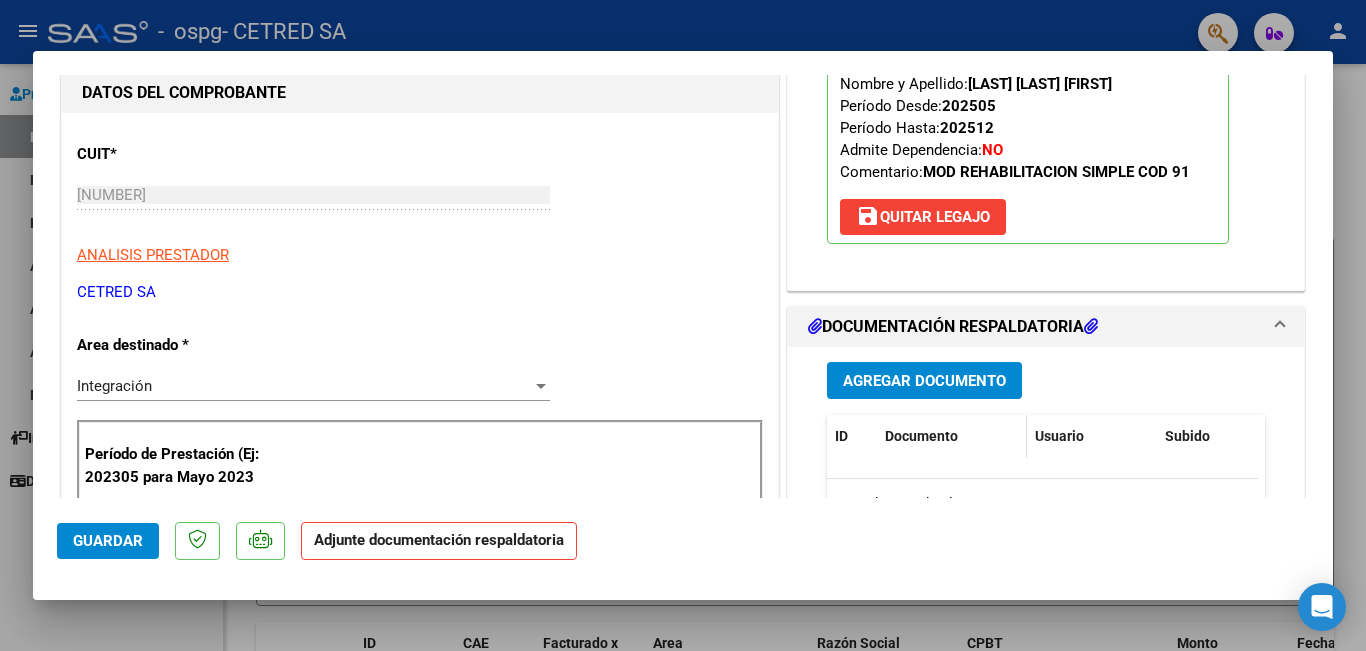 scroll, scrollTop: 300, scrollLeft: 0, axis: vertical 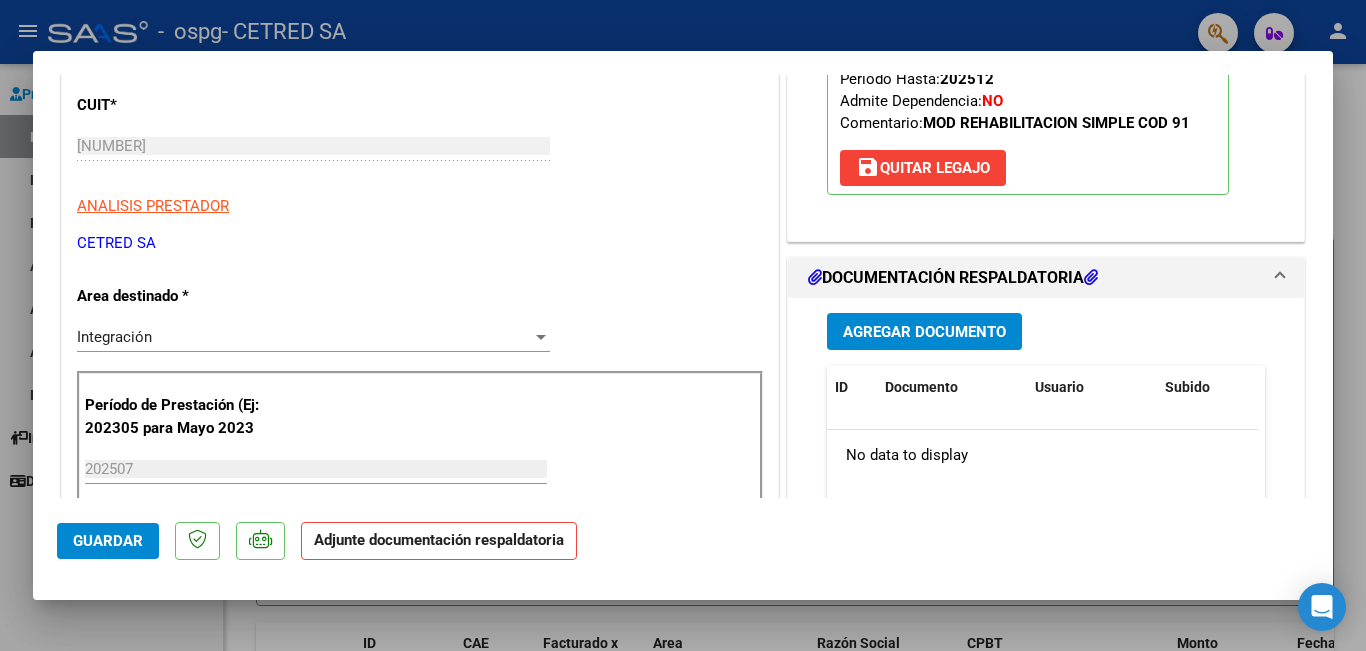 click on "Agregar Documento" at bounding box center (924, 332) 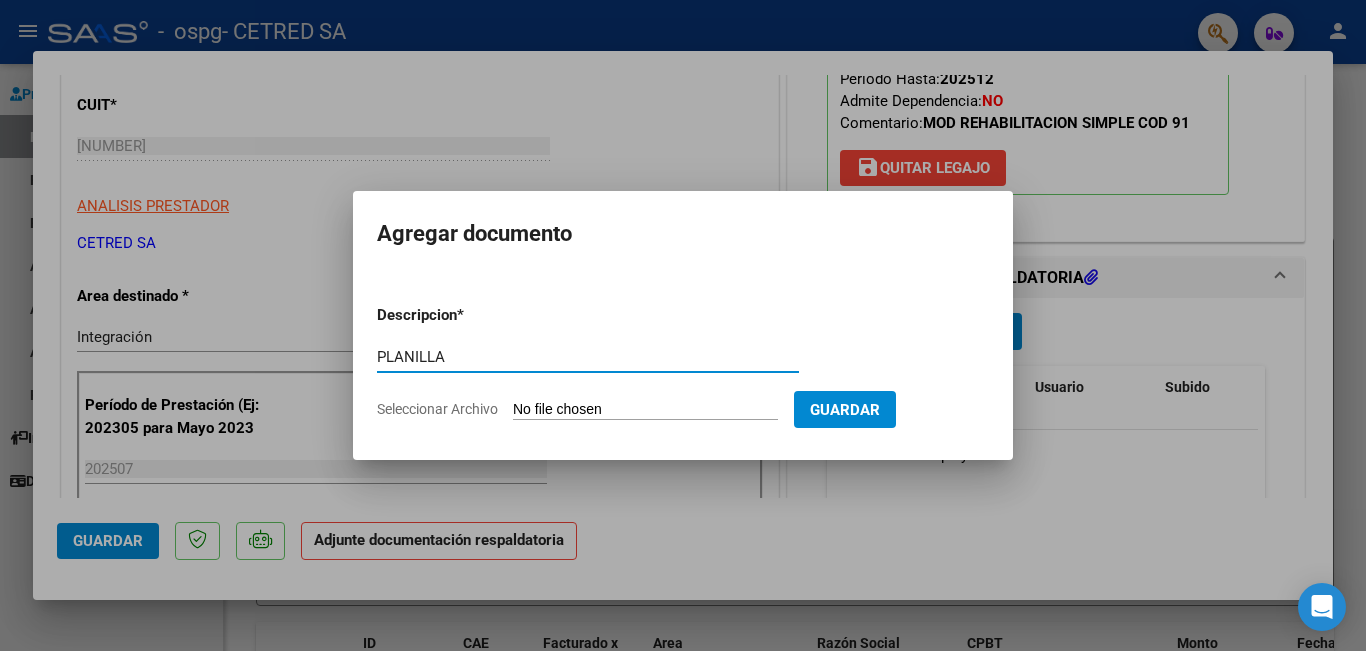 type on "PLANILLA" 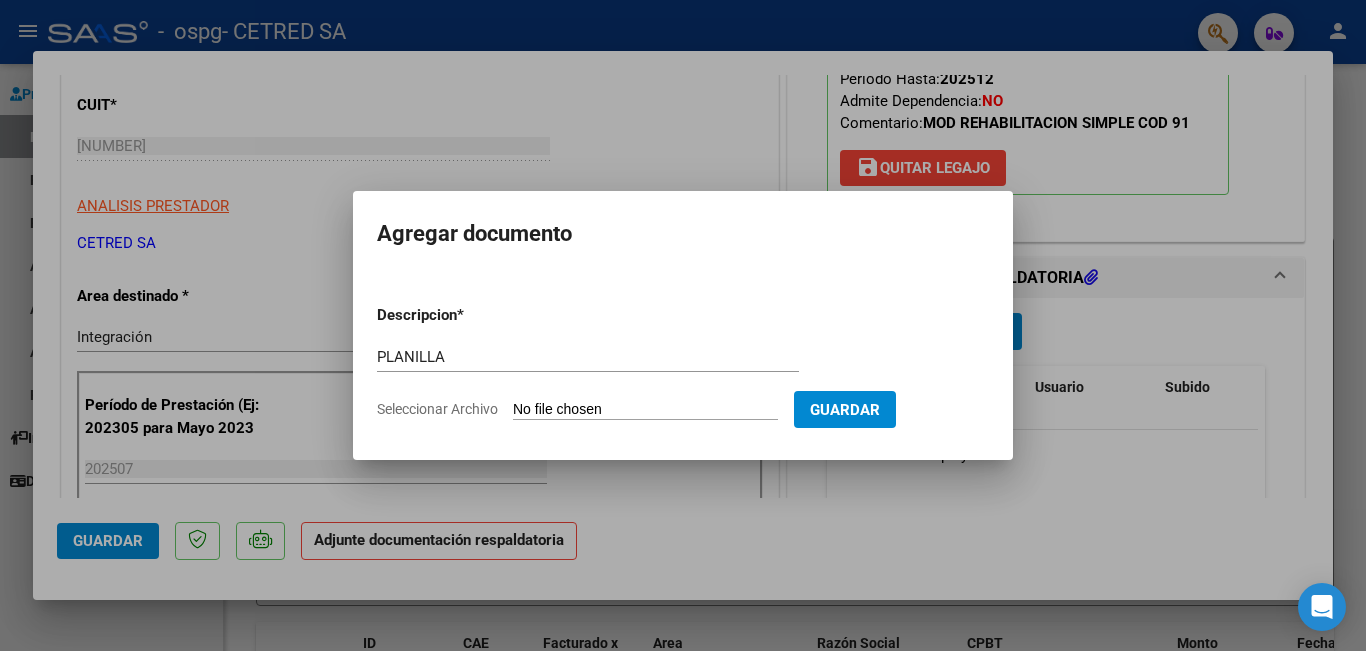 type on "C:\fakepath\[LAST] [LAST].pdf" 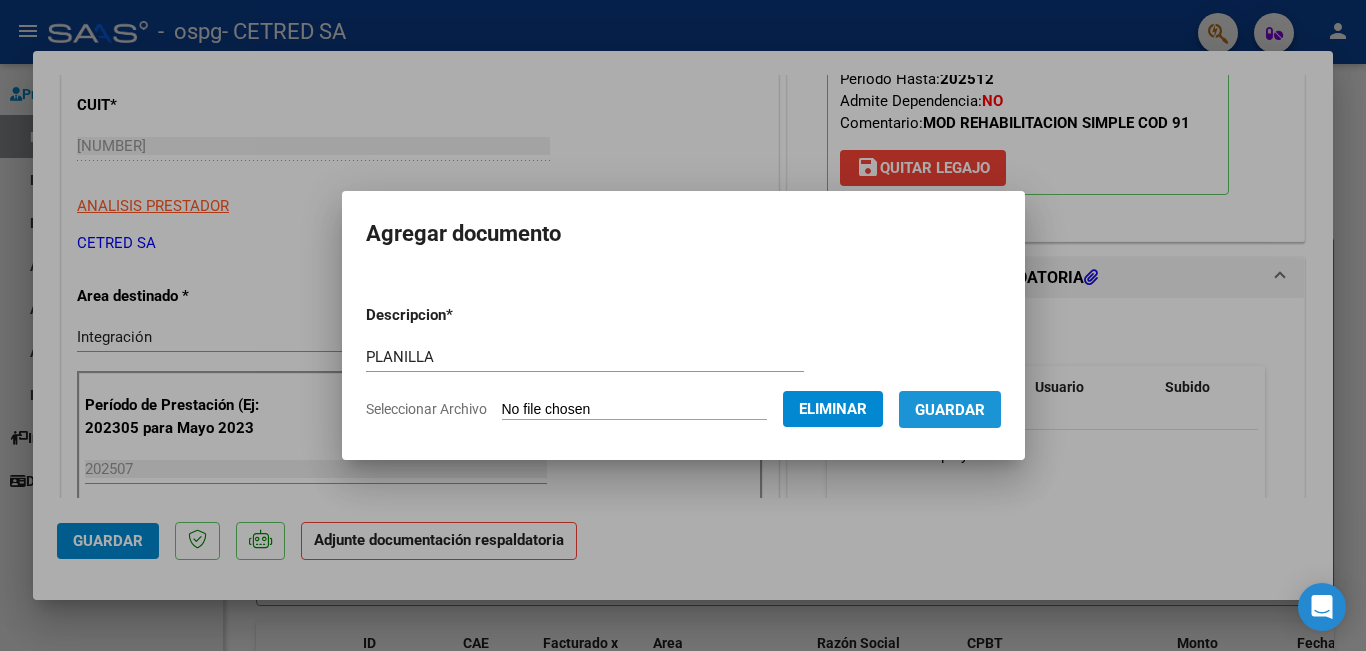 click on "Guardar" at bounding box center [950, 410] 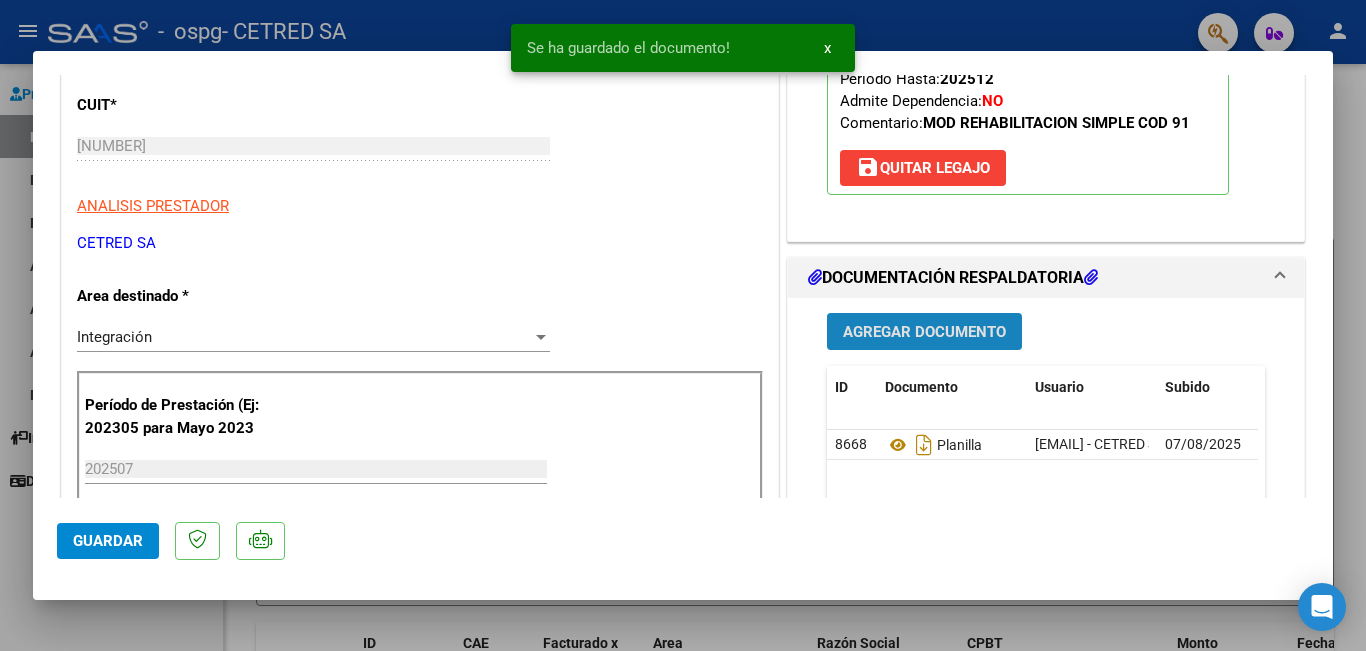 click on "Agregar Documento" at bounding box center (924, 332) 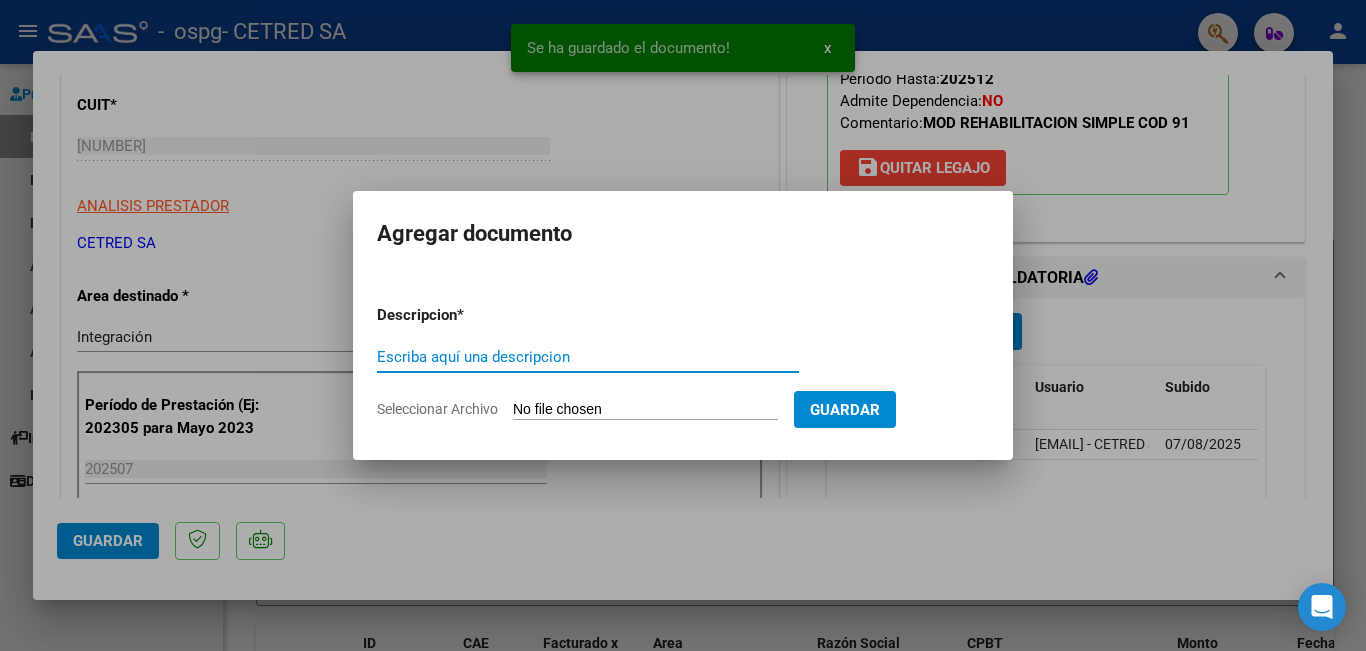 click on "Escriba aquí una descripcion" at bounding box center [588, 357] 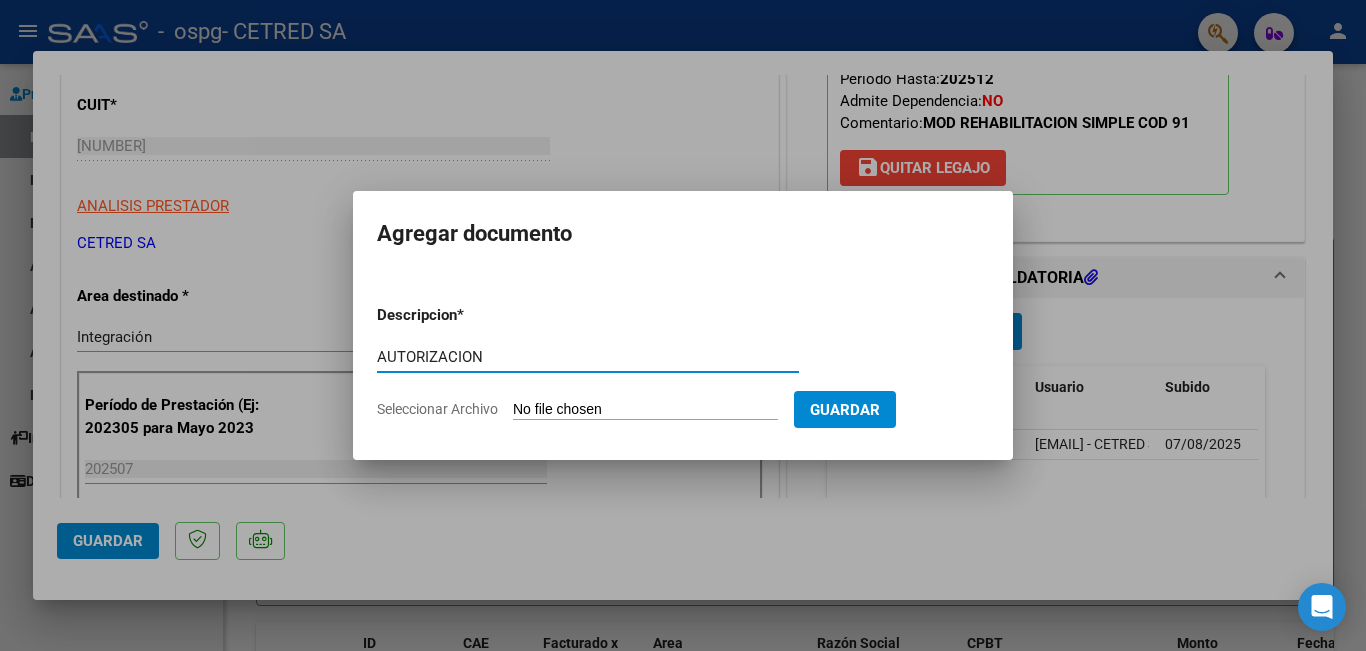 type on "AUTORIZACION" 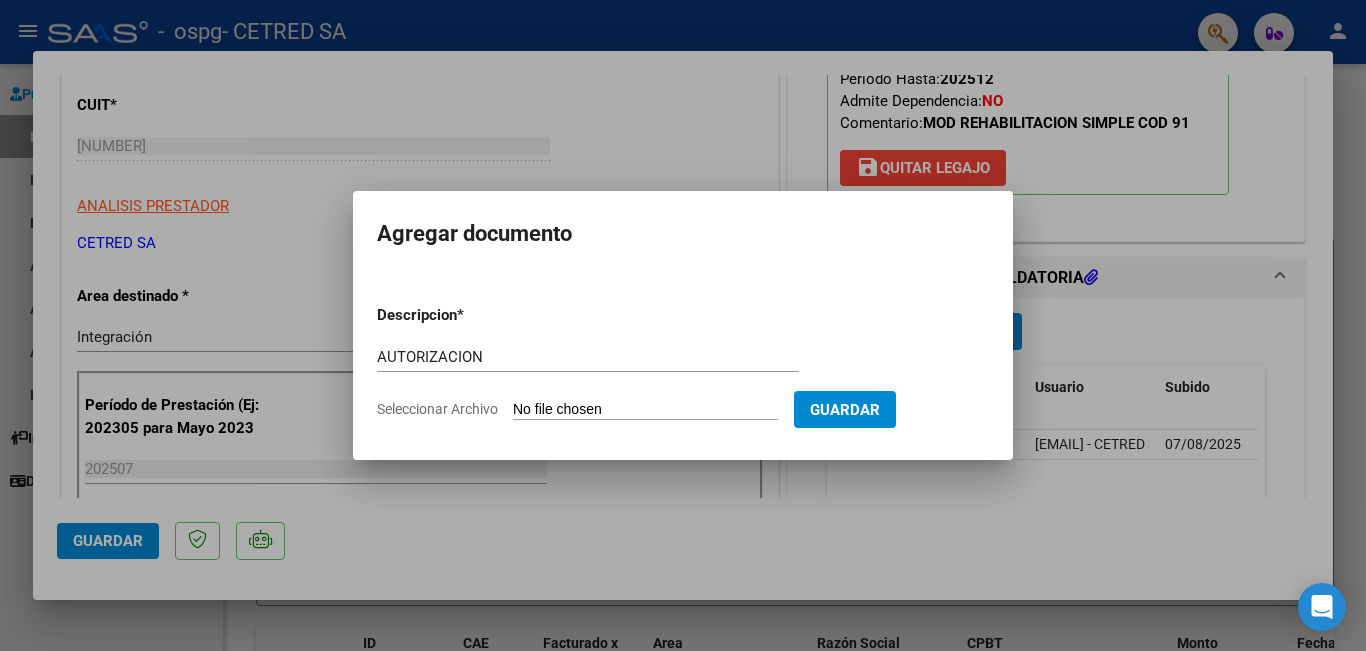 type on "C:\fakepath\[LAST] [LAST] 2025.odt" 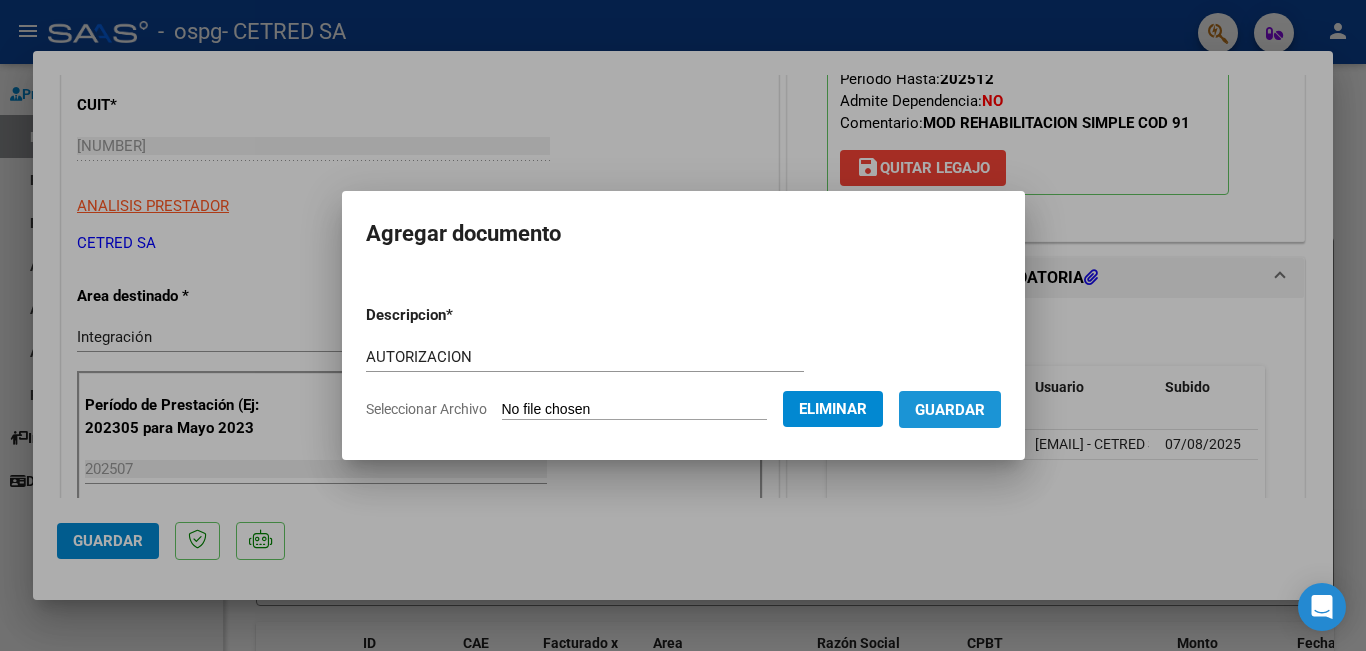 click on "Guardar" at bounding box center (950, 410) 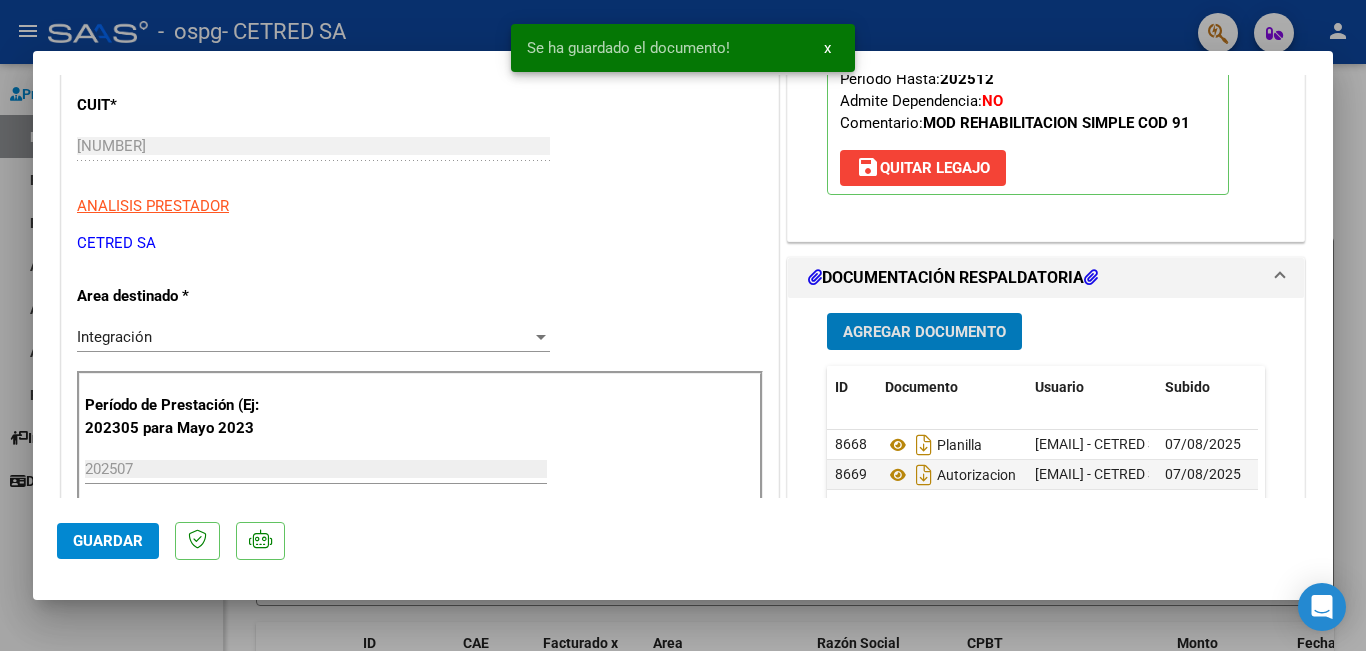 click on "Guardar" 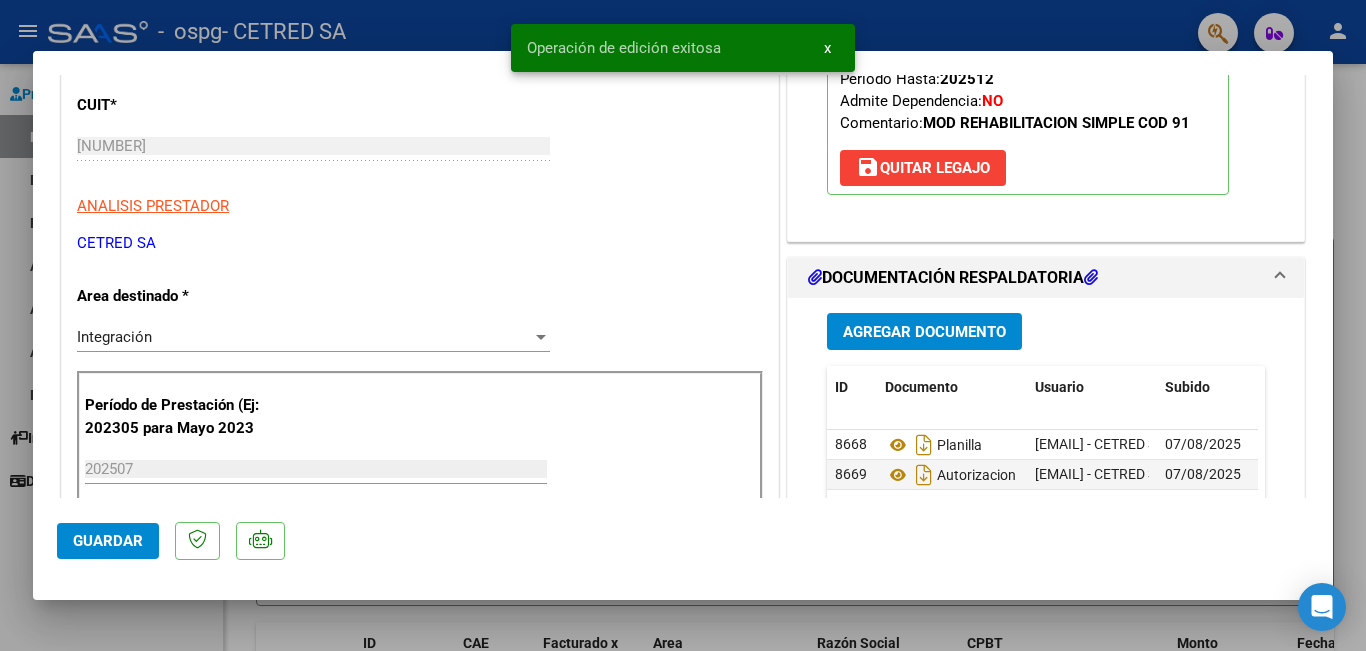 click at bounding box center (683, 325) 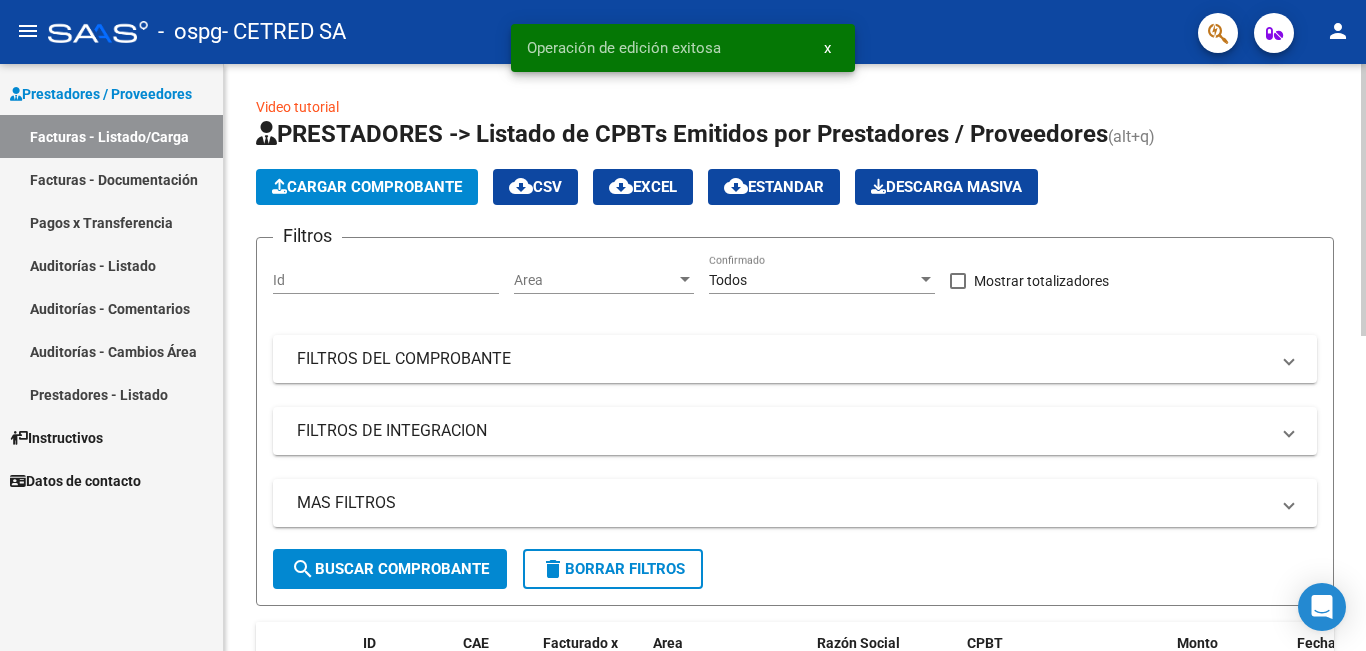 click on "Cargar Comprobante" 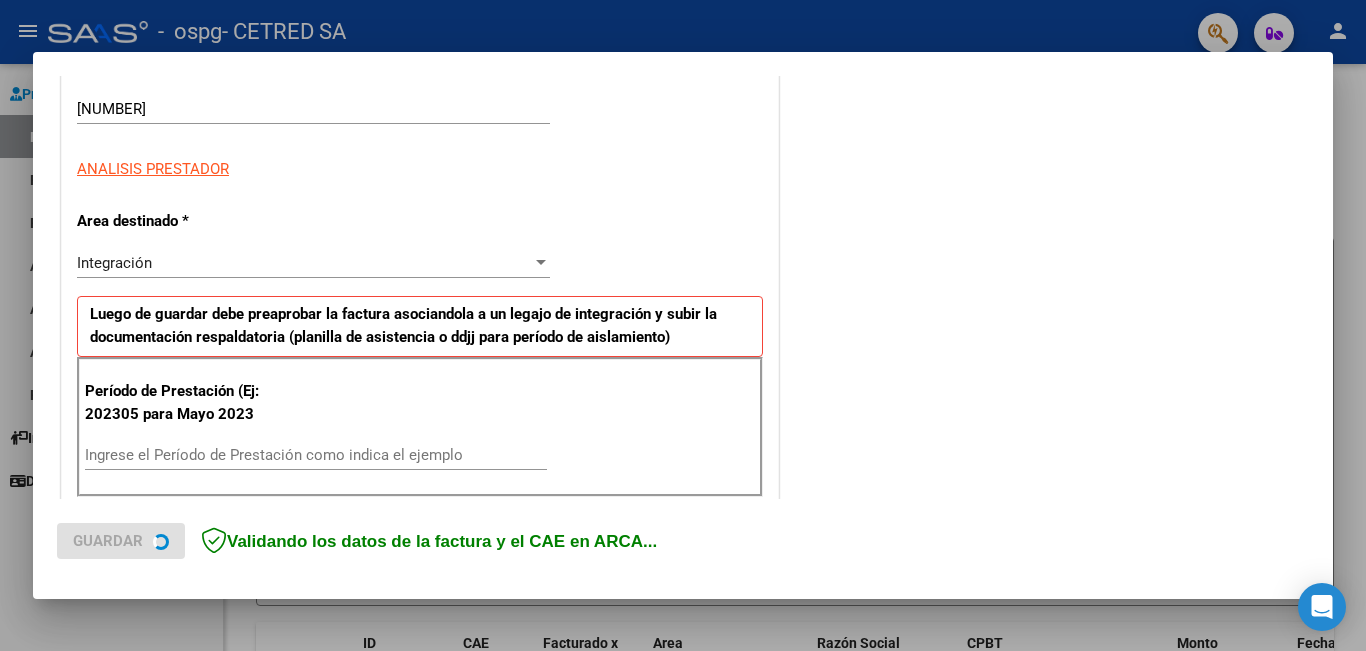 scroll, scrollTop: 400, scrollLeft: 0, axis: vertical 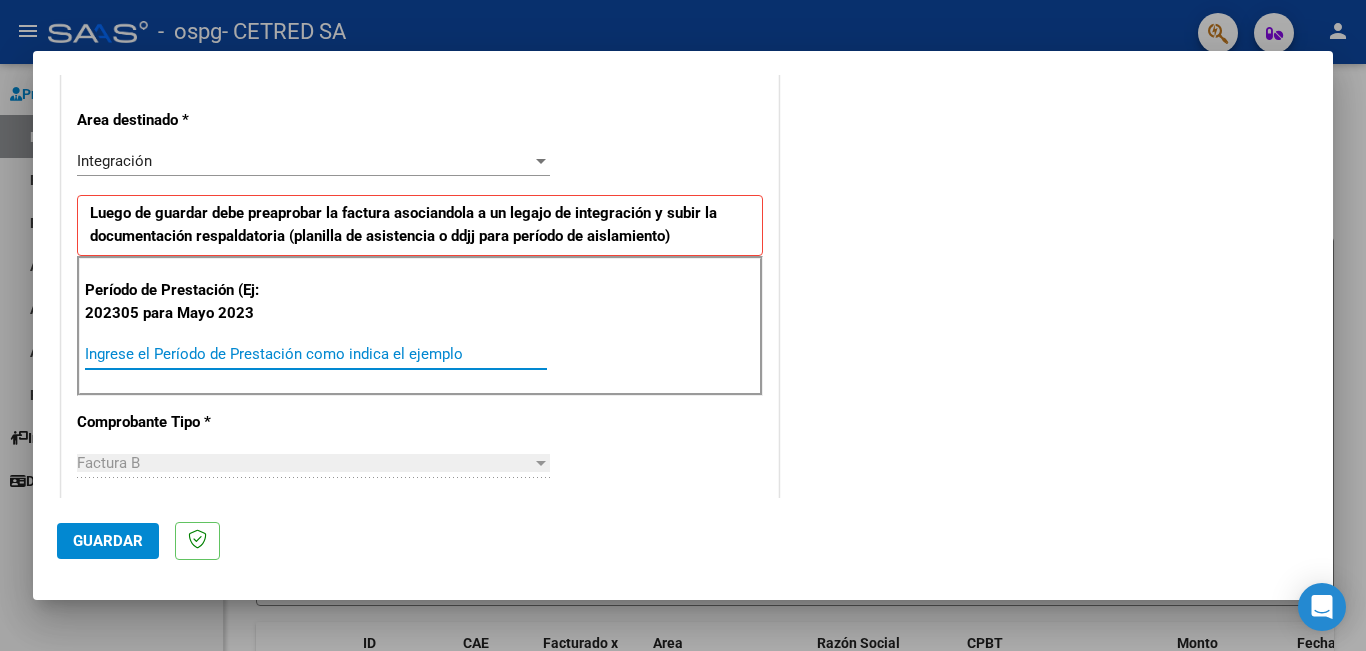 click on "Ingrese el Período de Prestación como indica el ejemplo" at bounding box center (316, 354) 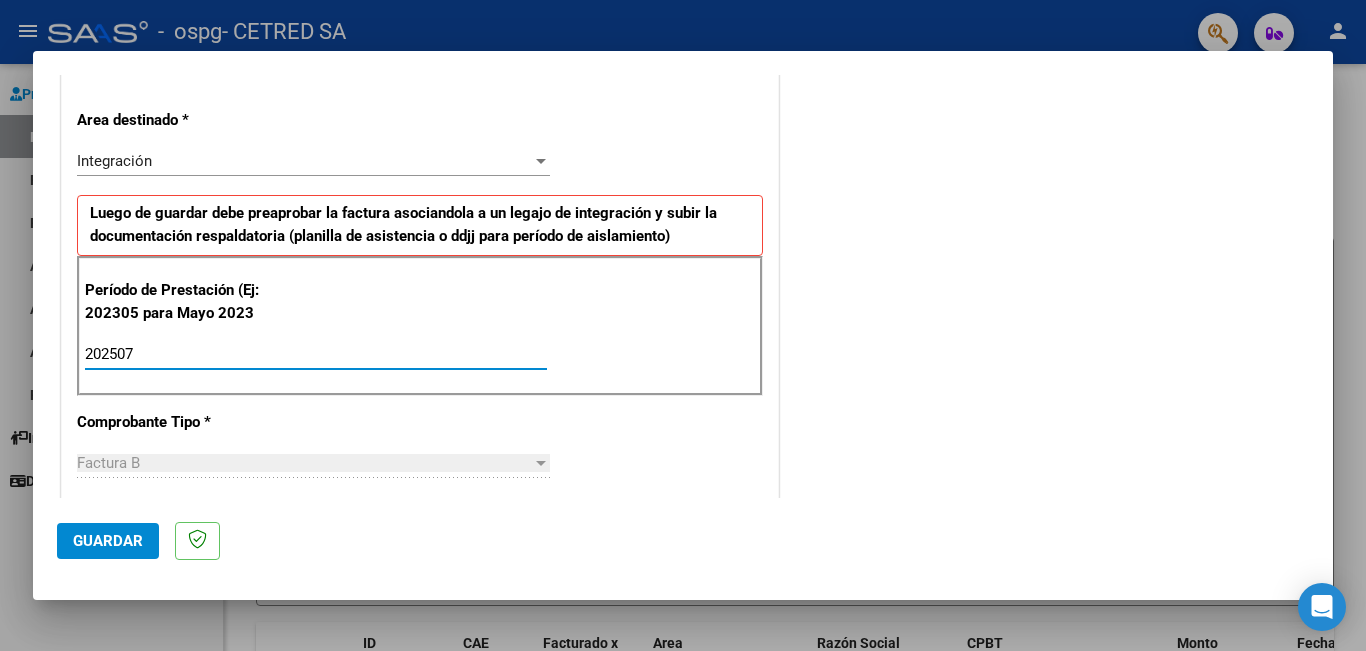 type on "202507" 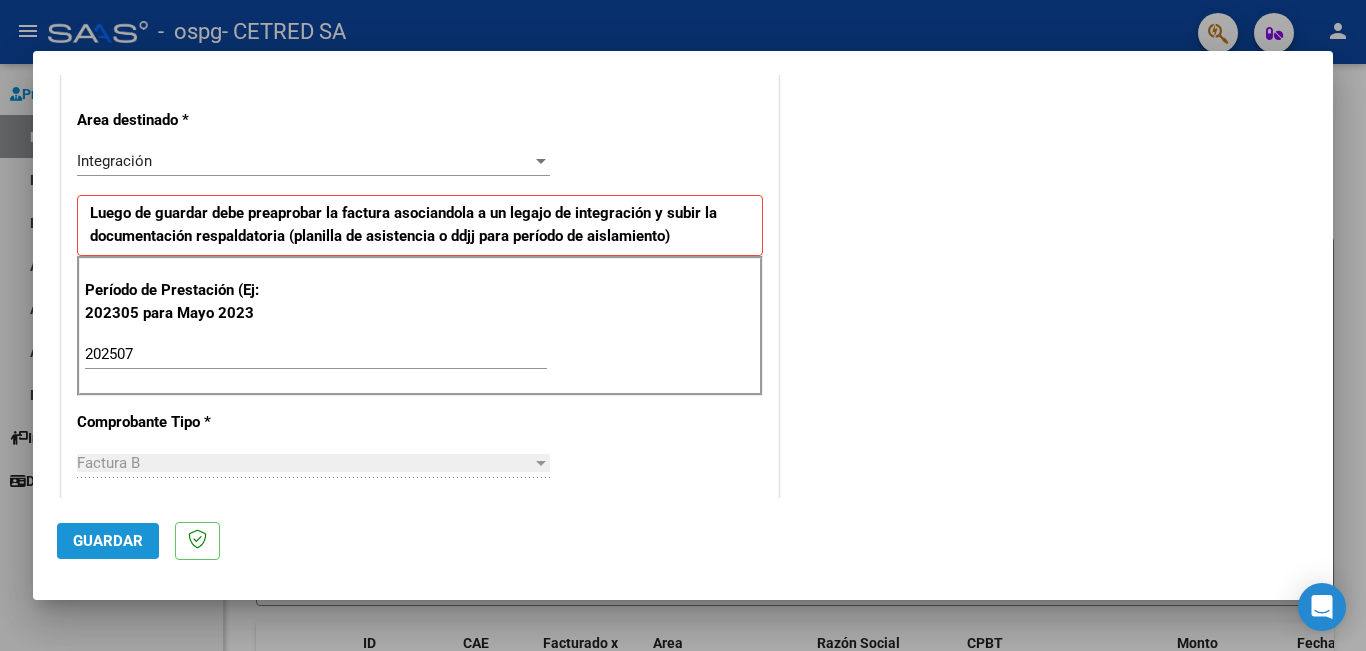 click on "Guardar" 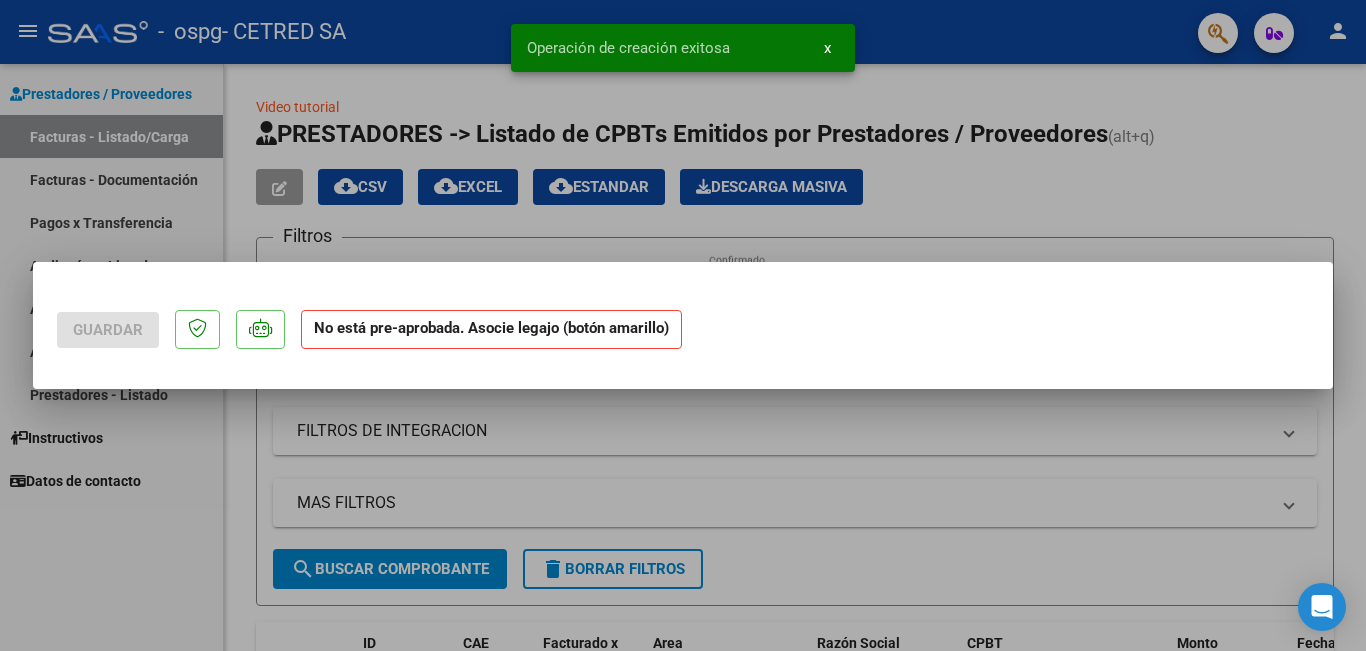 scroll, scrollTop: 0, scrollLeft: 0, axis: both 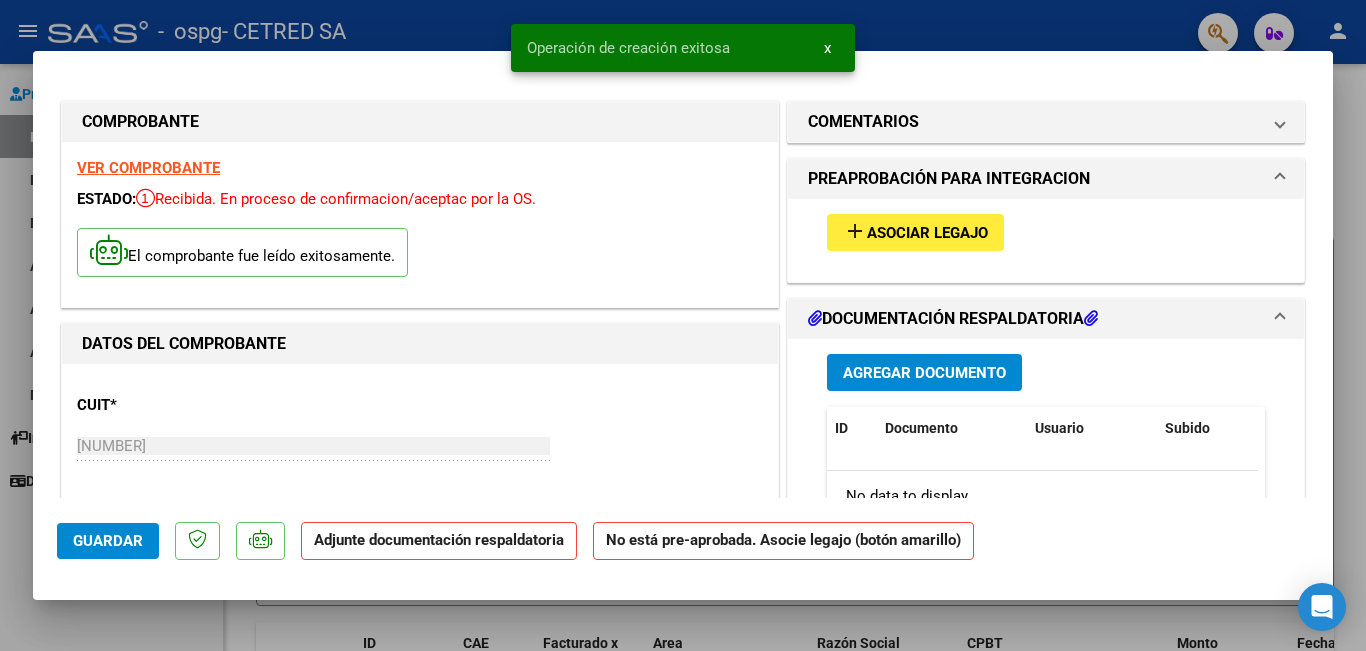 click on "add" at bounding box center [855, 231] 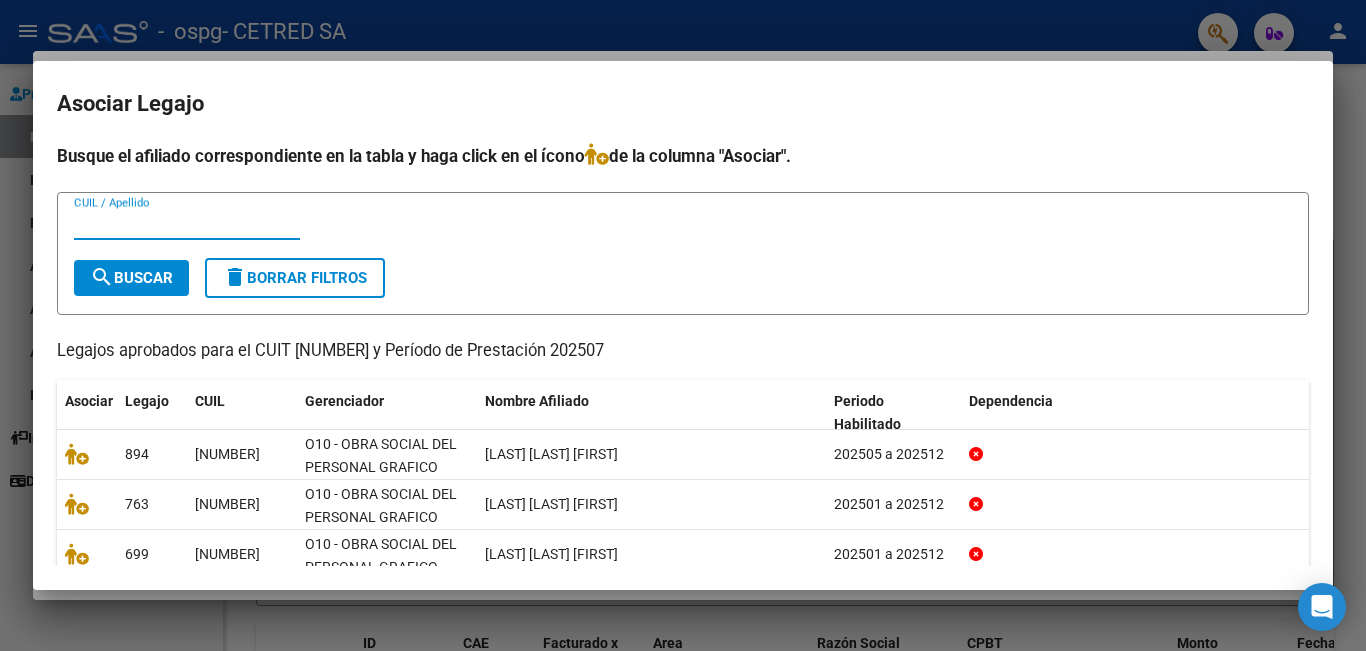 click on "CUIL / Apellido" at bounding box center (187, 224) 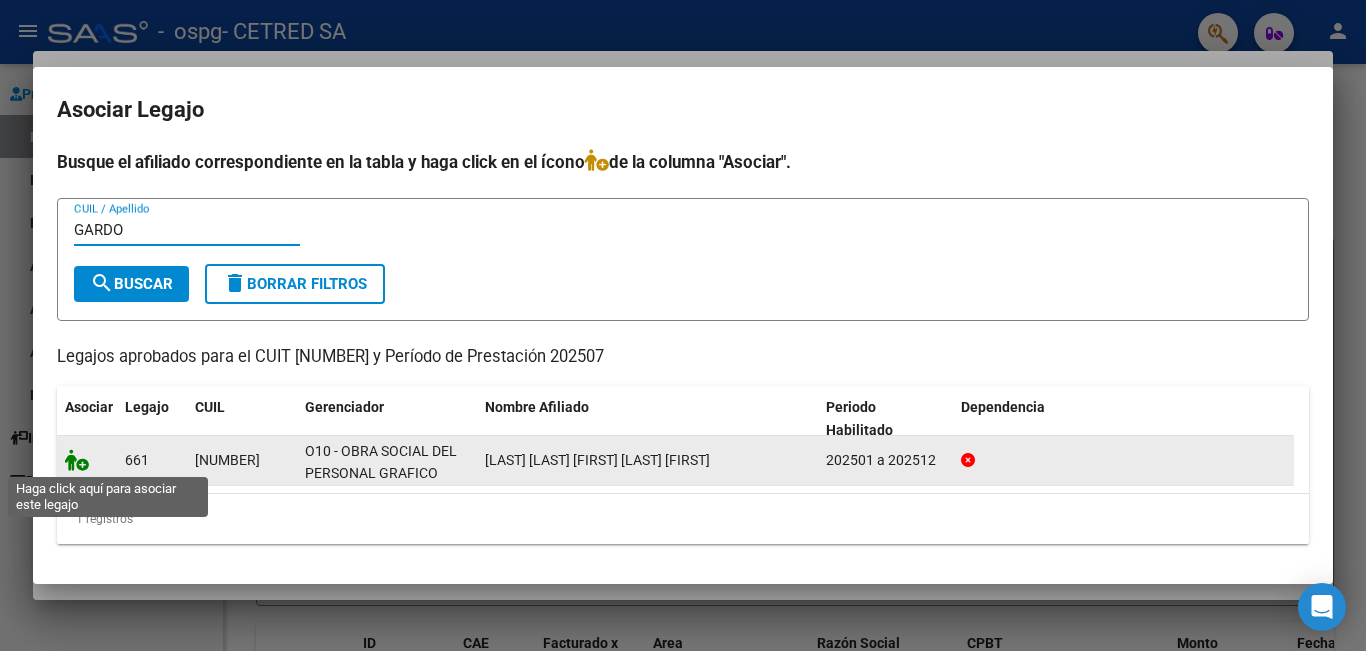 type on "GARDO" 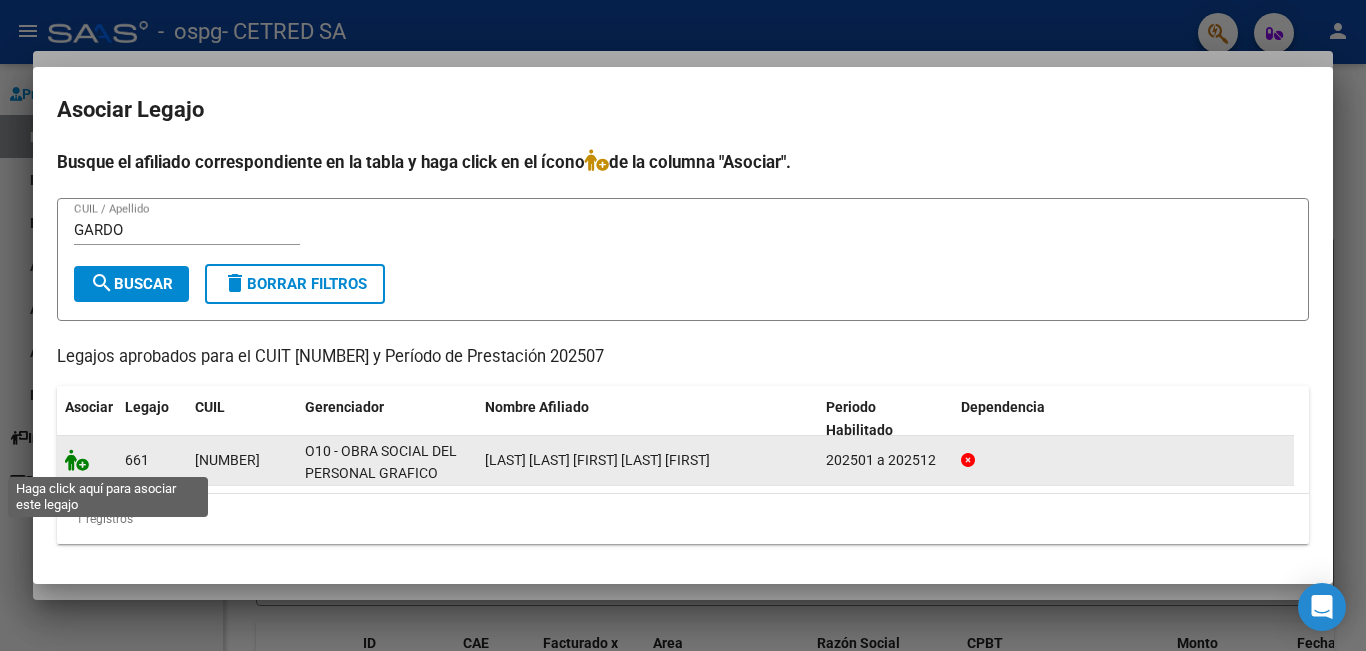 click 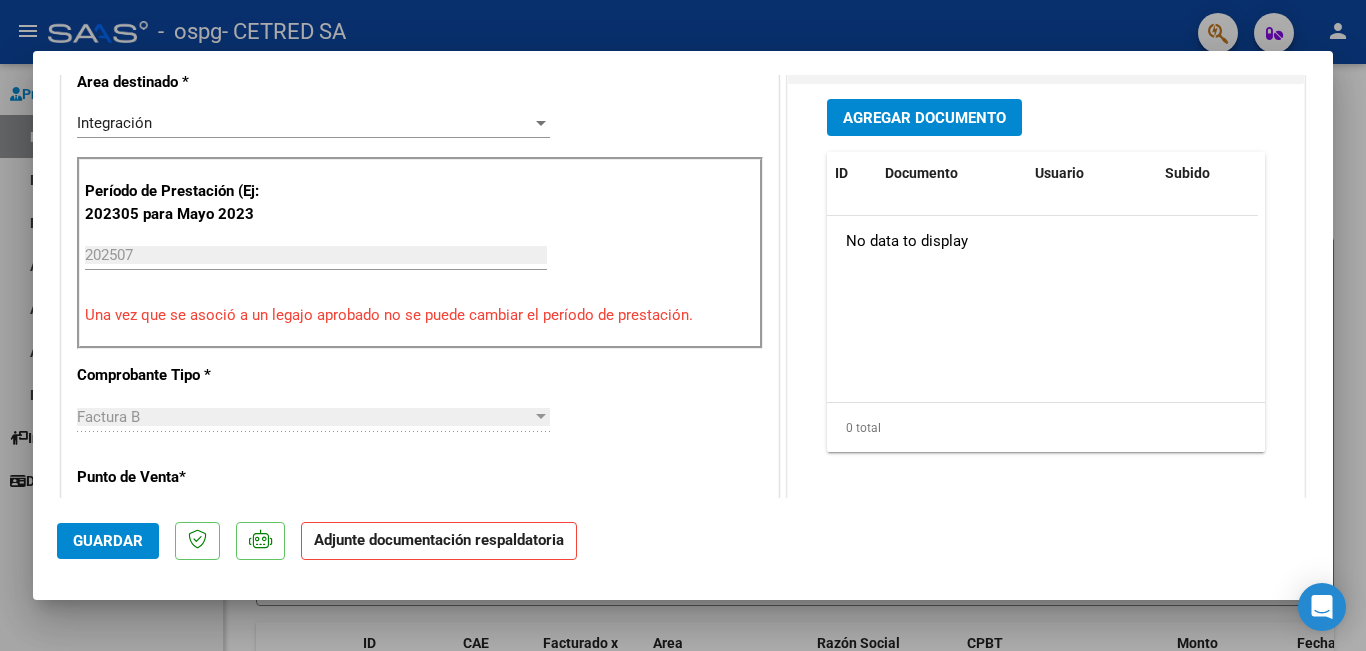 scroll, scrollTop: 400, scrollLeft: 0, axis: vertical 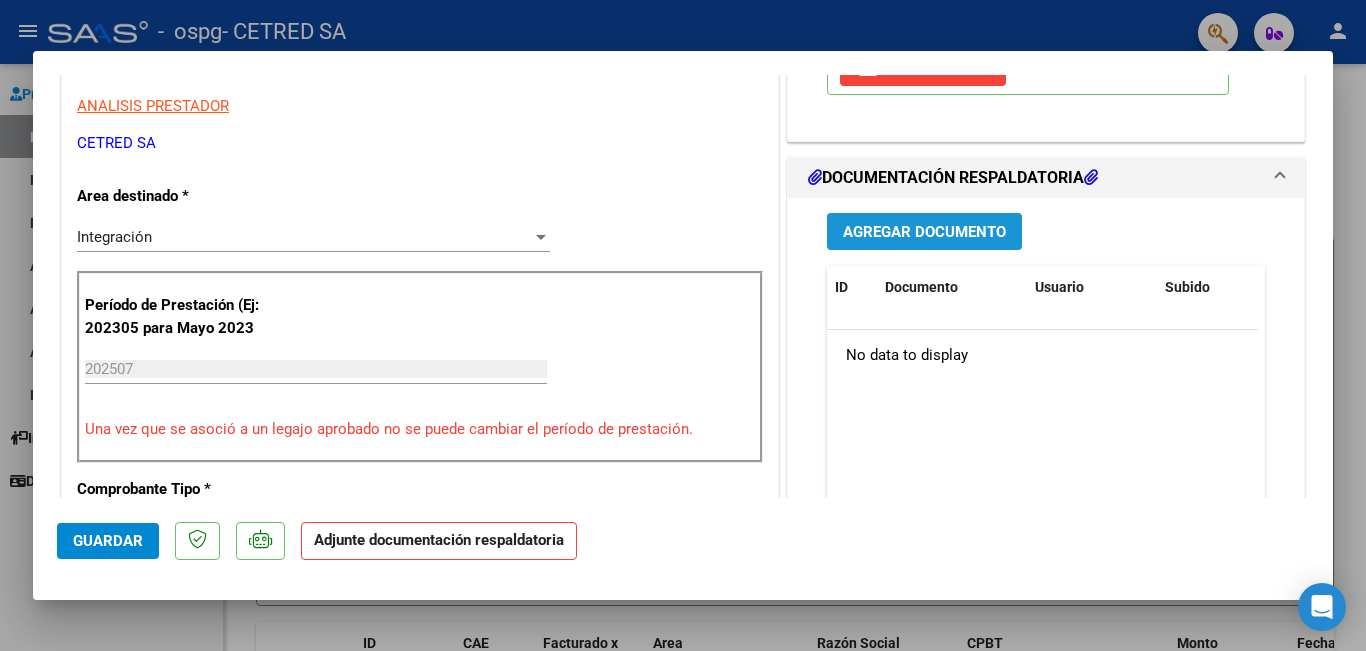 click on "Agregar Documento" at bounding box center (924, 232) 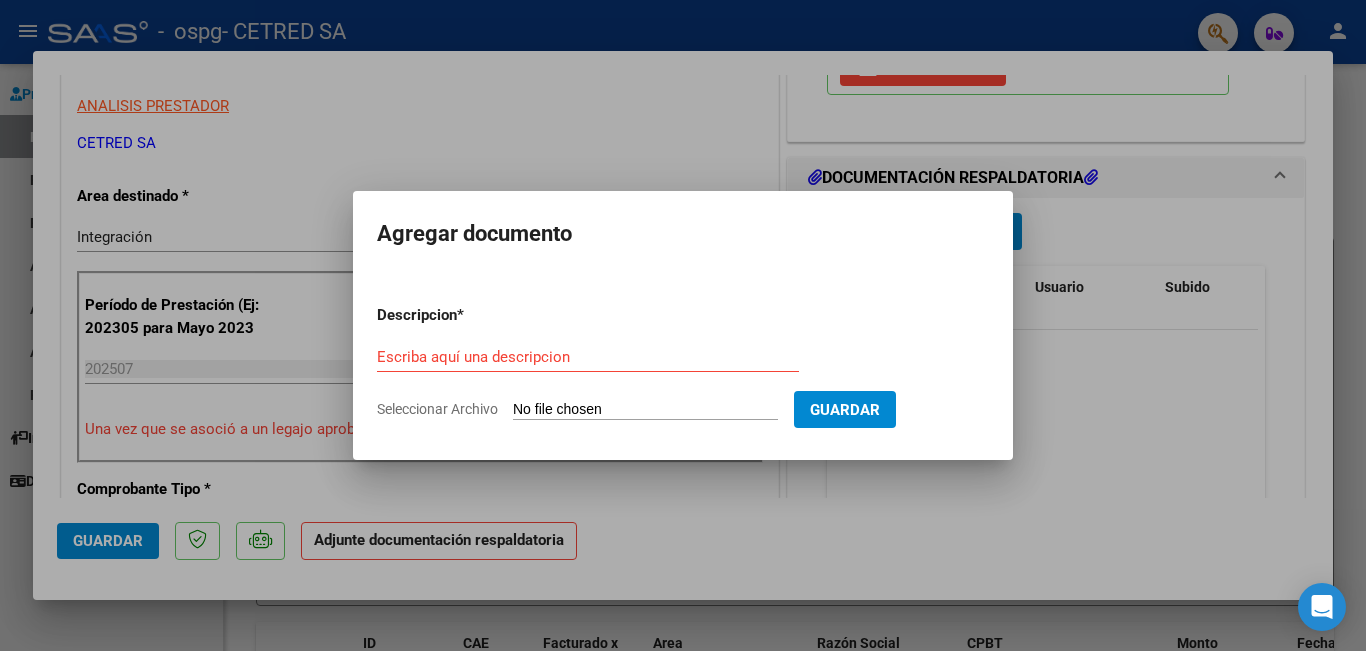 click on "Escriba aquí una descripcion" at bounding box center [588, 357] 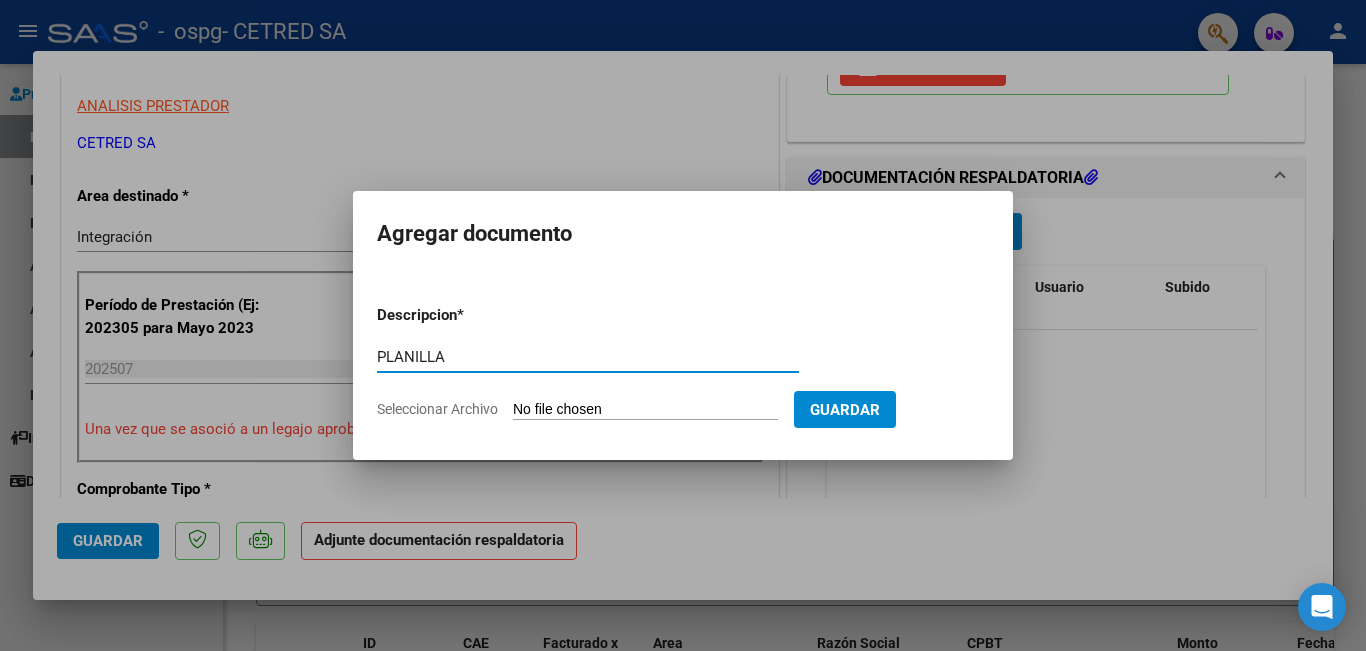 type on "PLANILLA" 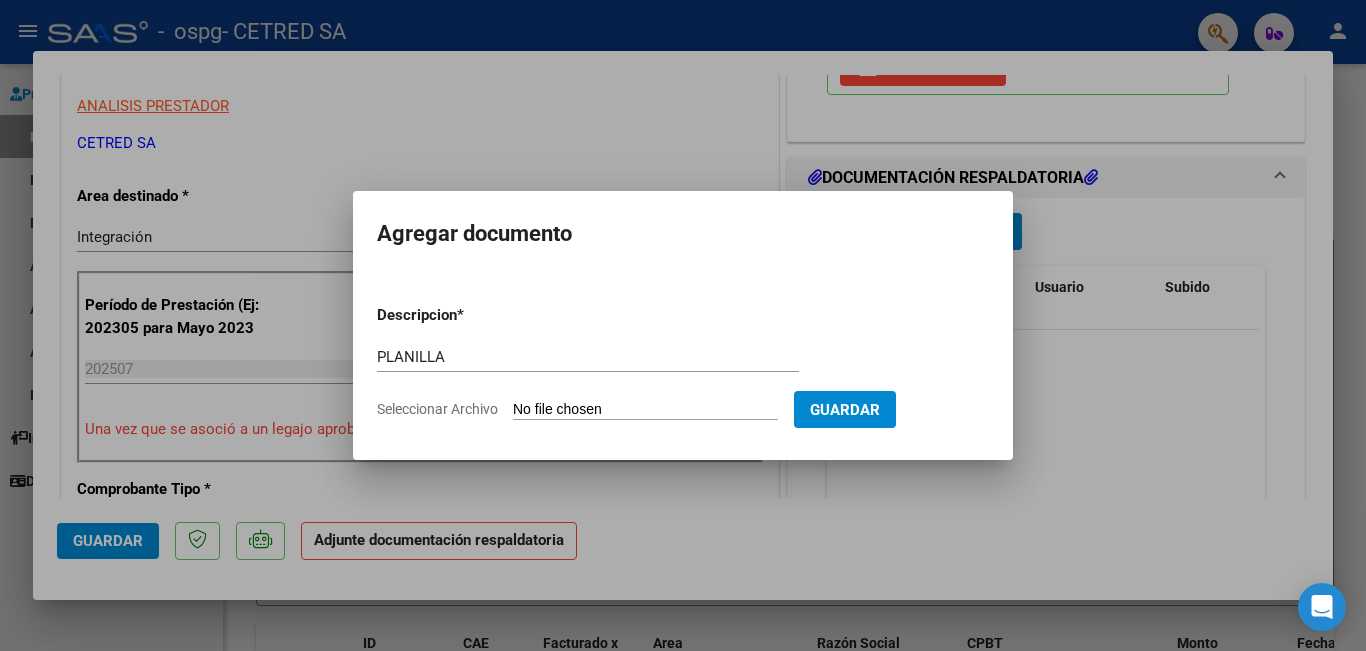 type on "C:\fakepath\[LAST] [LAST].pdf" 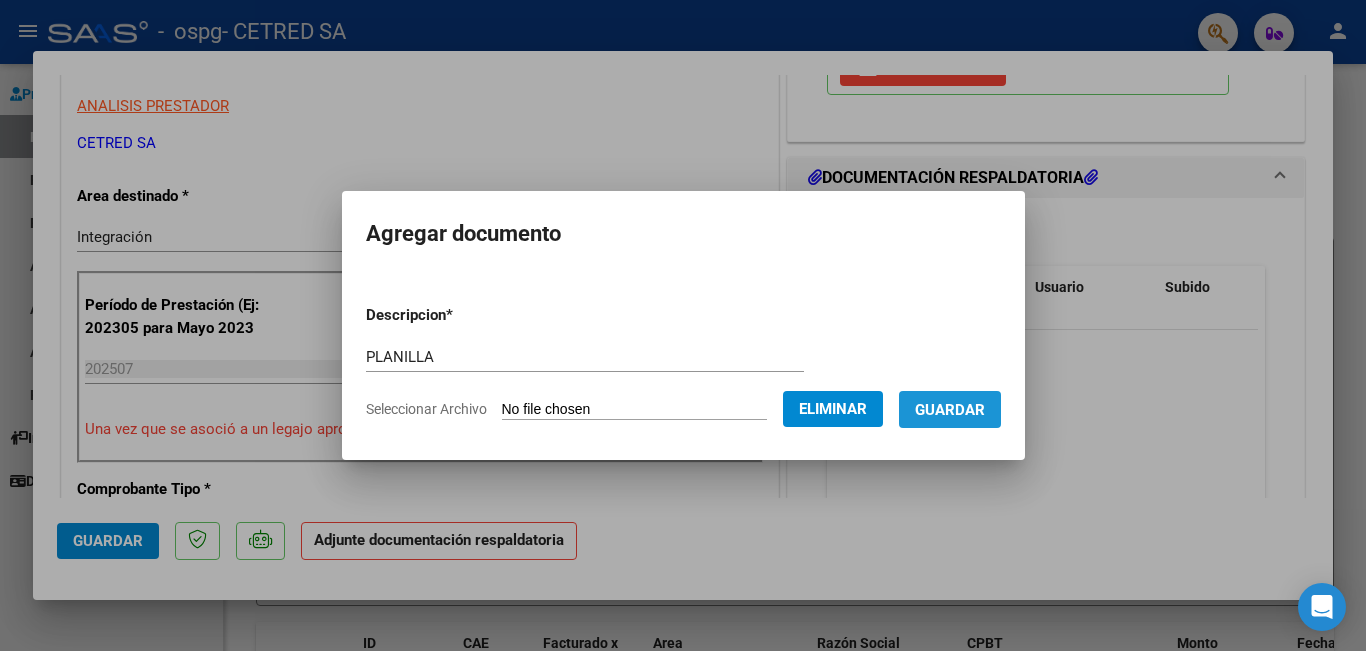 click on "Guardar" at bounding box center [950, 410] 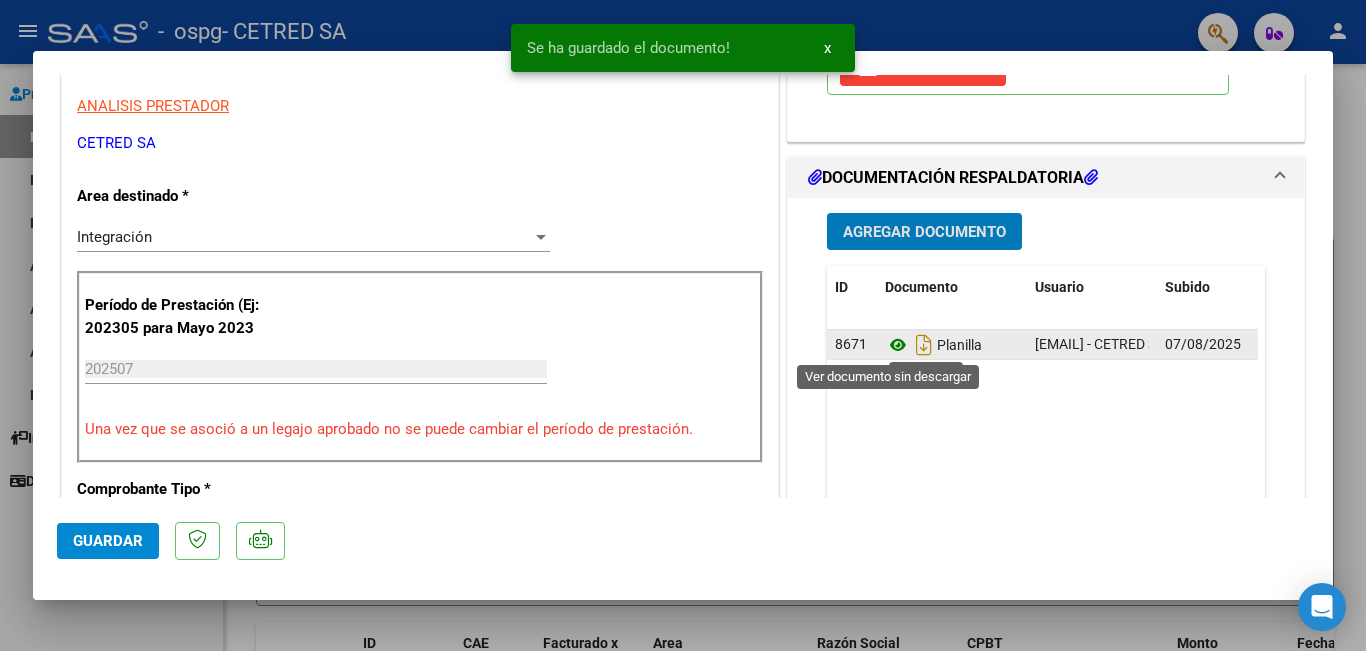 type 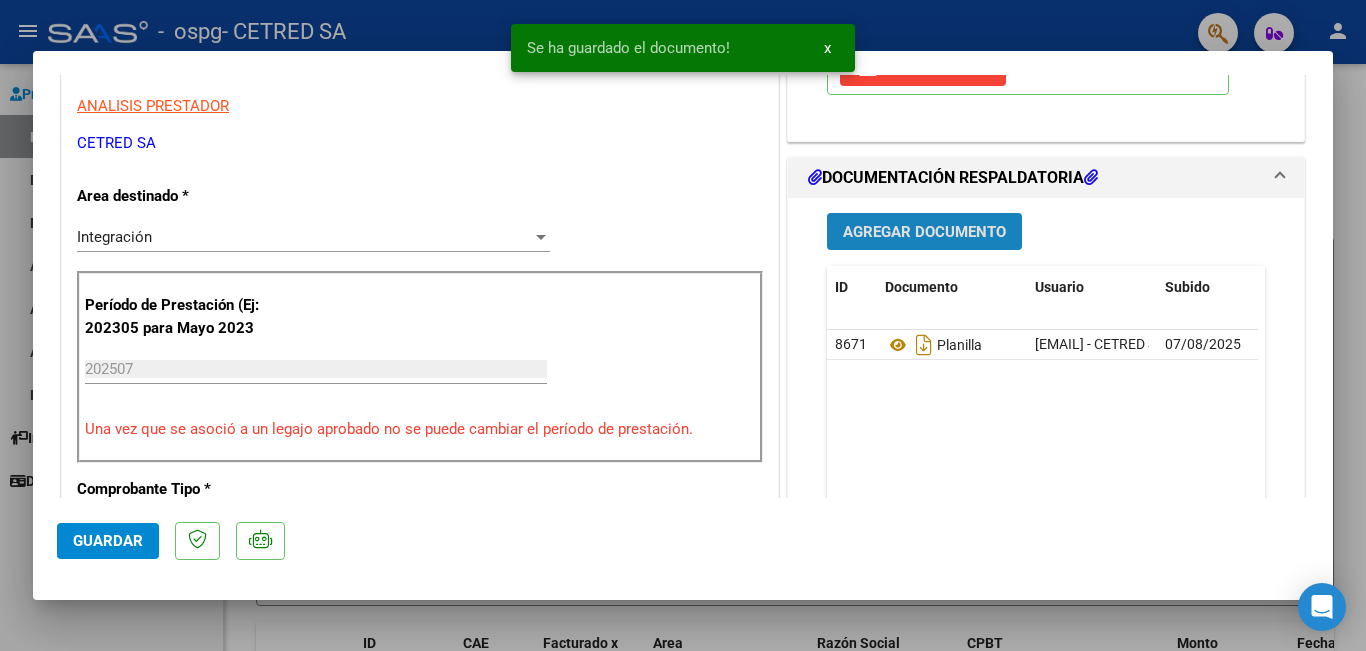 click on "Agregar Documento" at bounding box center (924, 232) 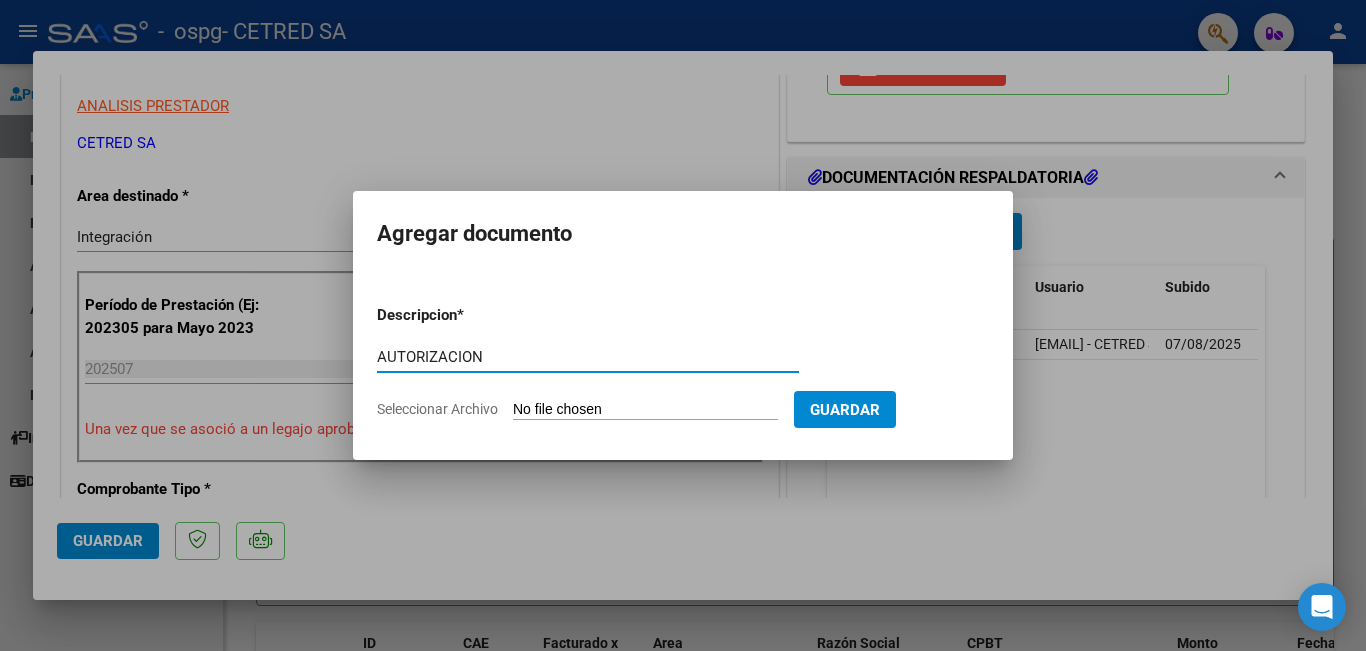 type on "AUTORIZACION" 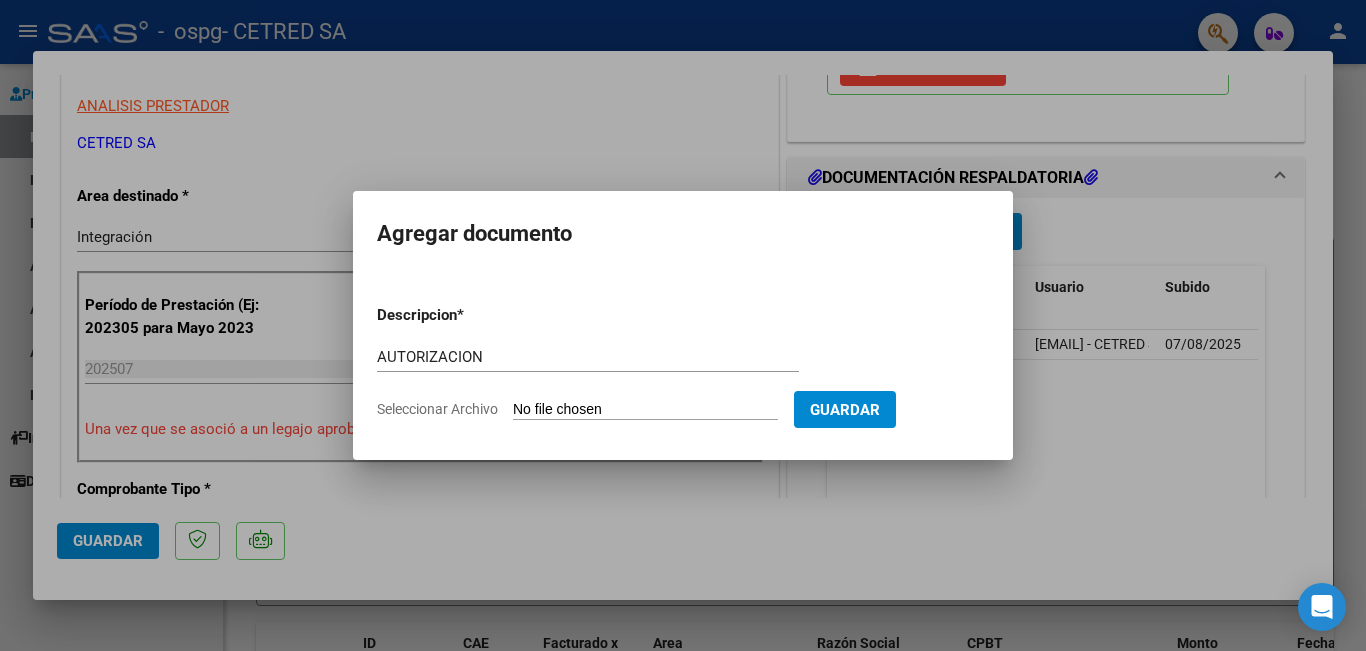 type on "C:\fakepath\[LAST] [LAST] [NAME] 2025.odt" 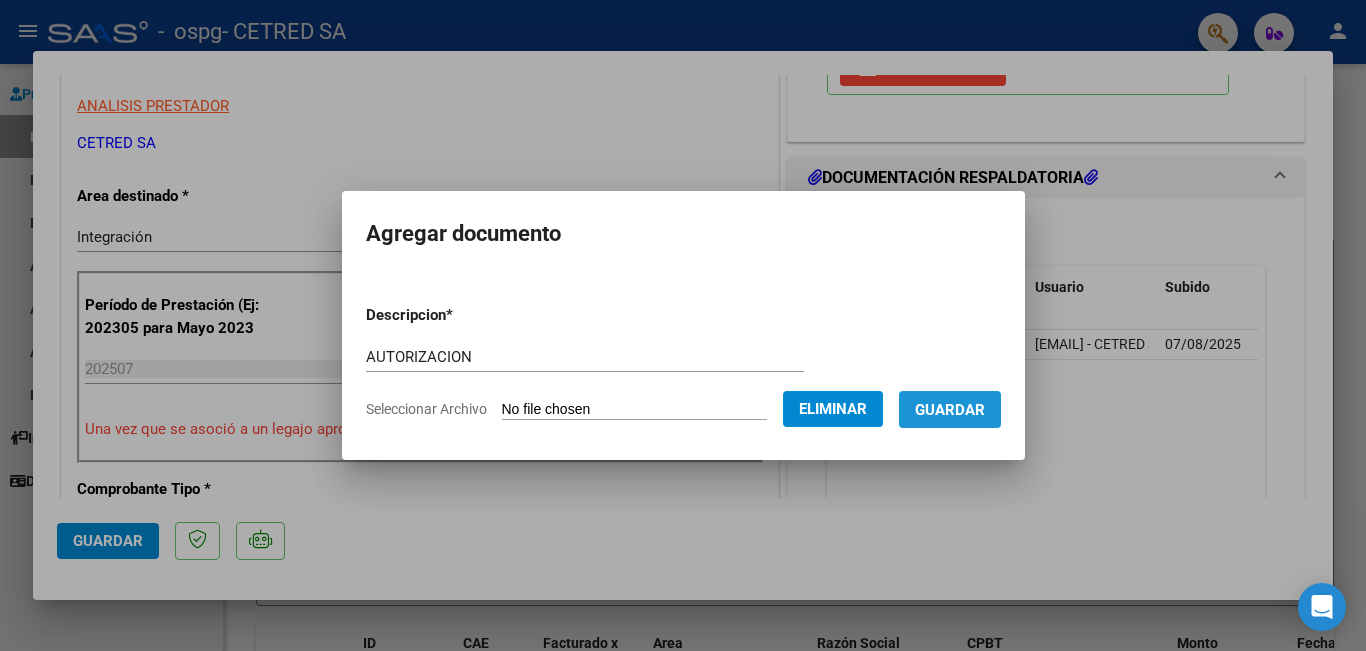 click on "Guardar" at bounding box center [950, 410] 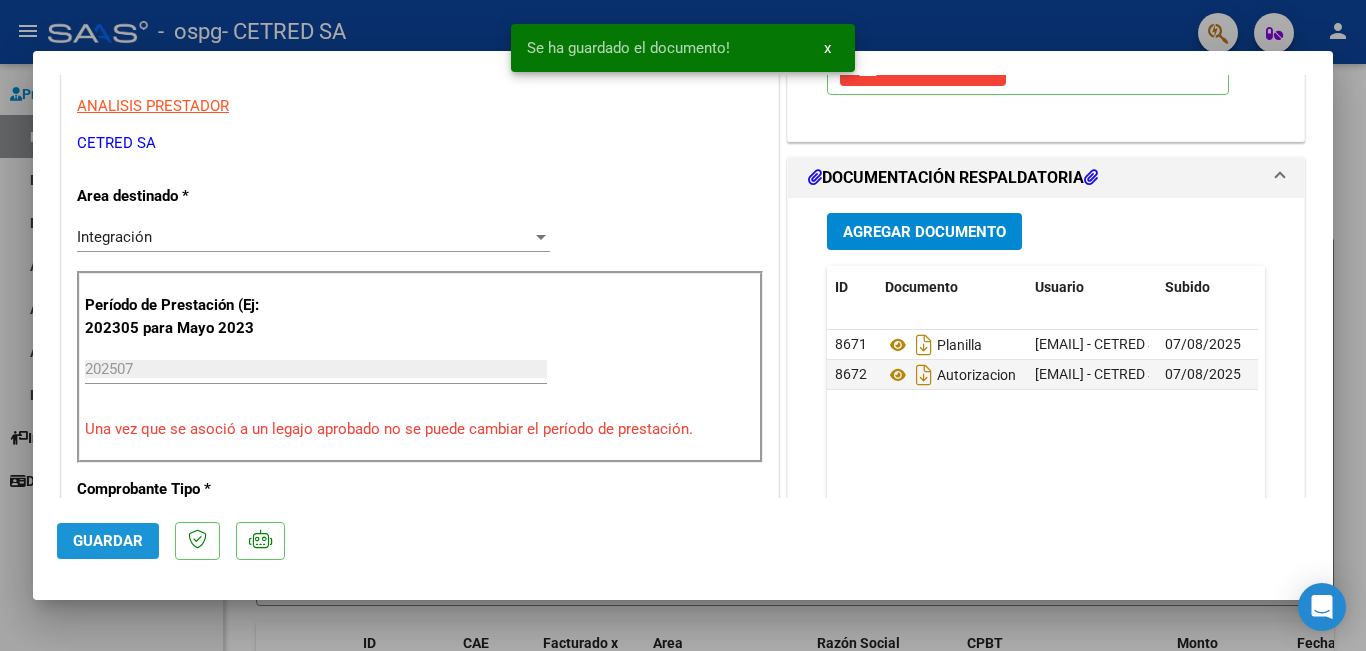 click on "Guardar" 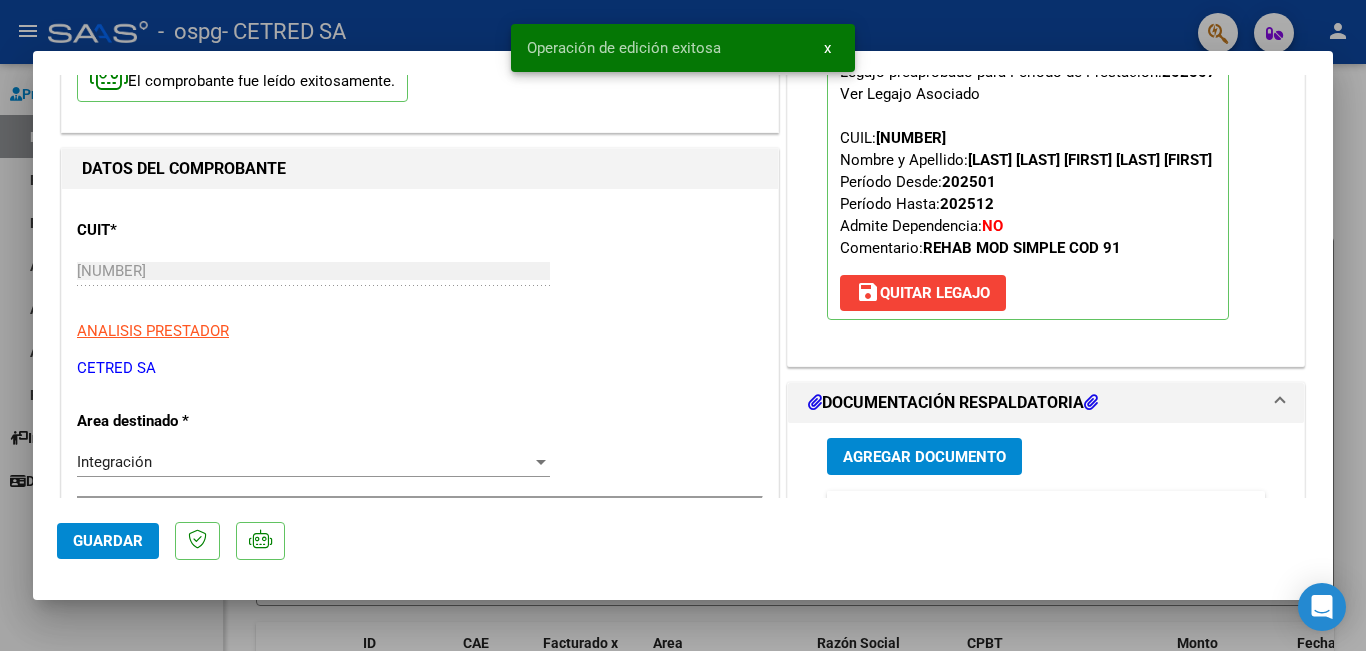 scroll, scrollTop: 100, scrollLeft: 0, axis: vertical 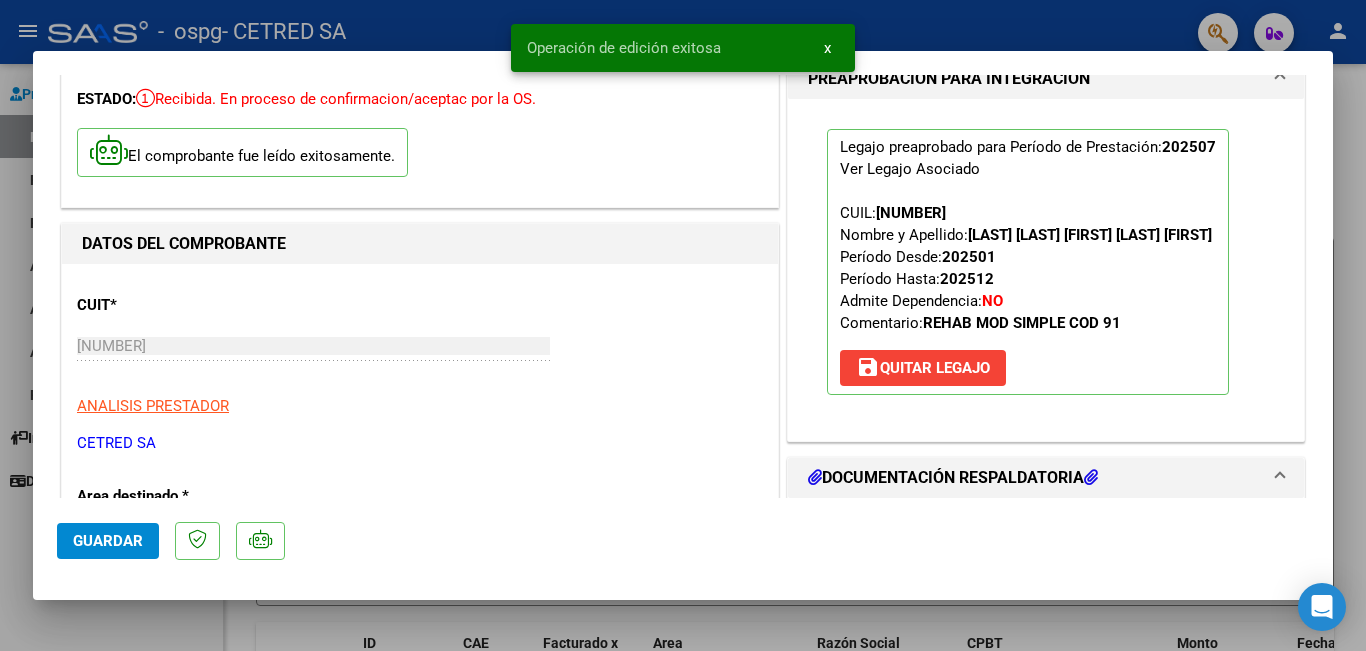 click at bounding box center [683, 325] 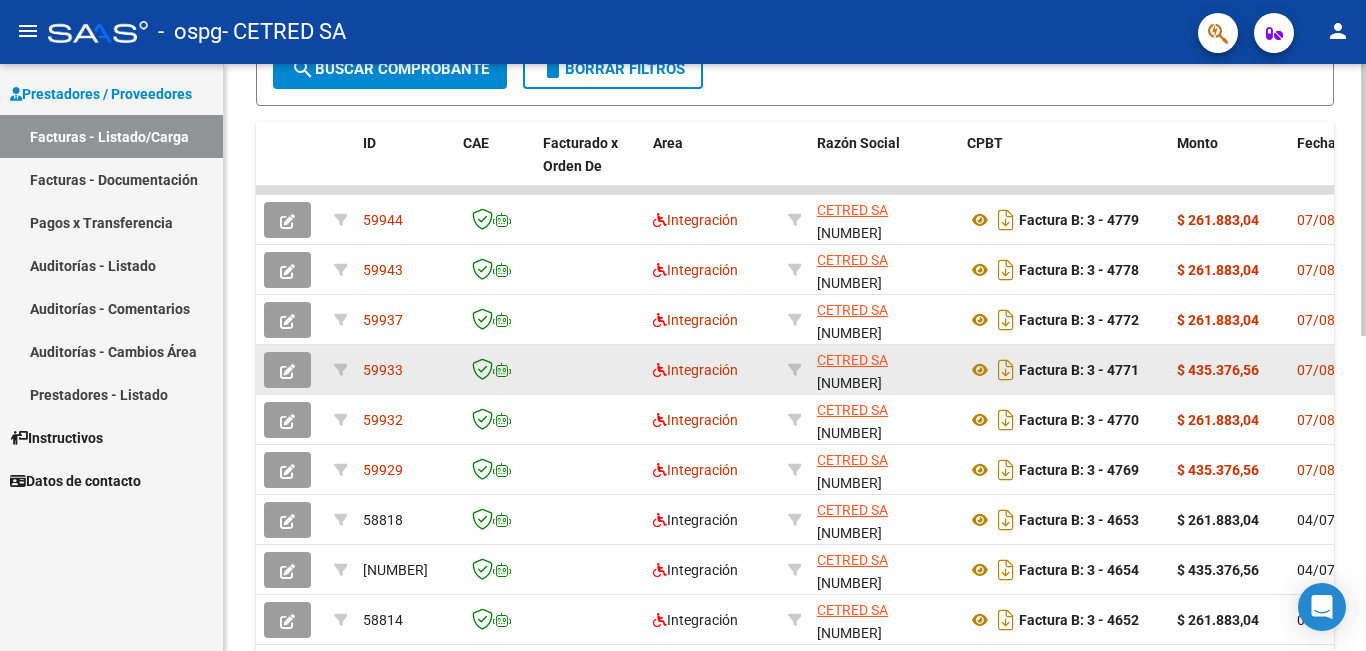 scroll, scrollTop: 400, scrollLeft: 0, axis: vertical 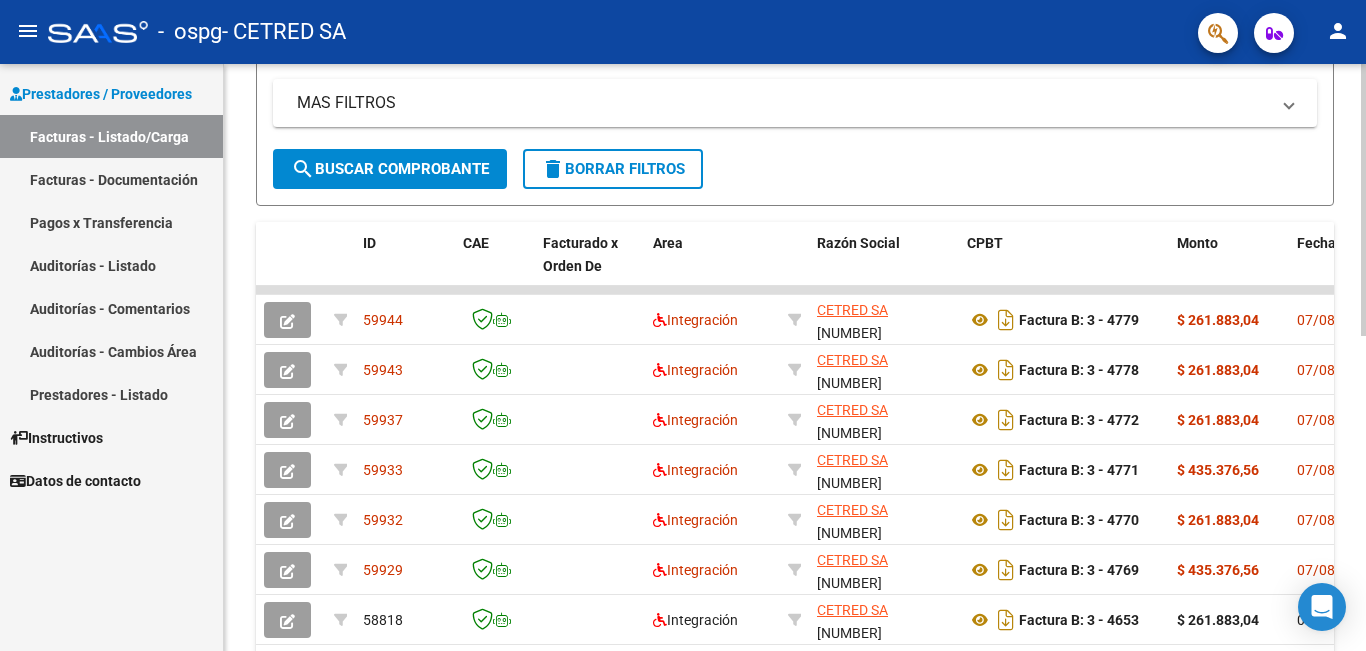 click on "search  Buscar Comprobante" 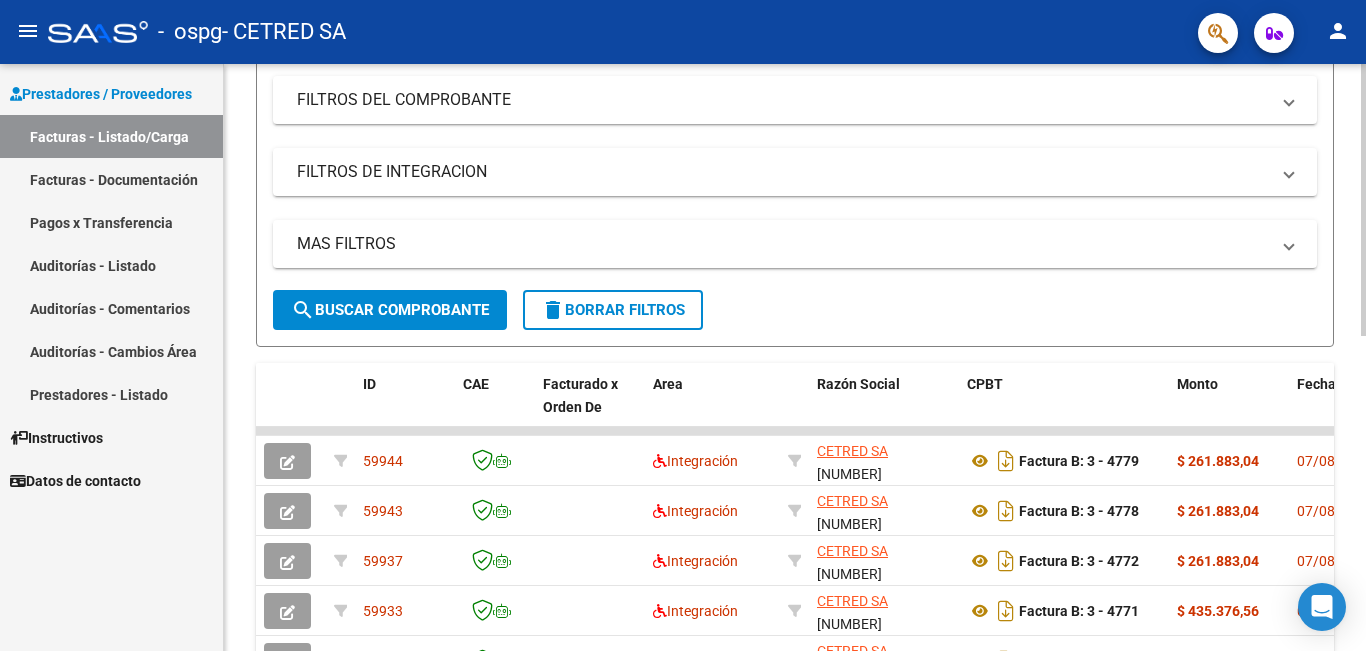 scroll, scrollTop: 100, scrollLeft: 0, axis: vertical 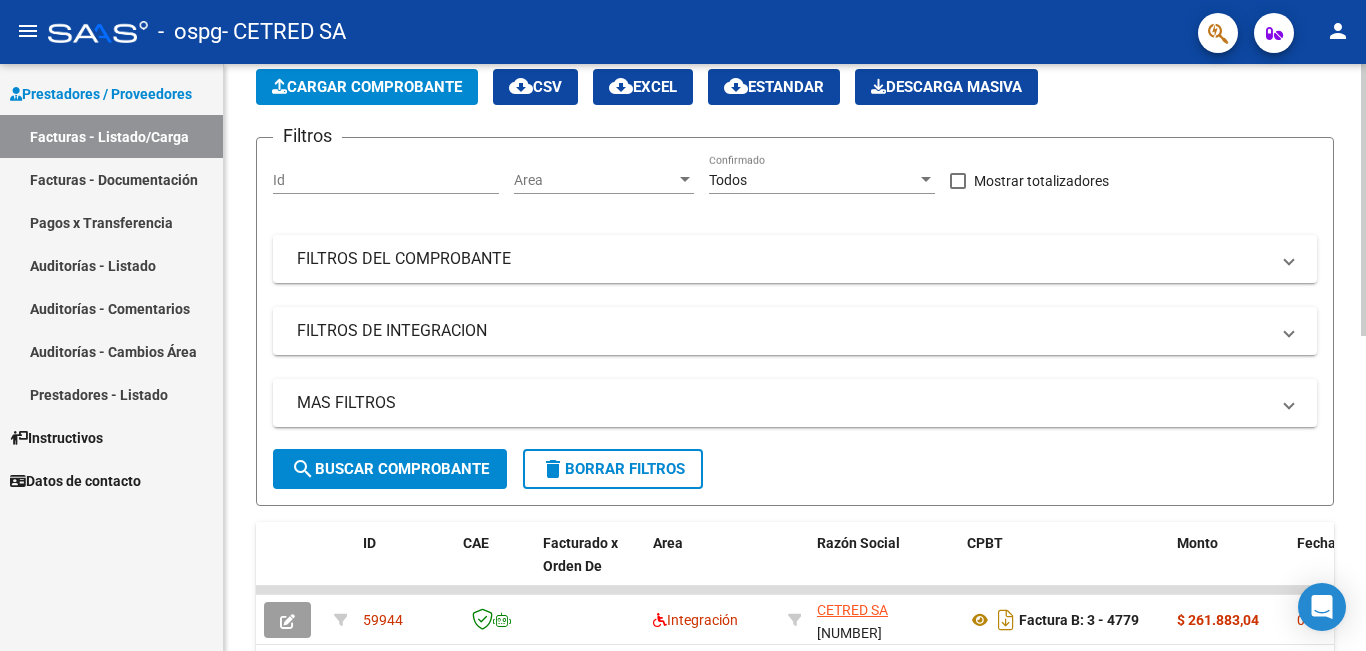 click on "Cargar Comprobante" 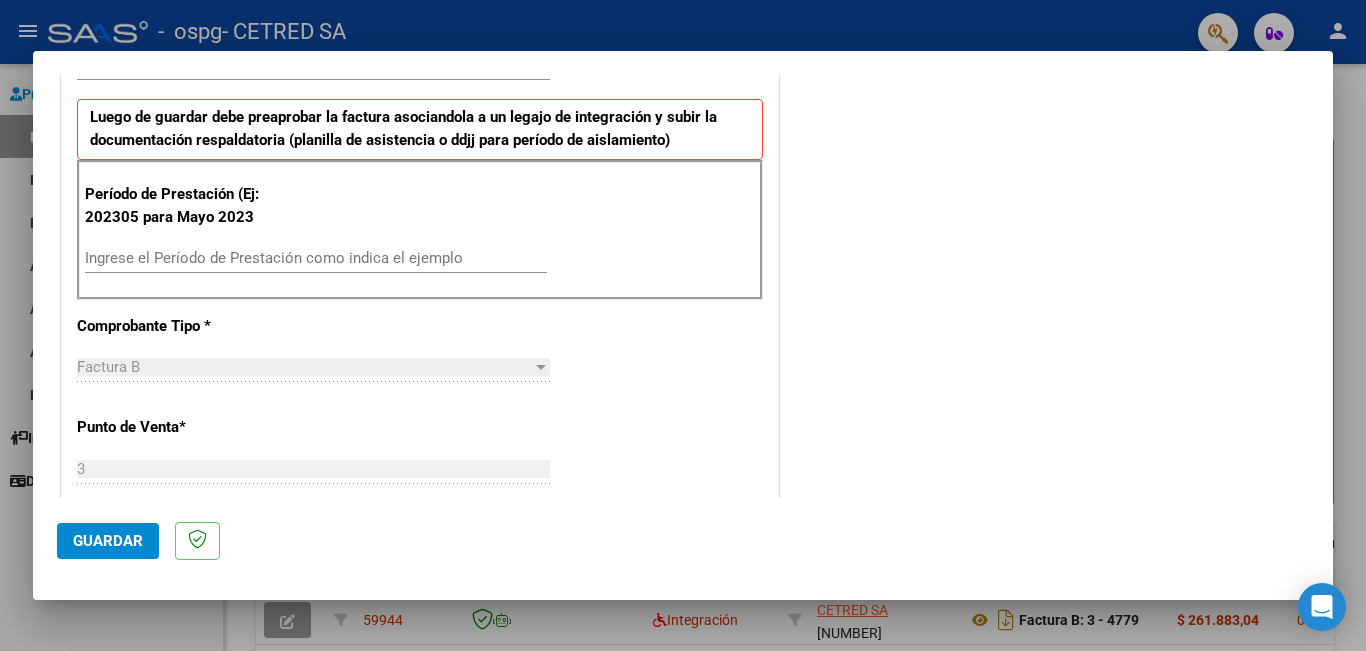 scroll, scrollTop: 600, scrollLeft: 0, axis: vertical 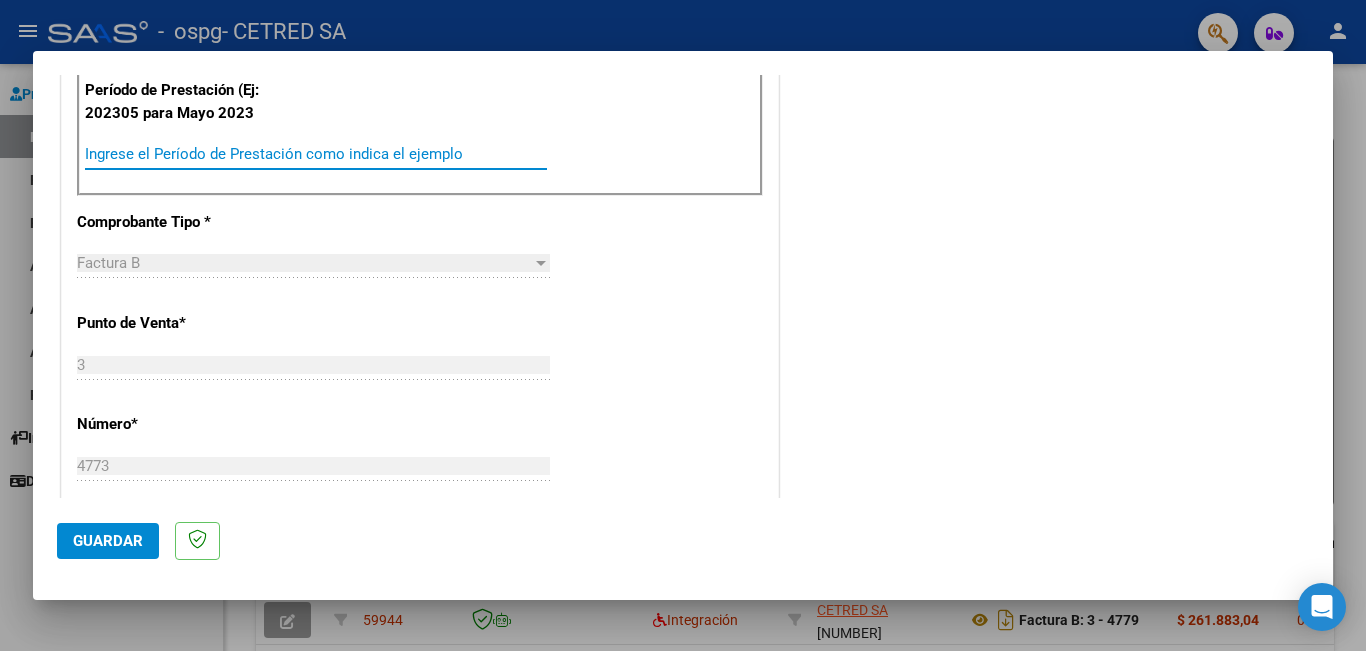 click on "Ingrese el Período de Prestación como indica el ejemplo" at bounding box center [316, 154] 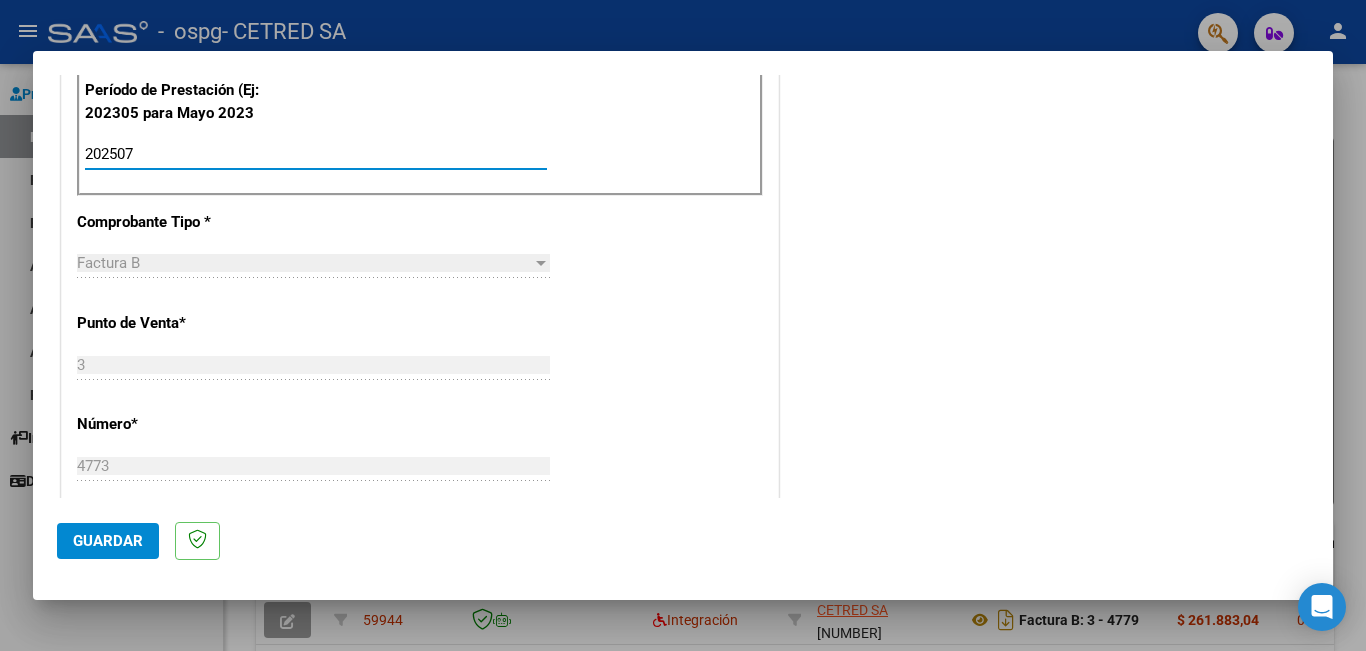 type on "202507" 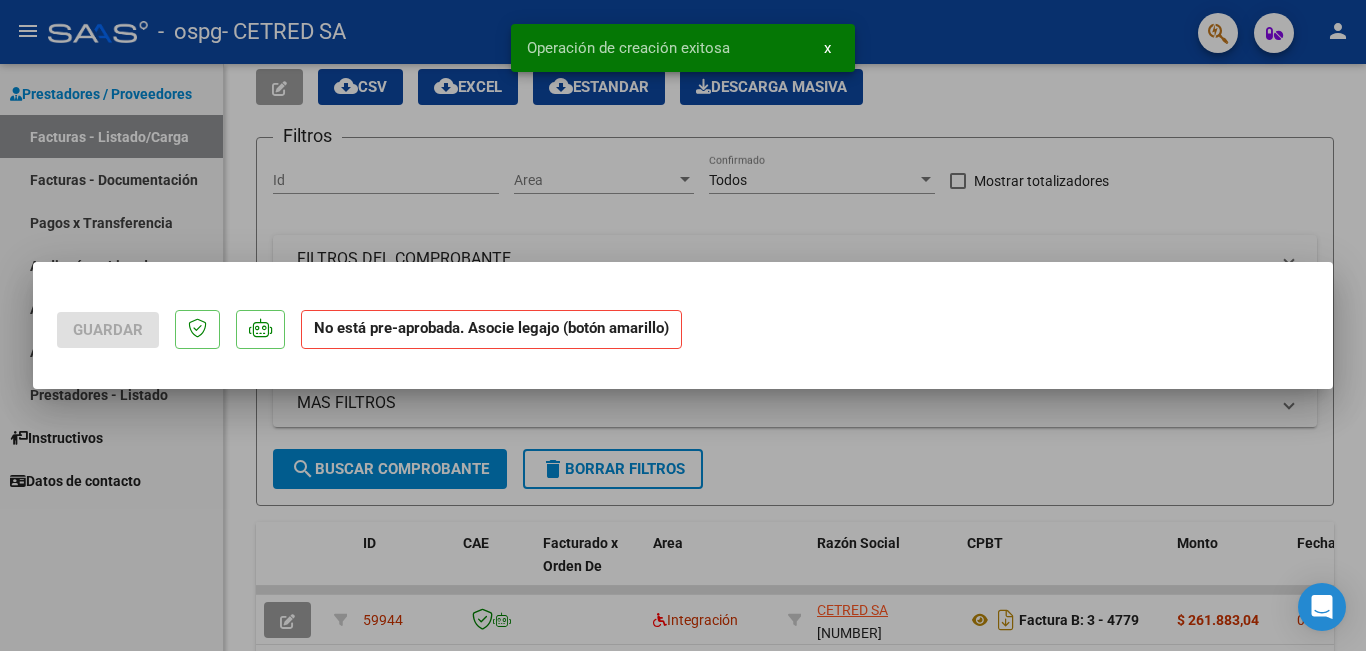 scroll, scrollTop: 0, scrollLeft: 0, axis: both 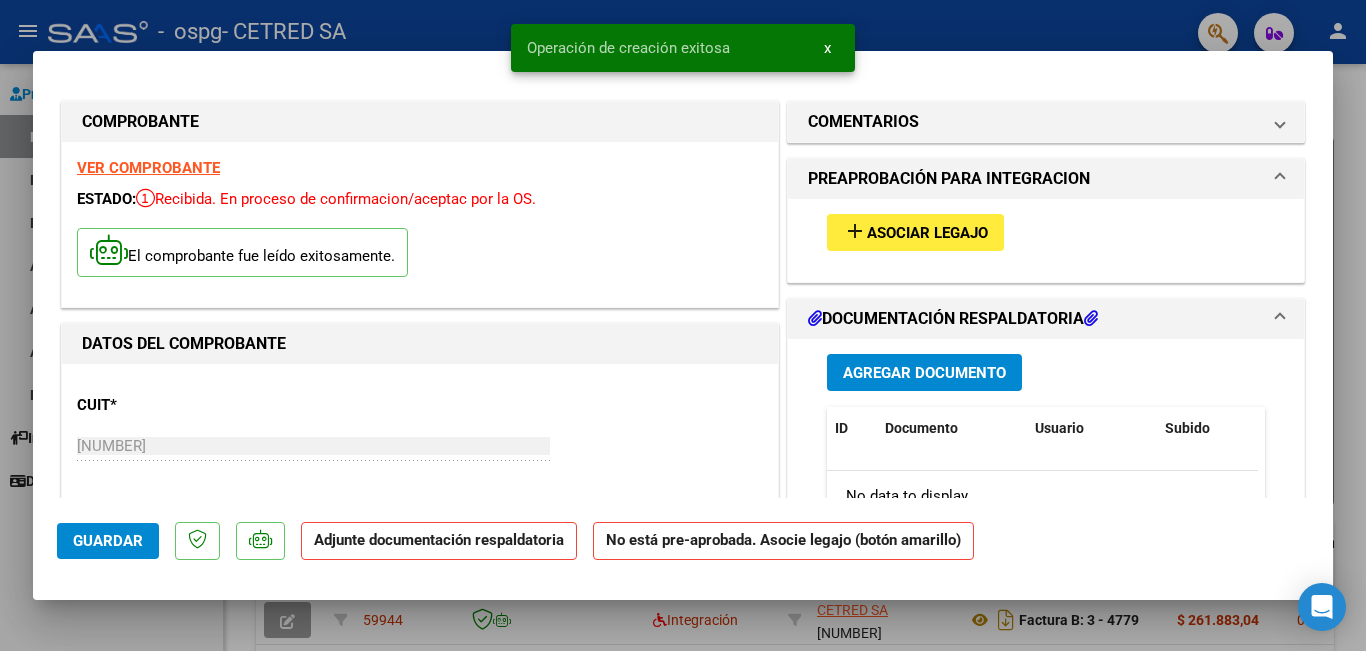 click on "add" at bounding box center [855, 231] 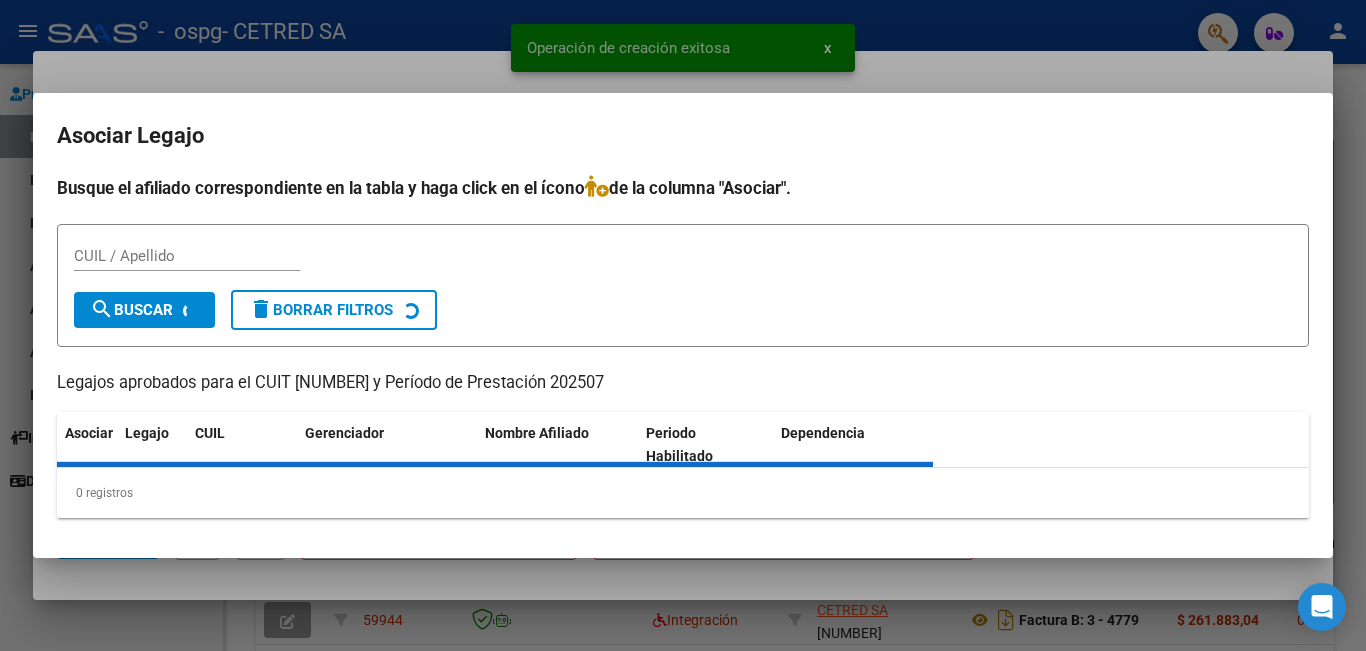 type 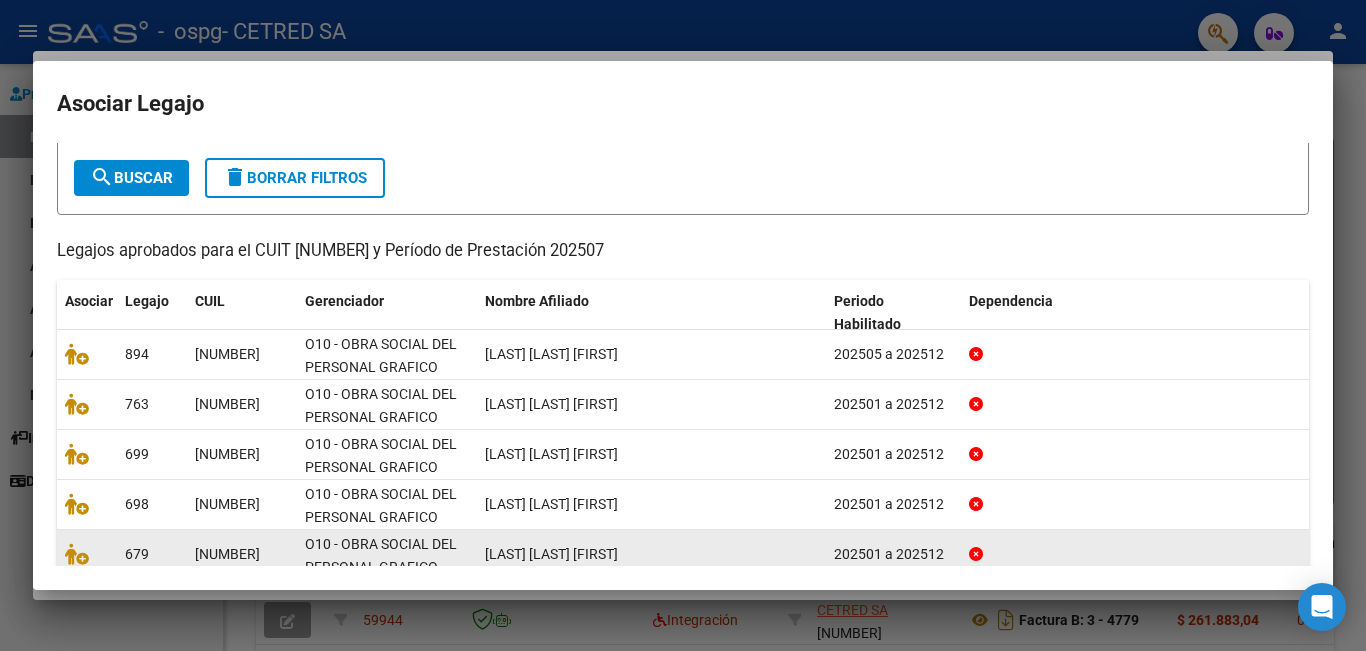 scroll, scrollTop: 187, scrollLeft: 0, axis: vertical 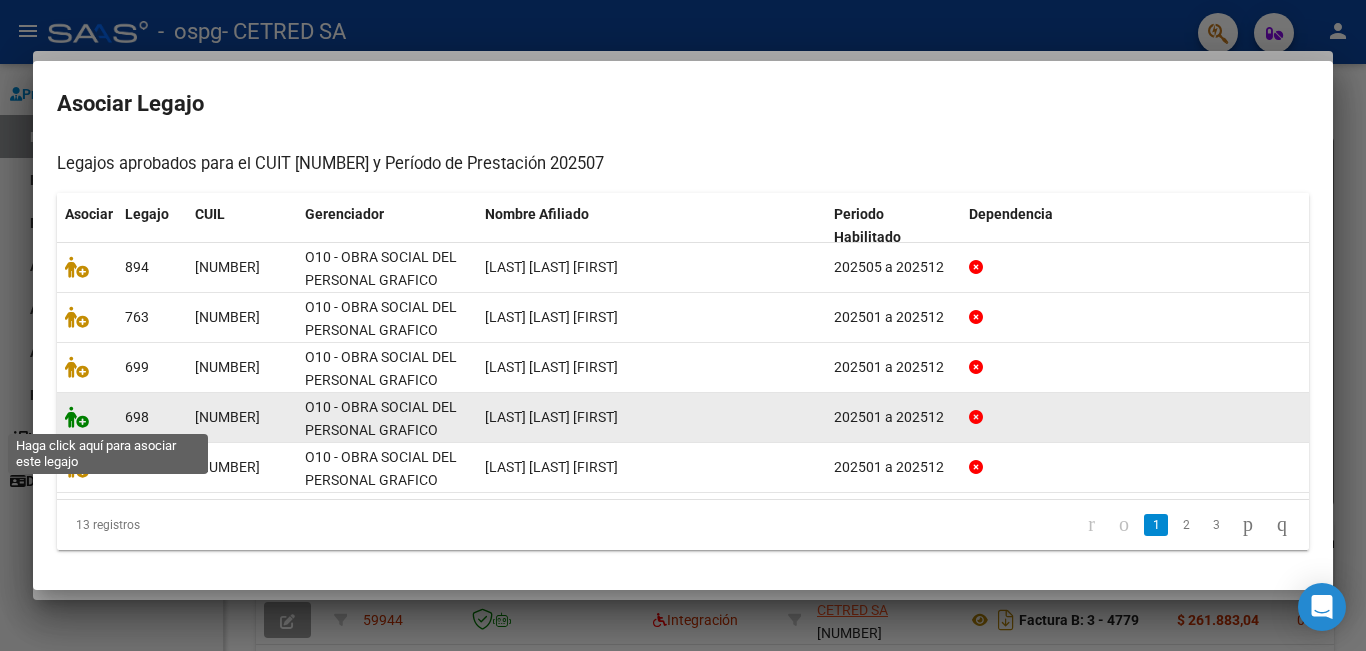 click 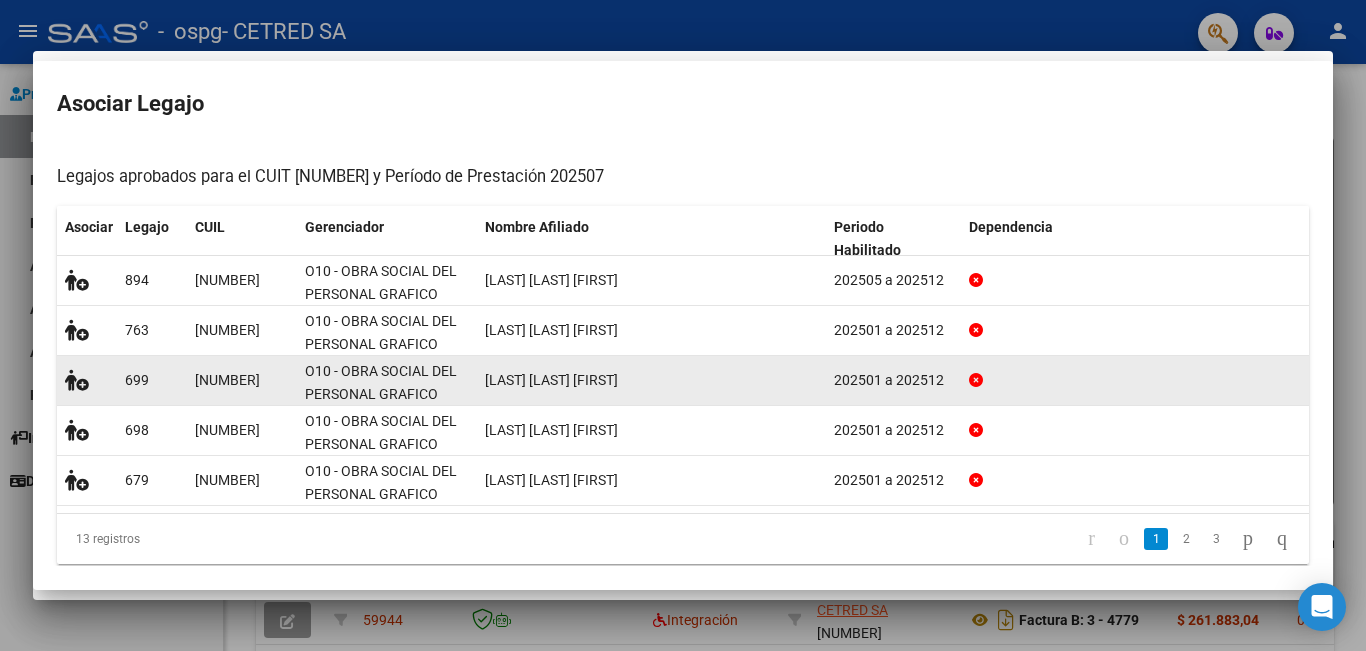 scroll, scrollTop: 0, scrollLeft: 0, axis: both 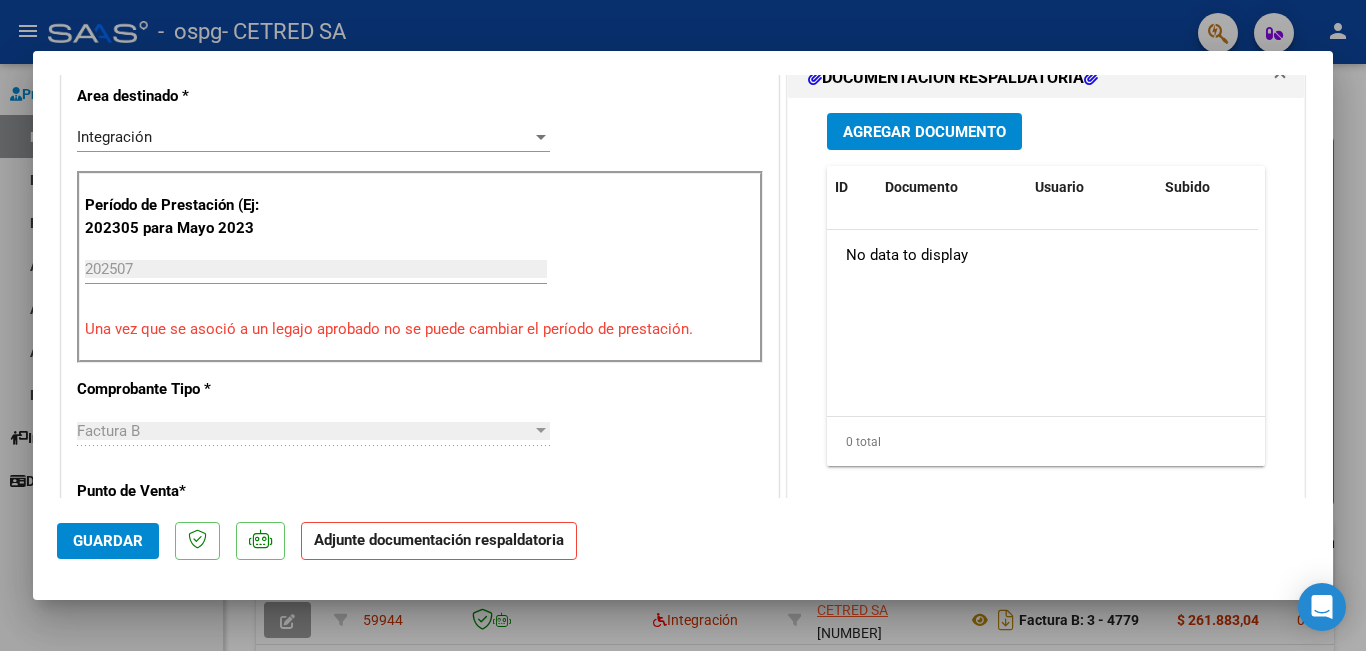 click on "Agregar Documento" at bounding box center [924, 132] 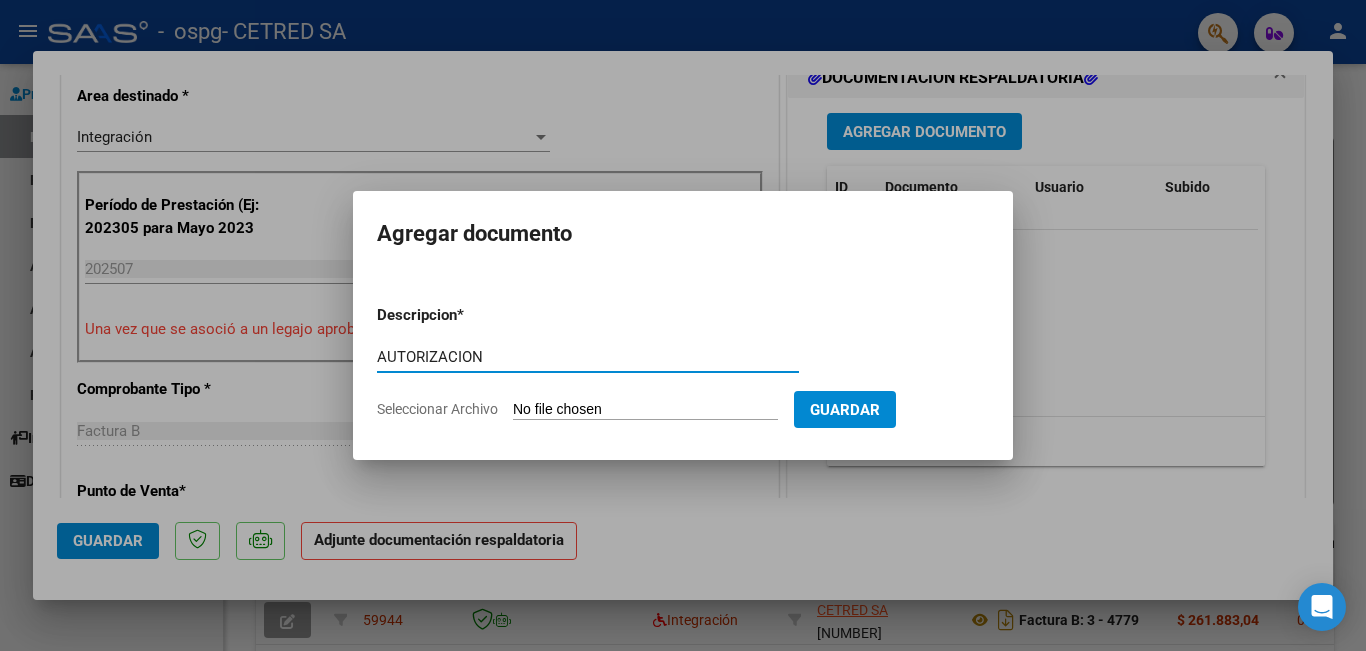 type on "AUTORIZACION" 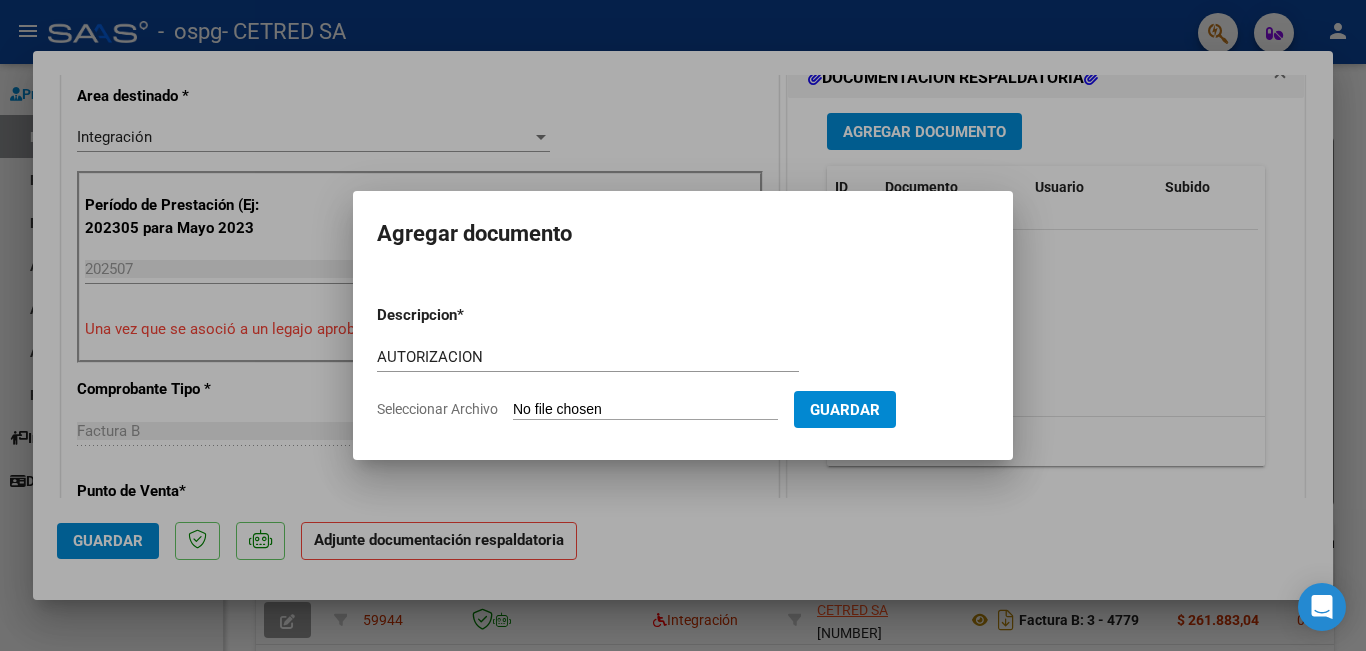 type on "C:\fakepath\[LAST] [LAST] 2025.jpg" 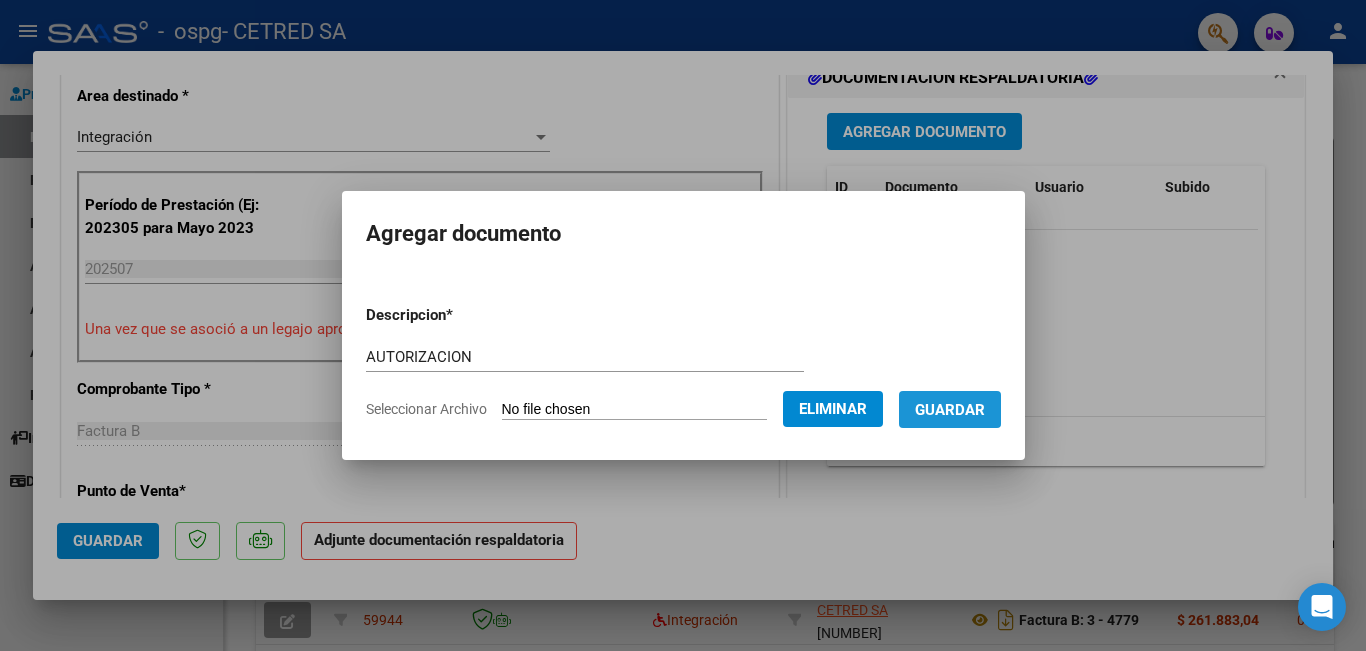 click on "Guardar" at bounding box center (950, 410) 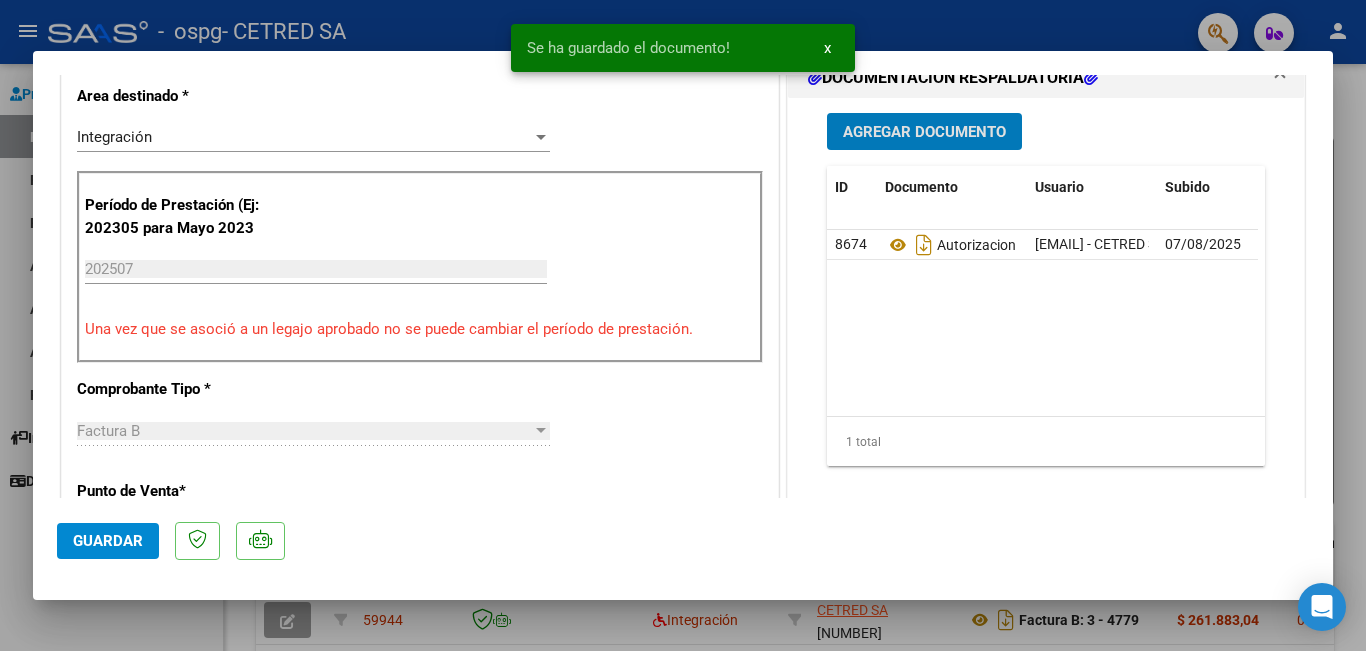 click on "Agregar Documento" at bounding box center (924, 132) 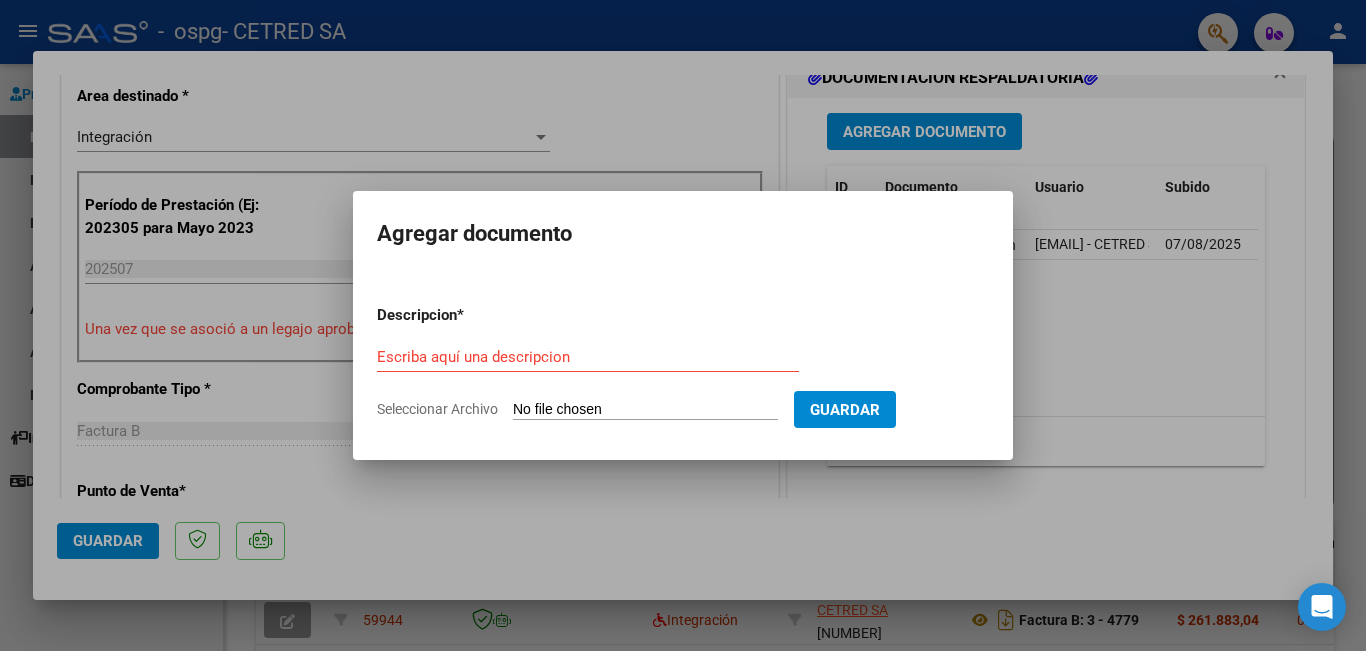 click on "Descripcion  *   Escriba aquí una descripcion  Seleccionar Archivo Guardar" at bounding box center [683, 354] 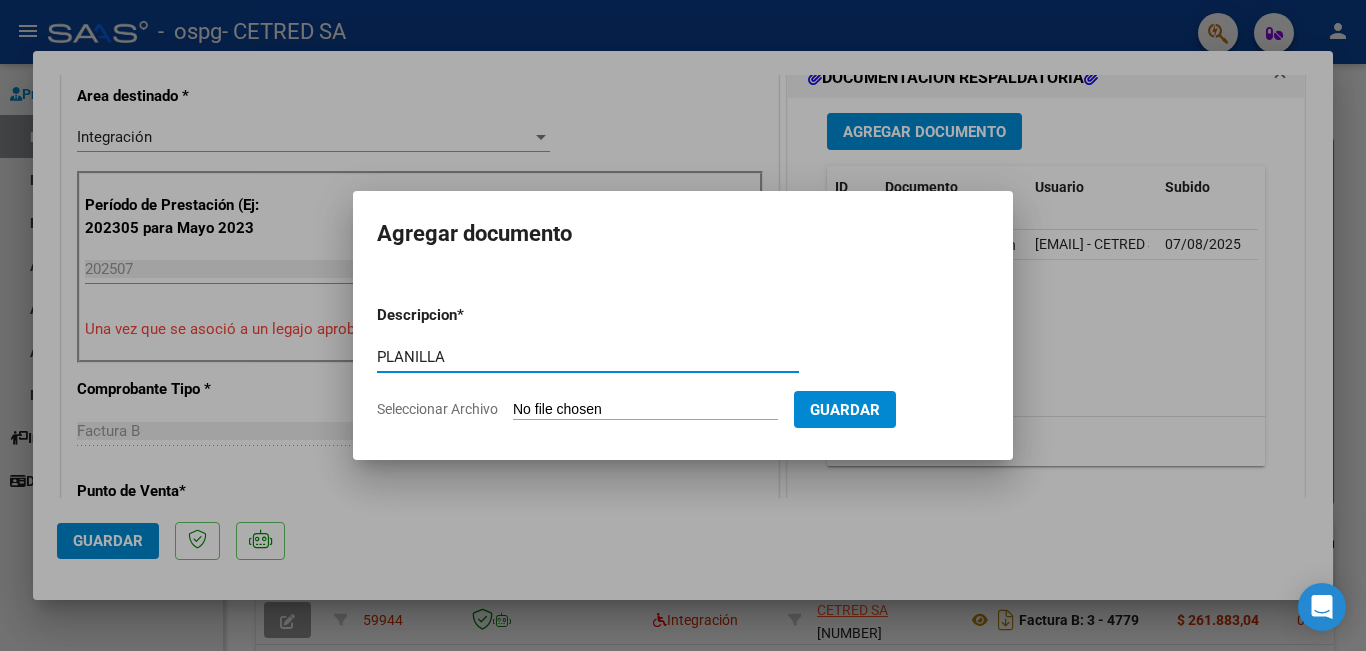 type on "PLANILLA" 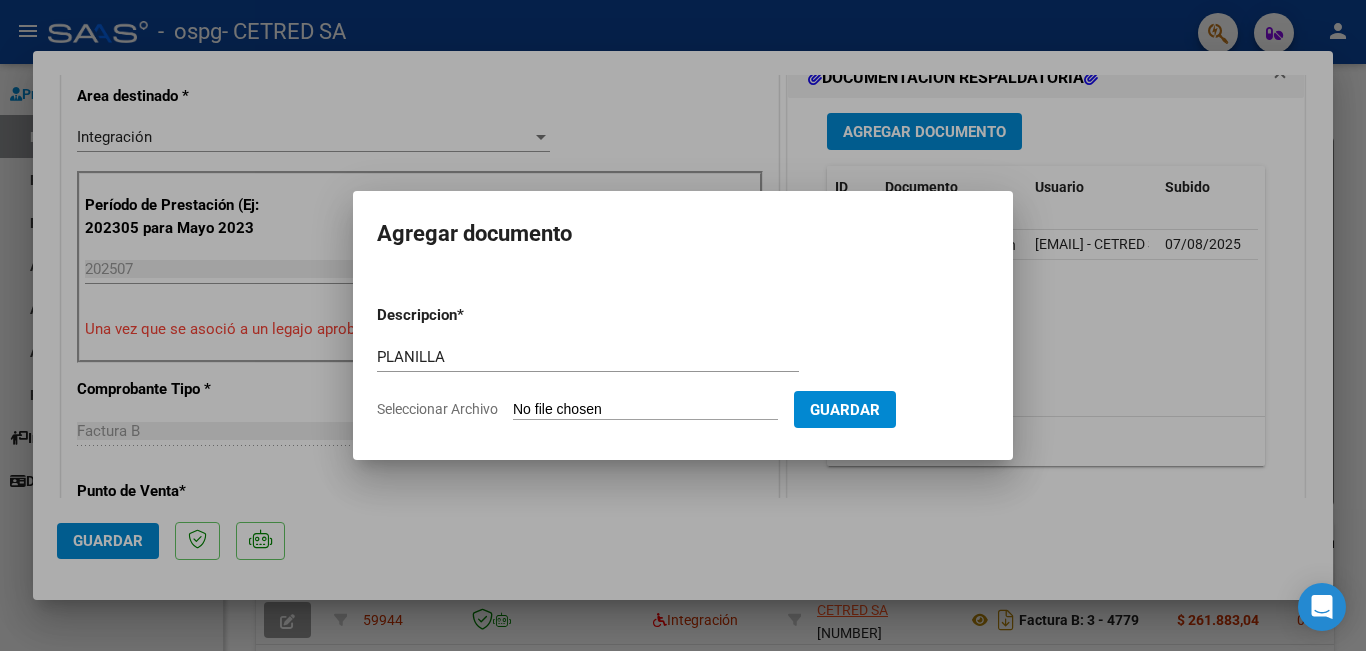 type on "C:\fakepath\[LAST] [LAST].pdf" 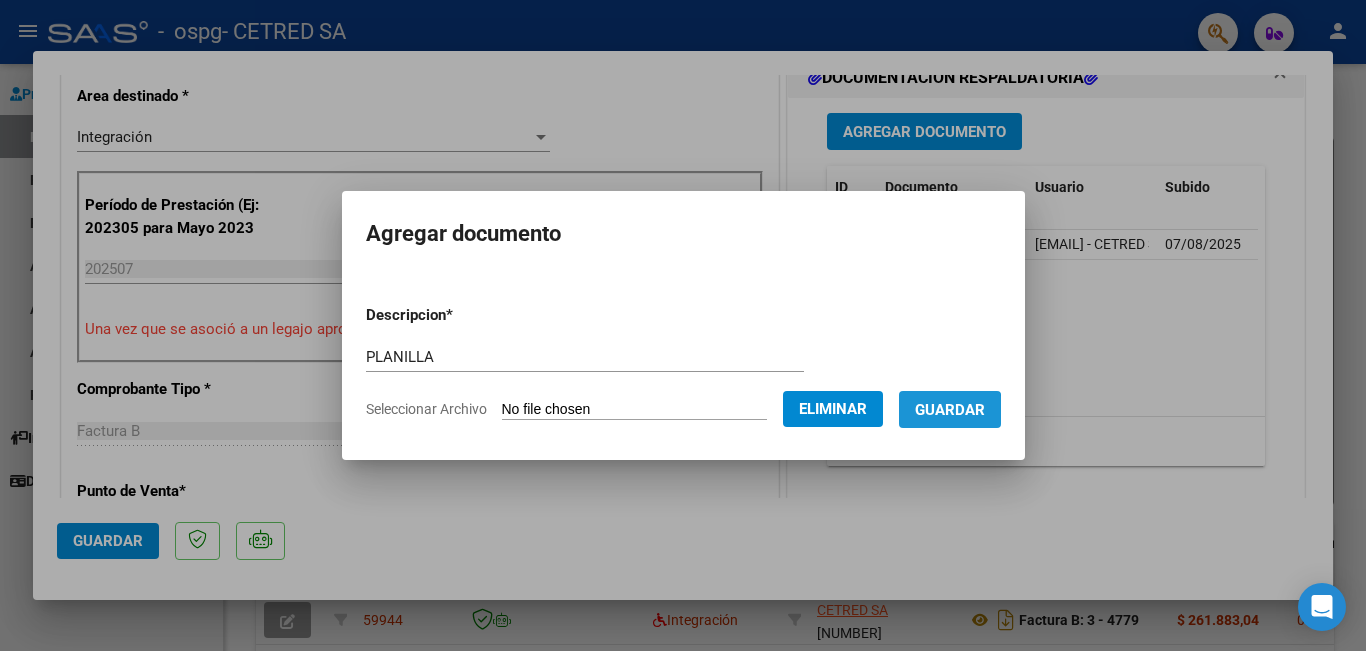 drag, startPoint x: 960, startPoint y: 412, endPoint x: 948, endPoint y: 406, distance: 13.416408 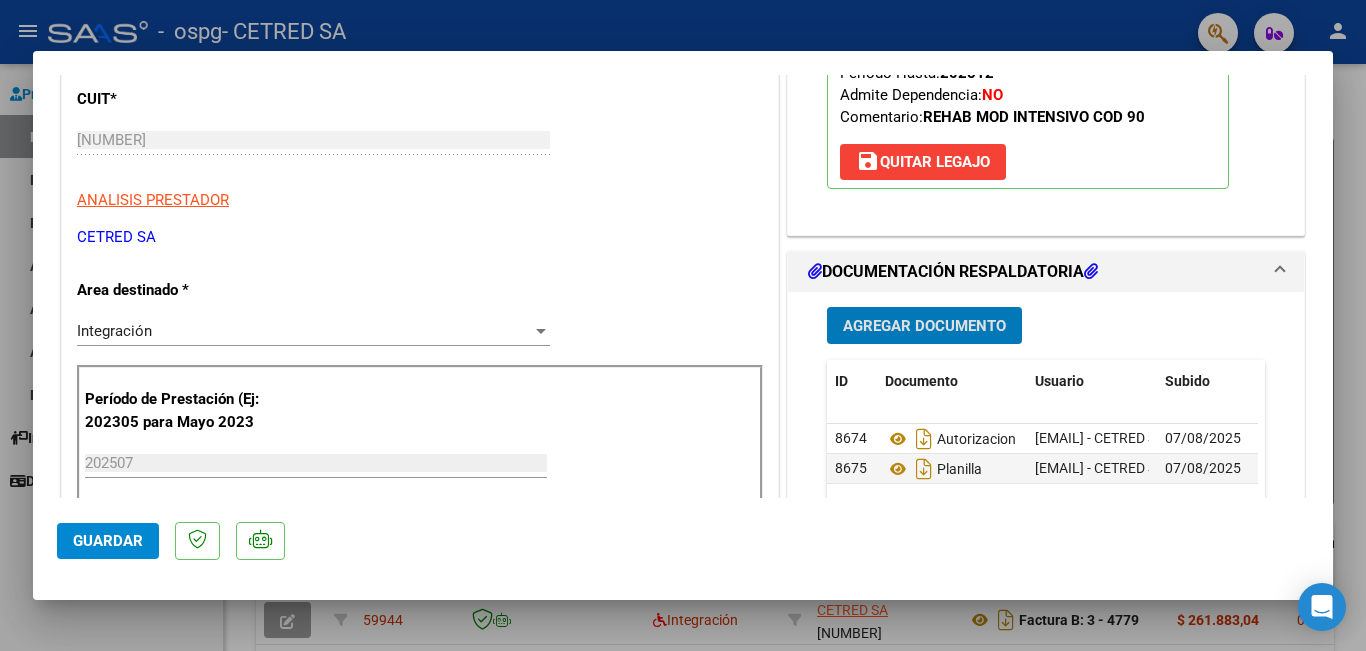 scroll, scrollTop: 300, scrollLeft: 0, axis: vertical 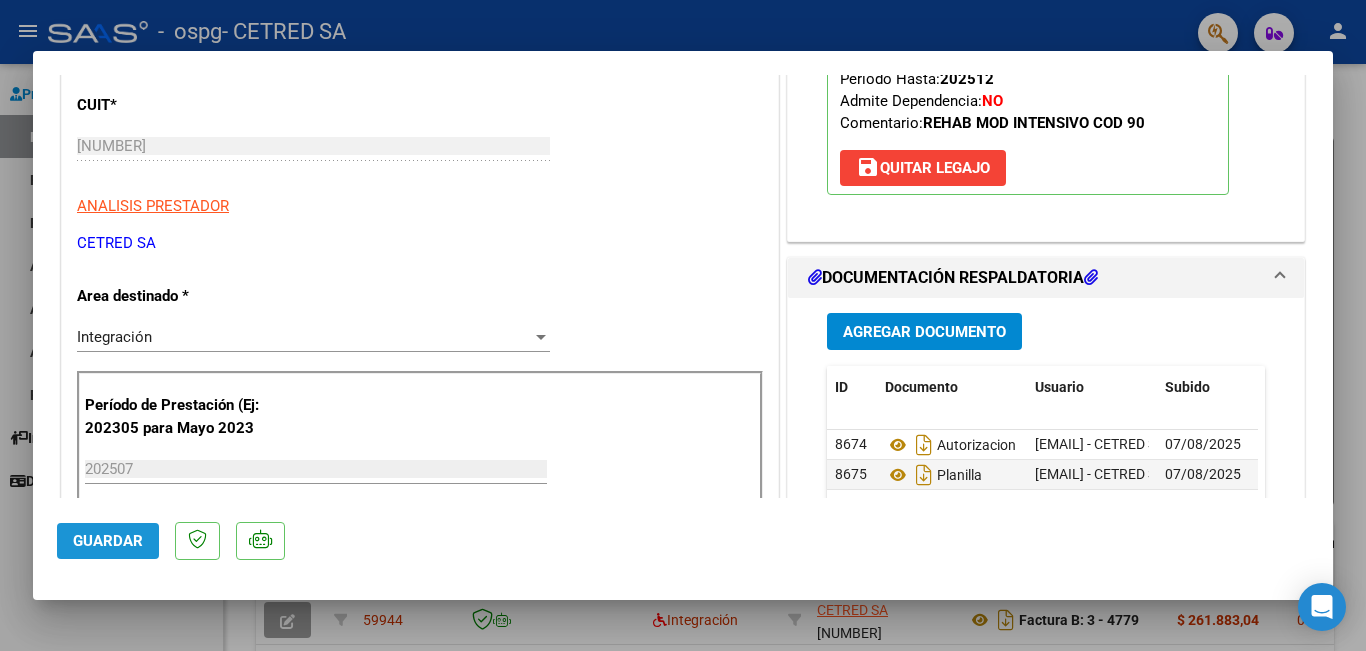 click on "Guardar" 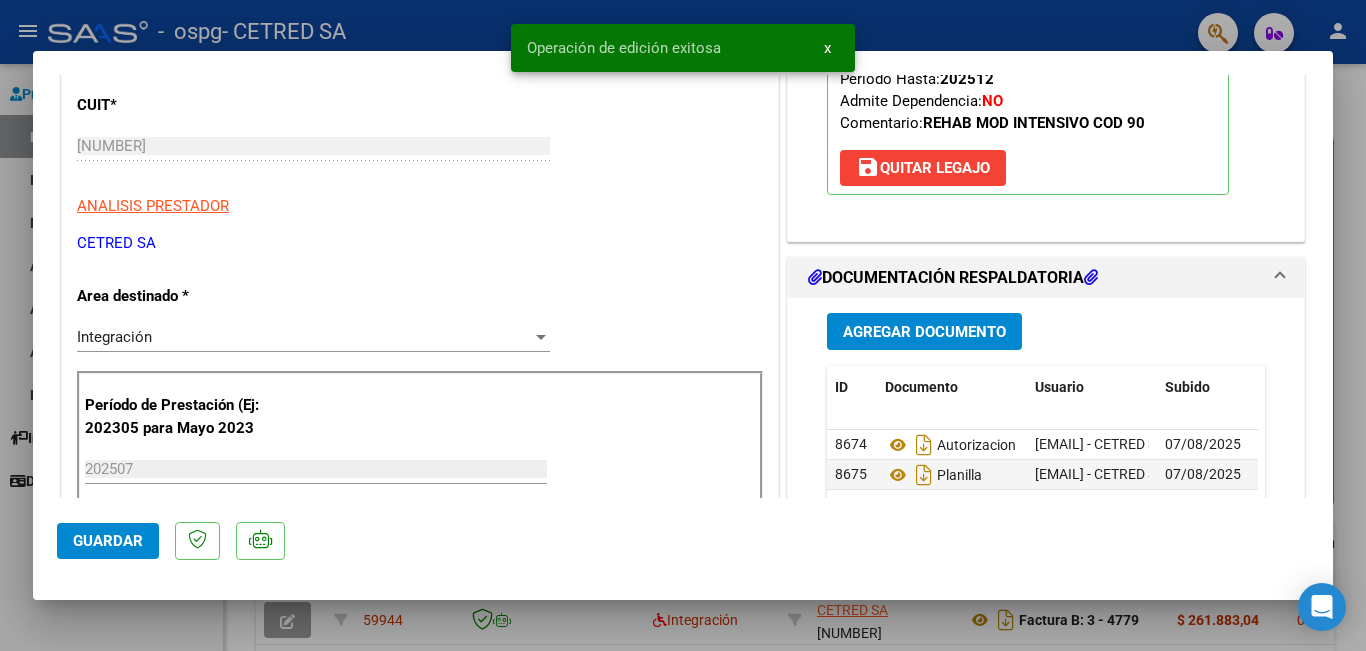drag, startPoint x: 6, startPoint y: 308, endPoint x: 44, endPoint y: 308, distance: 38 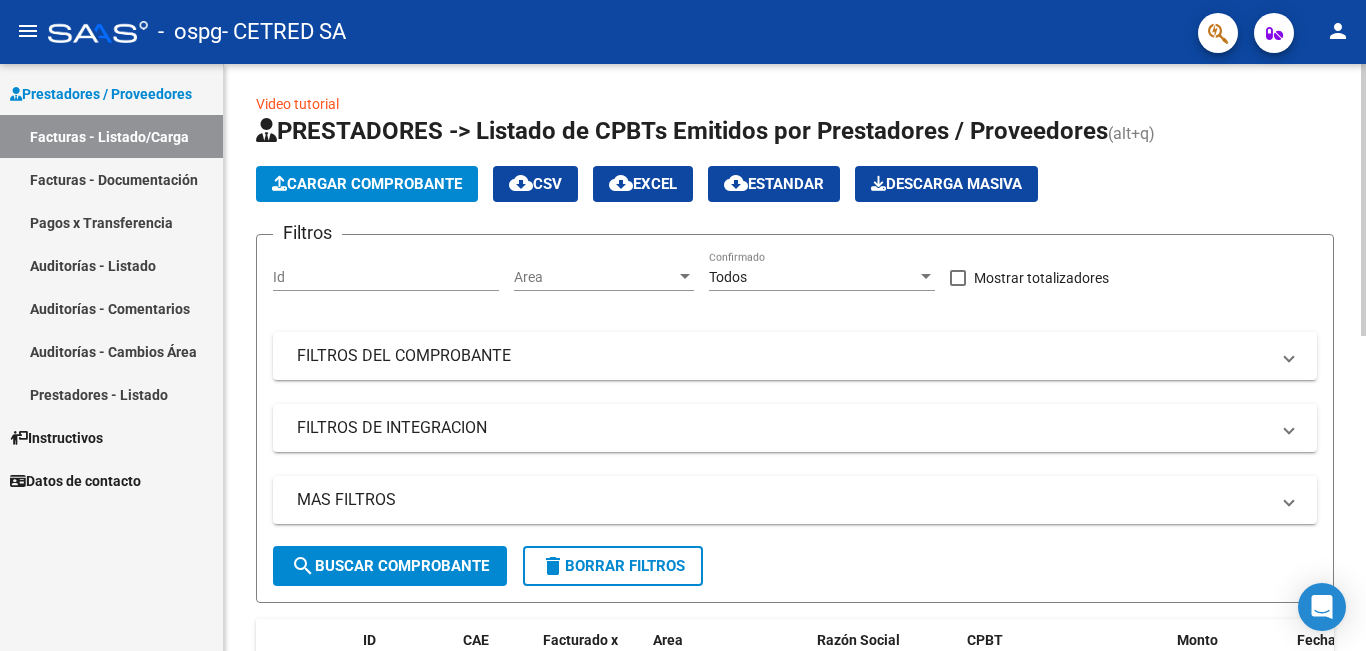 scroll, scrollTop: 0, scrollLeft: 0, axis: both 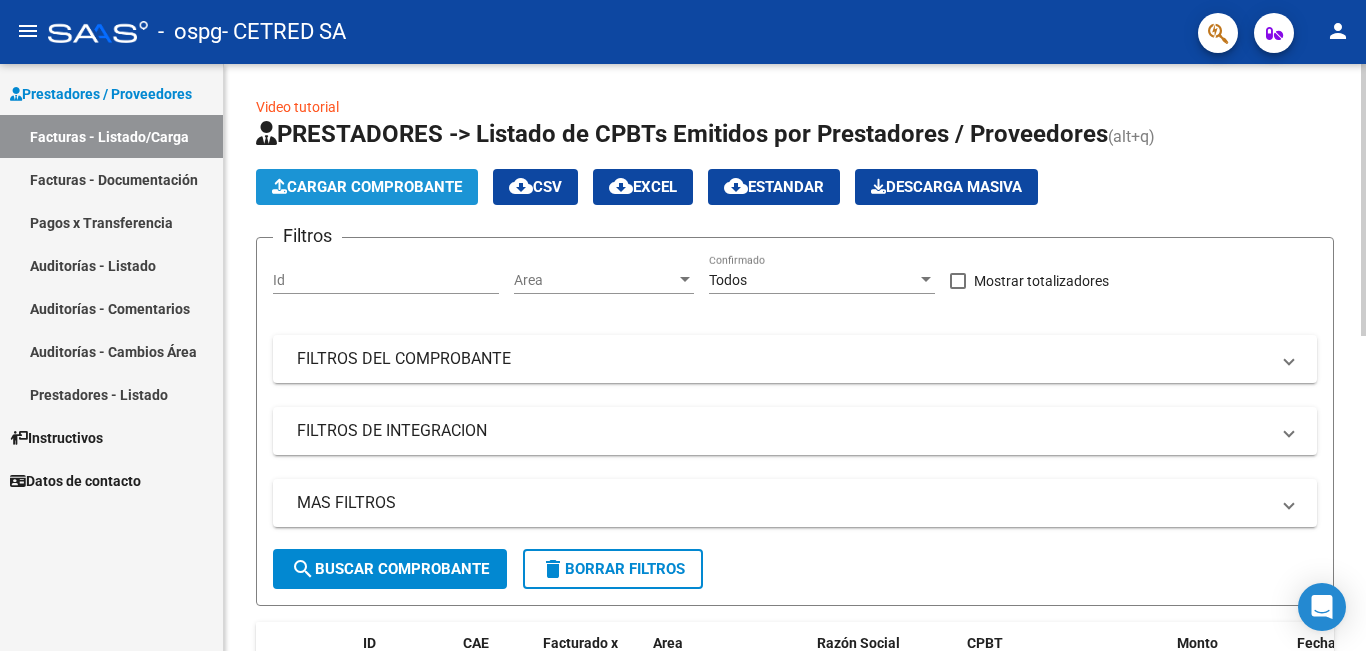 click on "Cargar Comprobante" 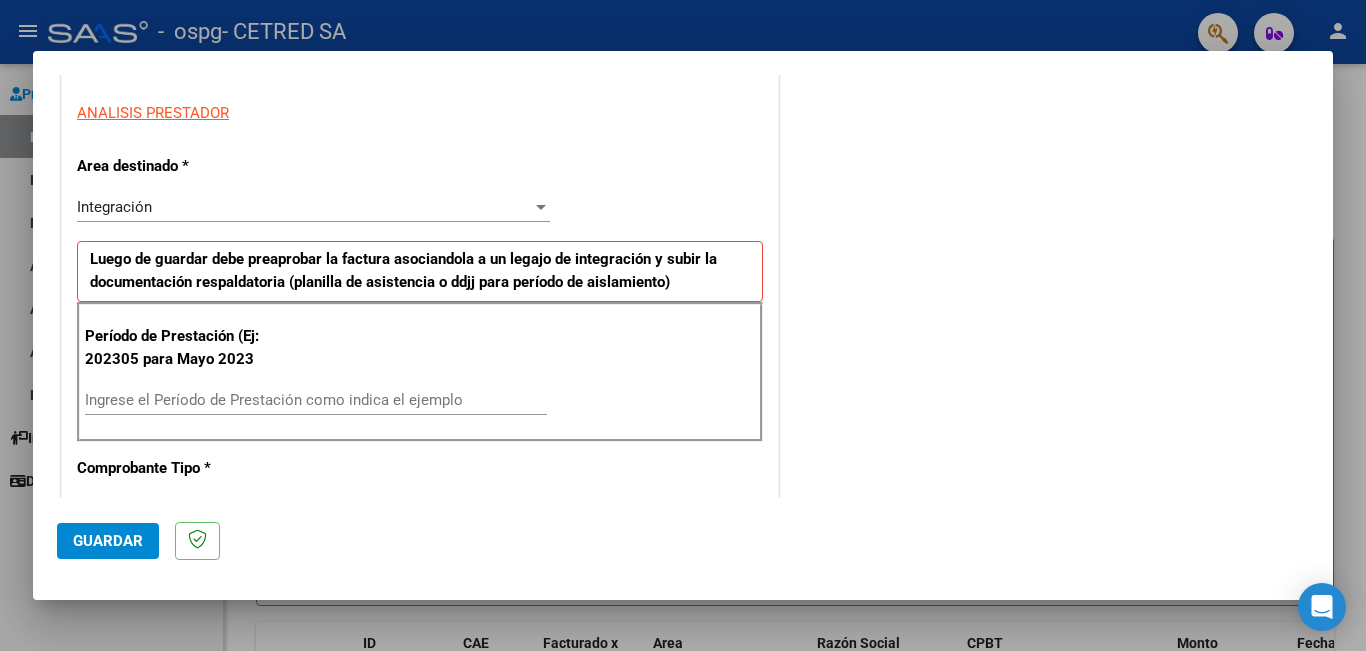 scroll, scrollTop: 400, scrollLeft: 0, axis: vertical 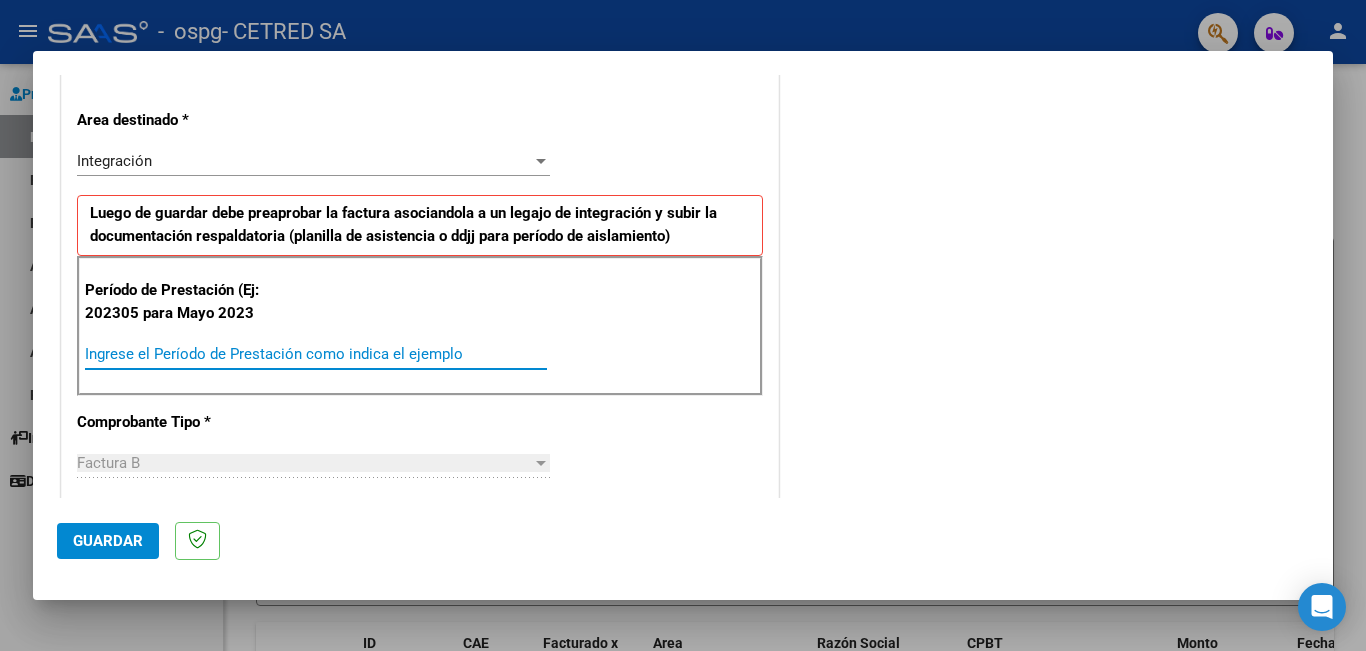 click on "Ingrese el Período de Prestación como indica el ejemplo" at bounding box center [316, 354] 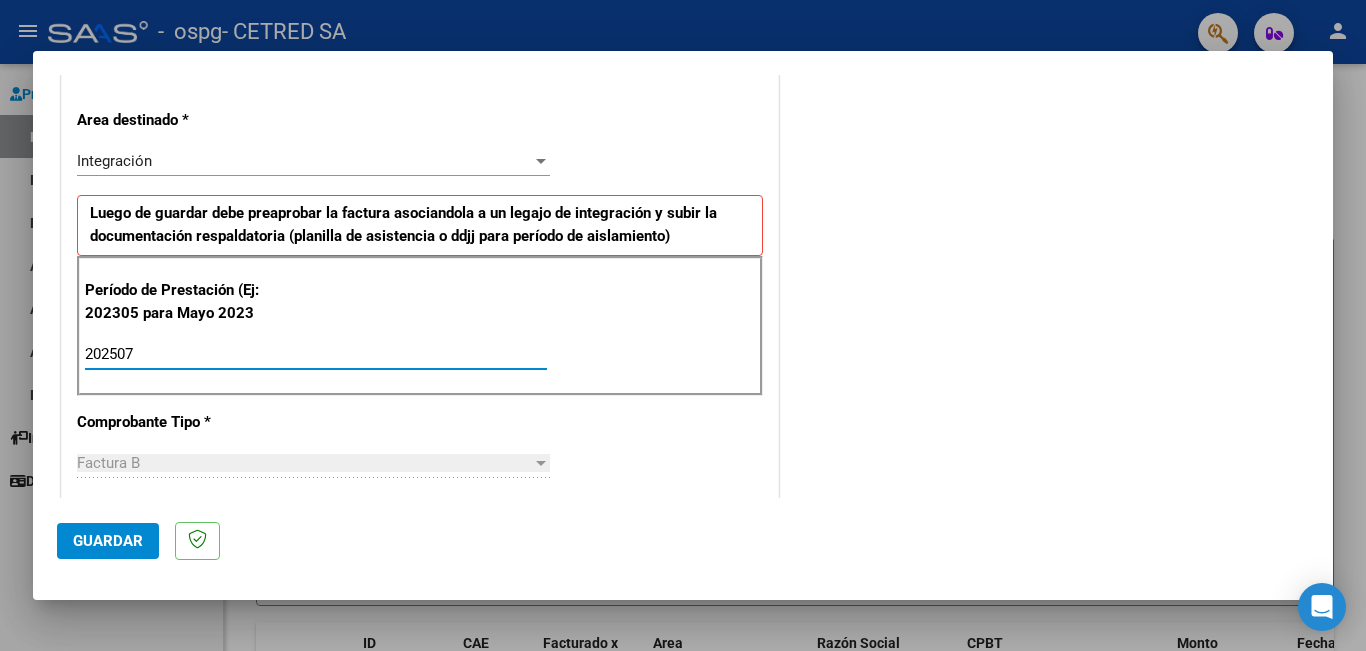 type on "202507" 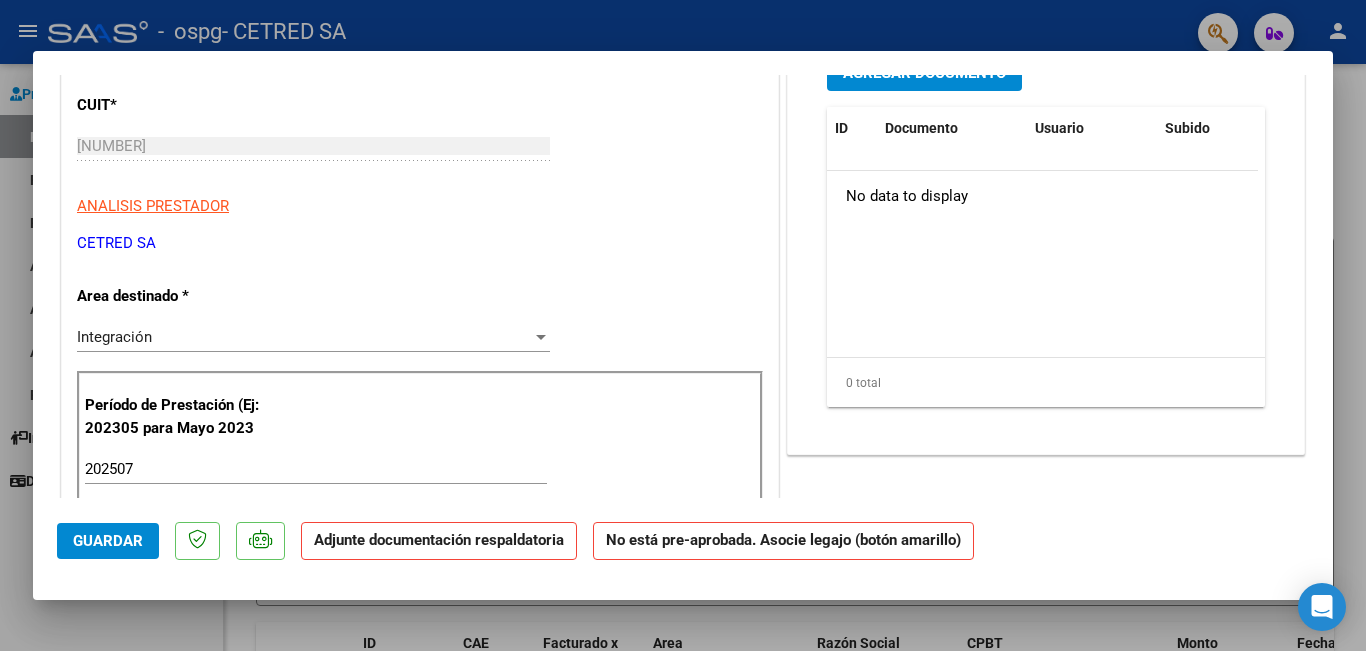 scroll, scrollTop: 0, scrollLeft: 0, axis: both 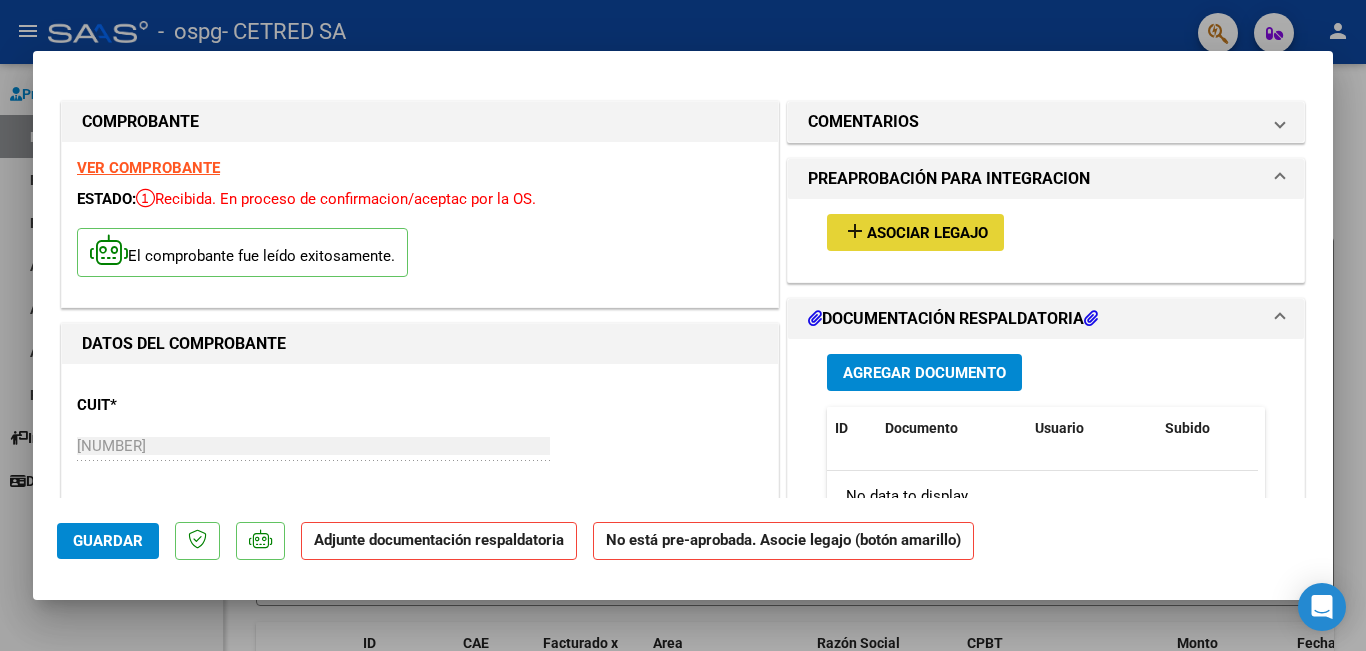 click on "add" at bounding box center (855, 231) 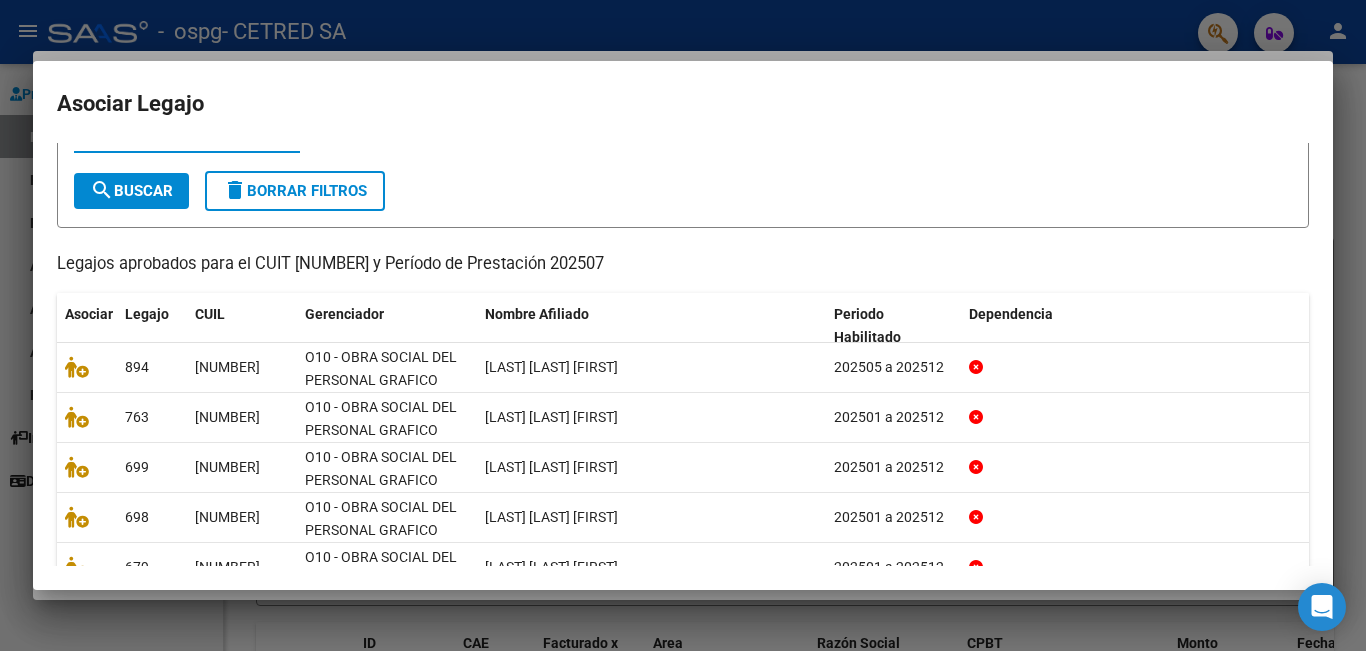scroll, scrollTop: 0, scrollLeft: 0, axis: both 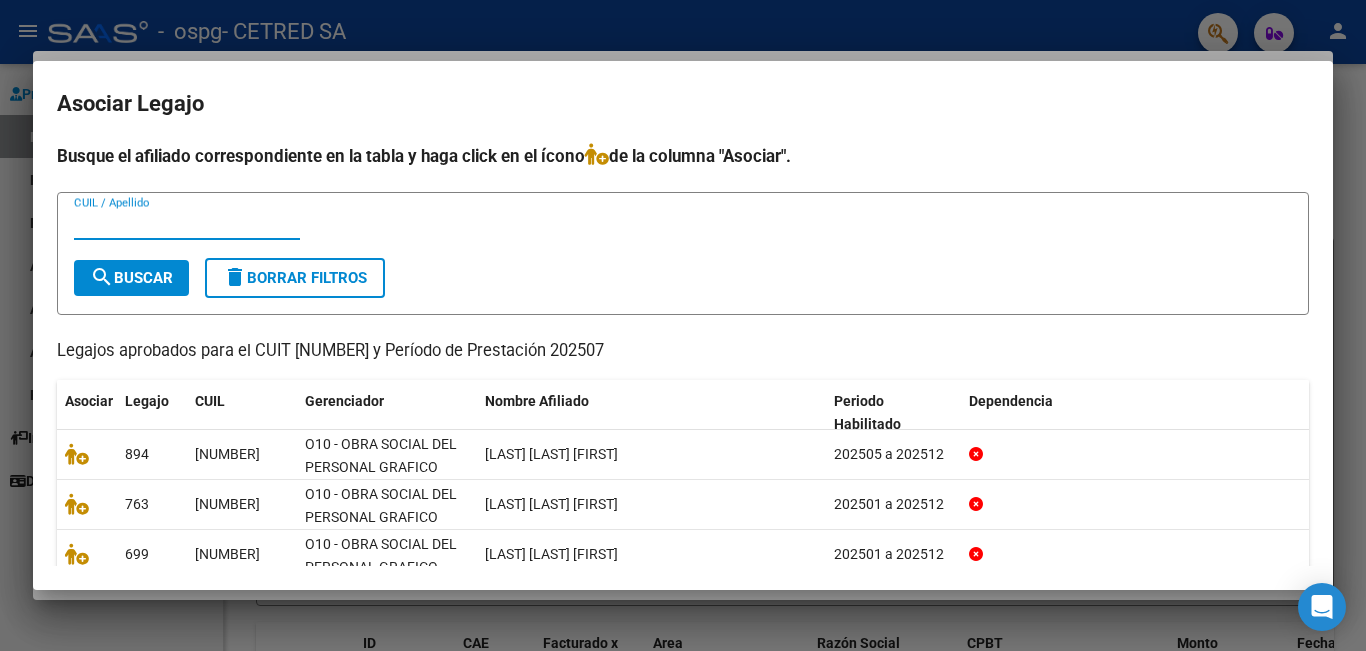 click on "CUIL / Apellido" at bounding box center [187, 224] 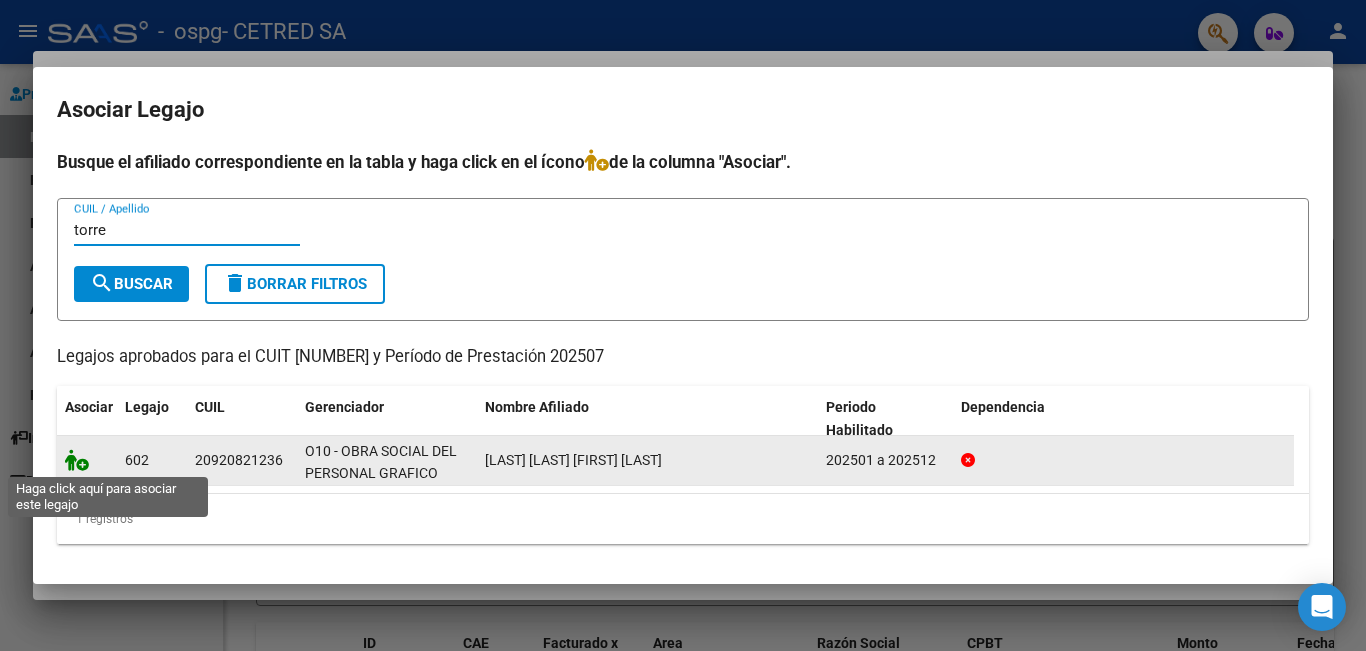 type on "torre" 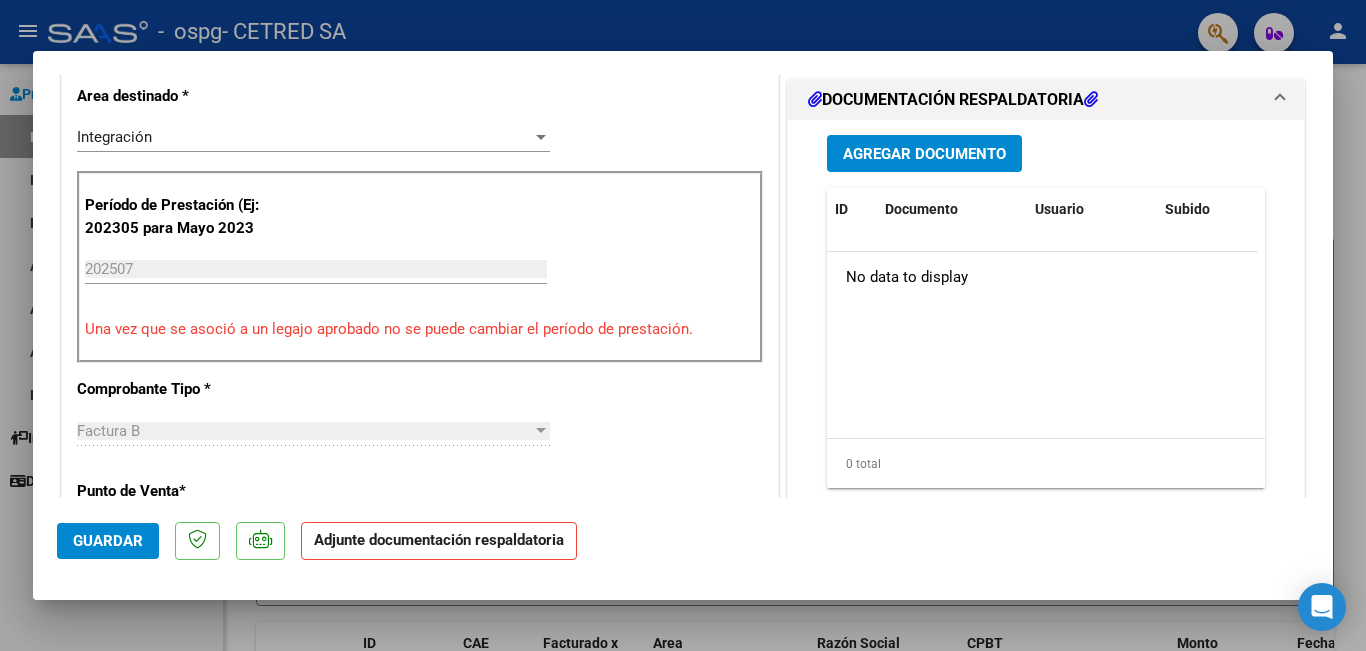 scroll, scrollTop: 400, scrollLeft: 0, axis: vertical 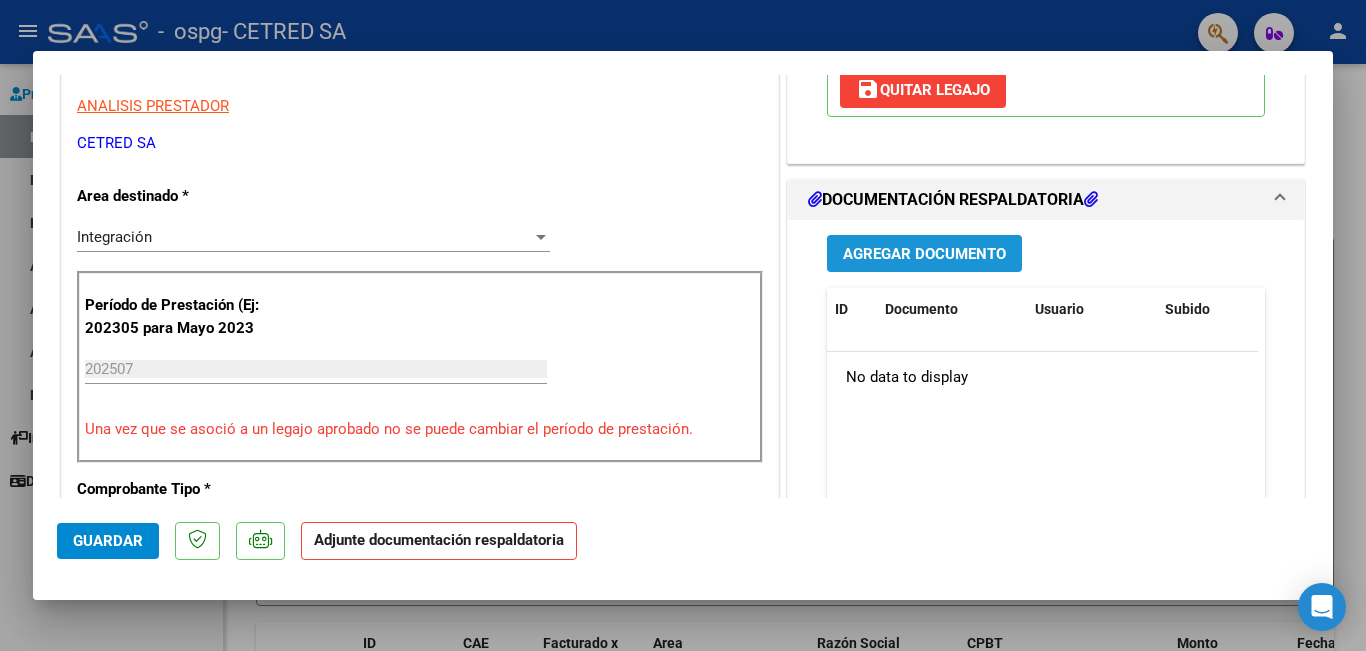click on "Agregar Documento" at bounding box center (924, 254) 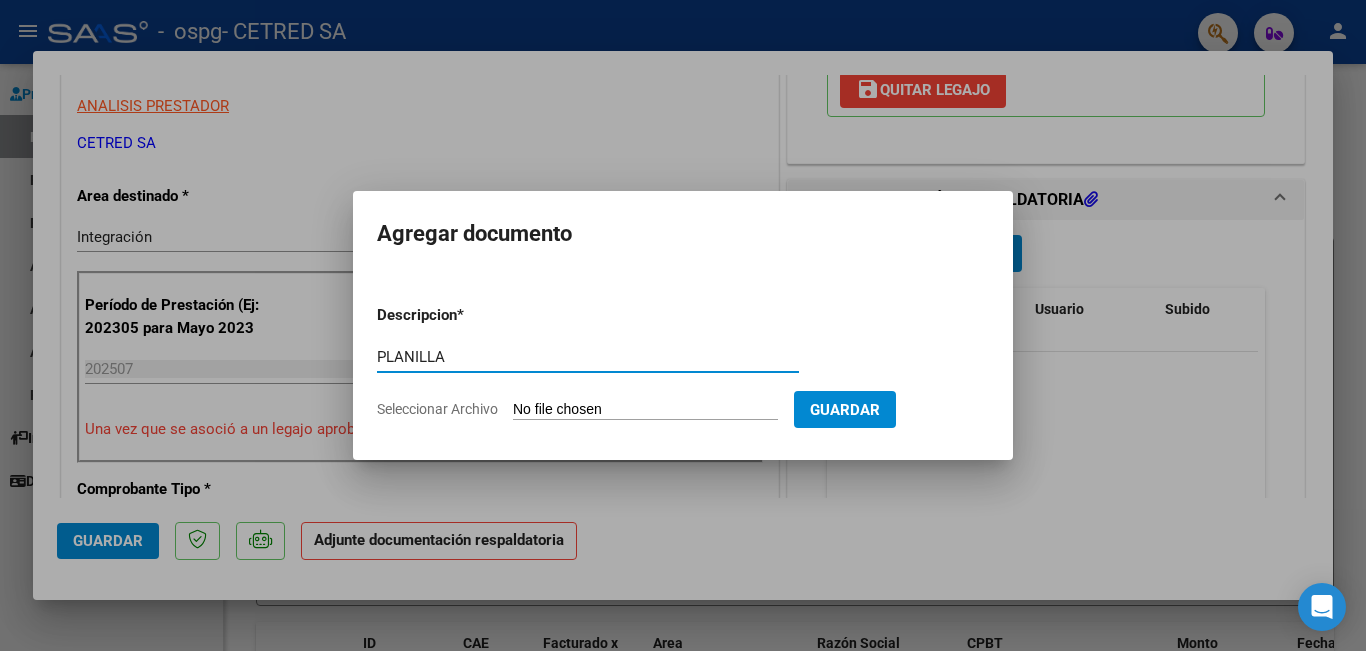 type on "PLANILLA" 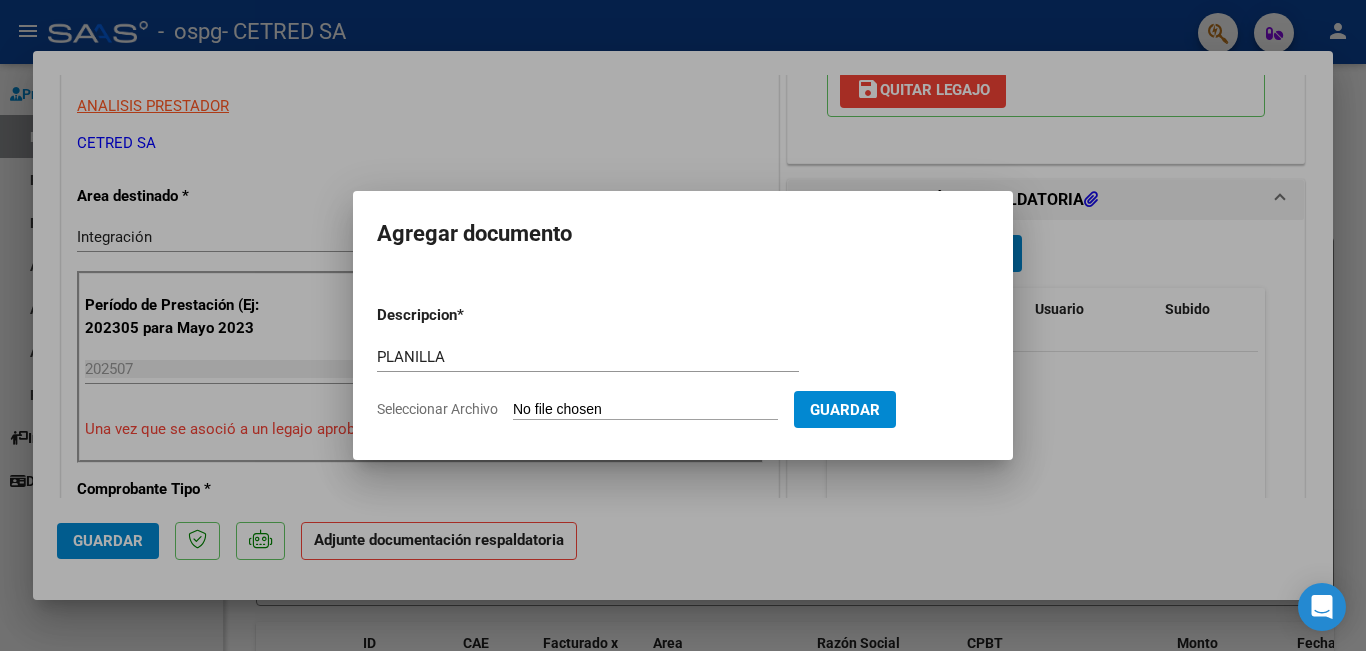 type on "C:\fakepath\[LAST] [LAST].pdf" 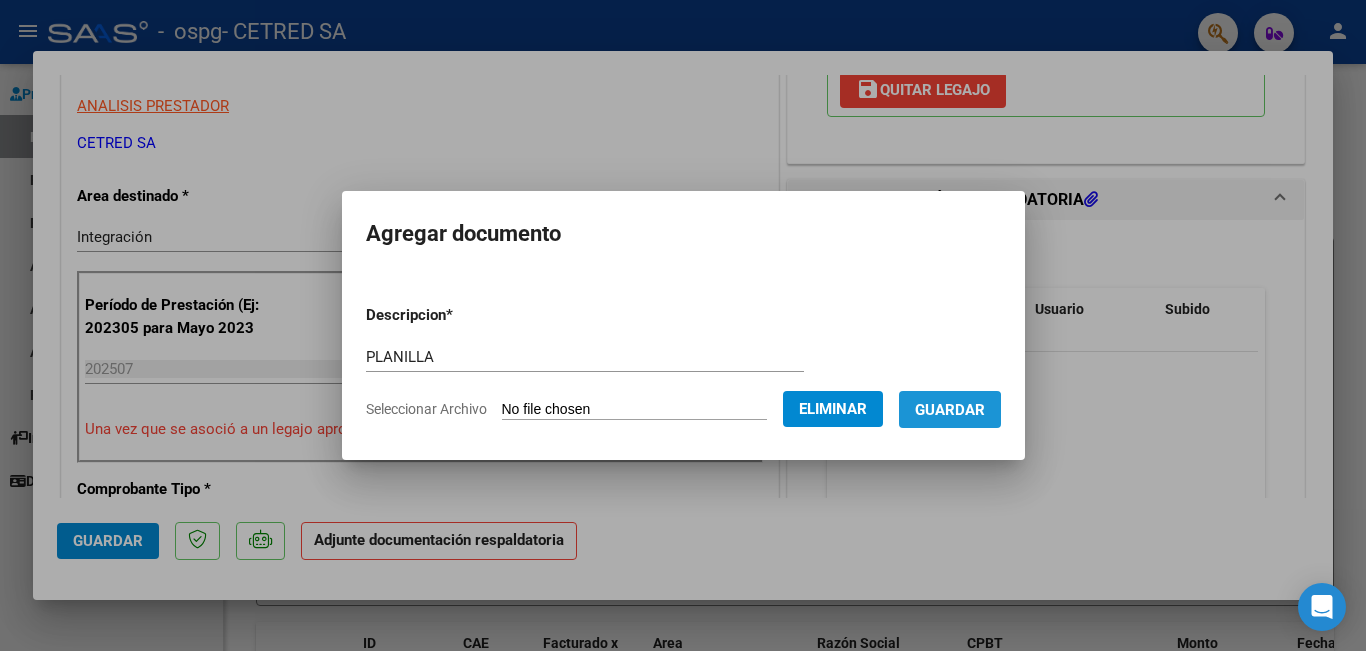 click on "Guardar" at bounding box center (950, 410) 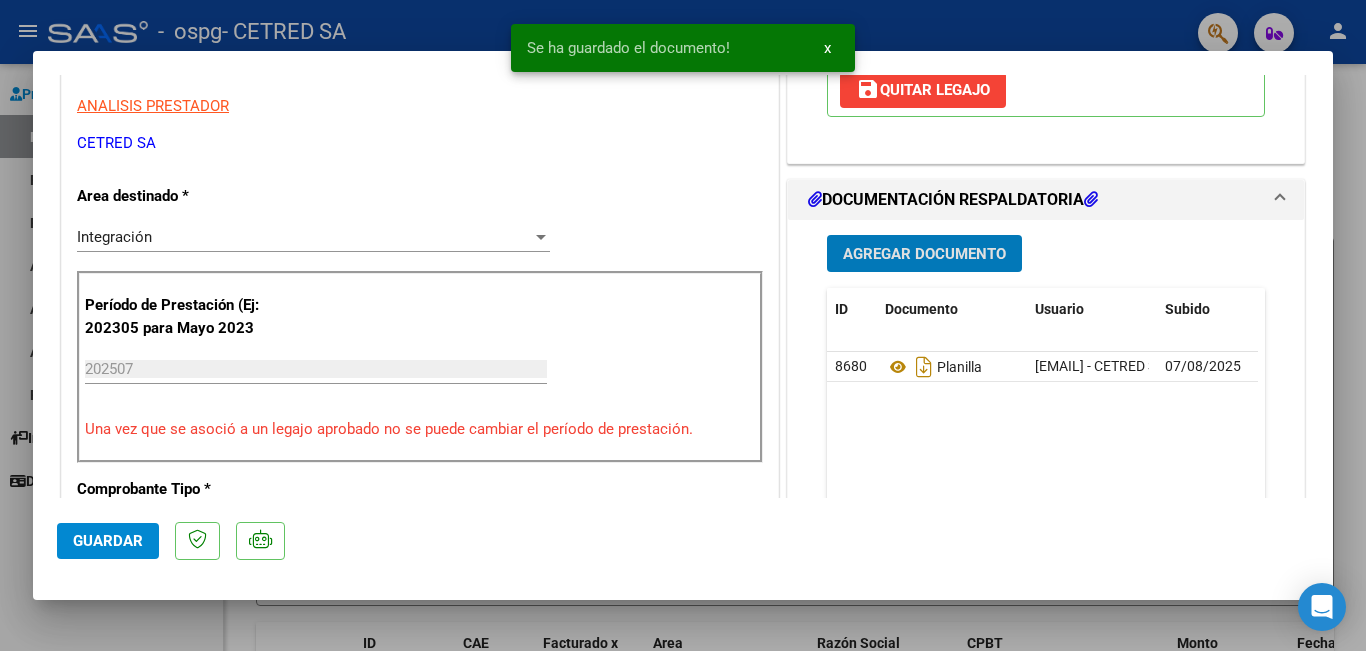 click on "Agregar Documento" at bounding box center (924, 254) 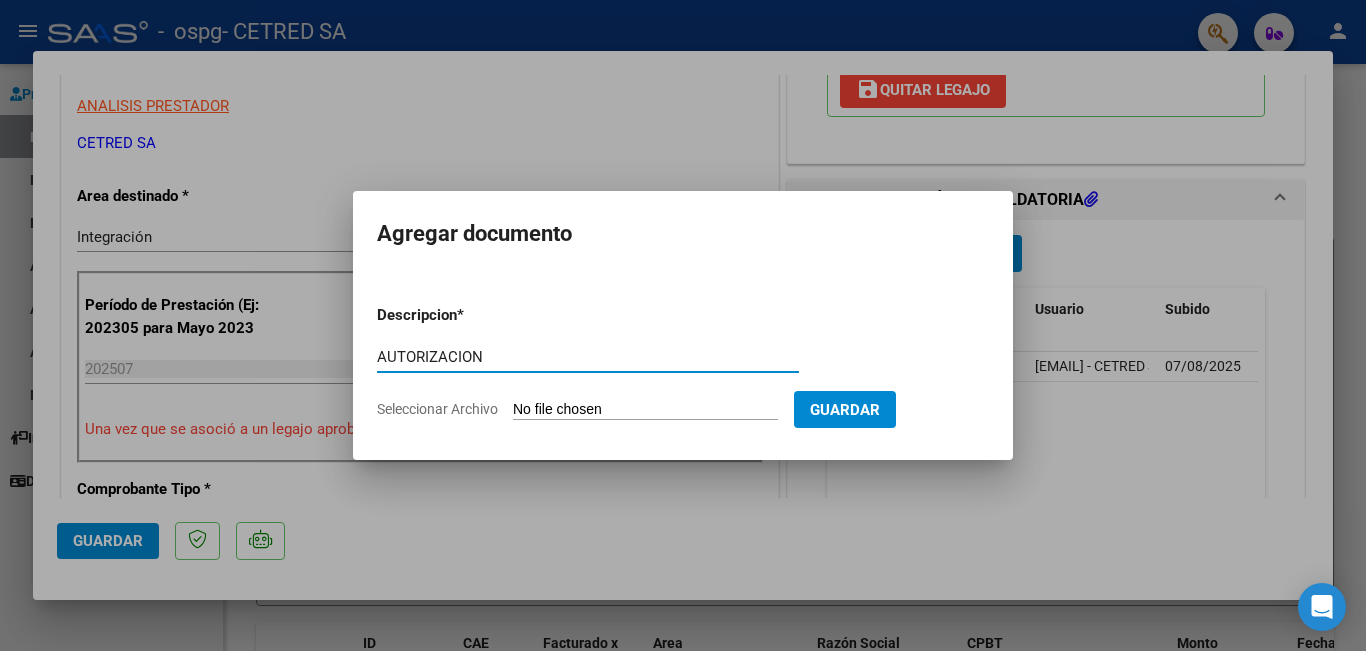 type on "AUTORIZACION" 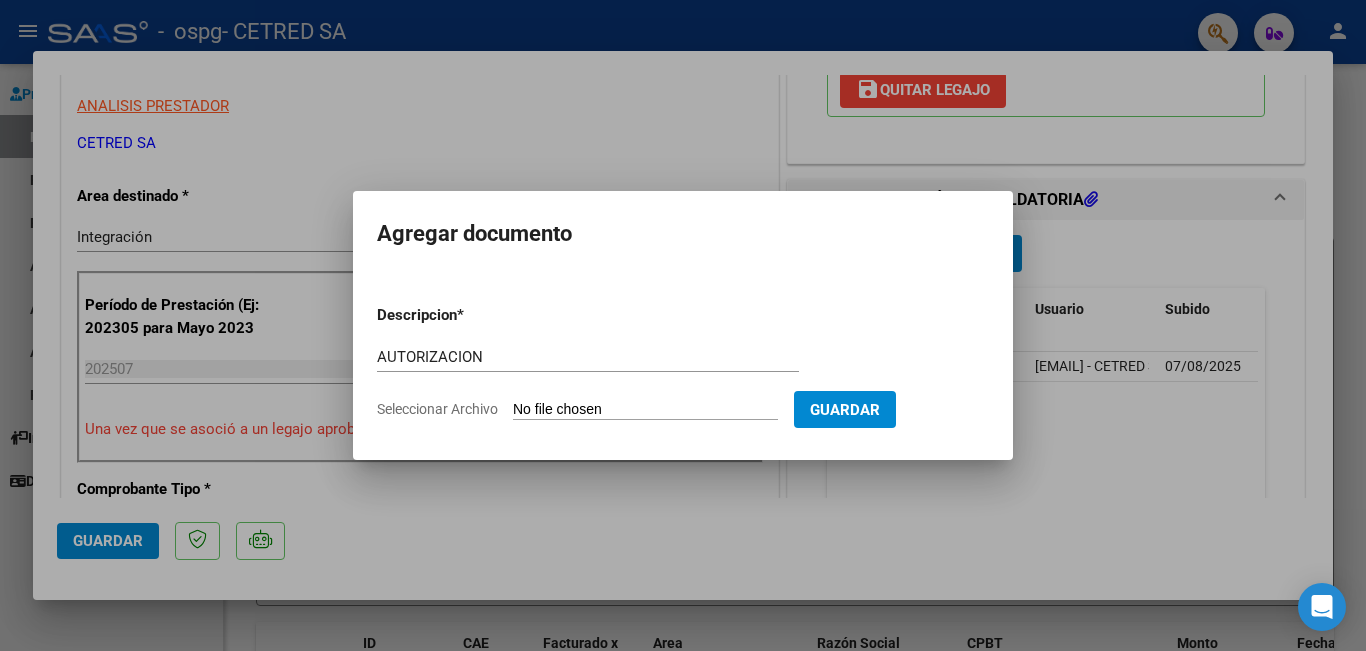 type on "C:\fakepath\[LAST] [LAST] [FIRST] [NAME] AUT JULIO-DIC 2025.odt" 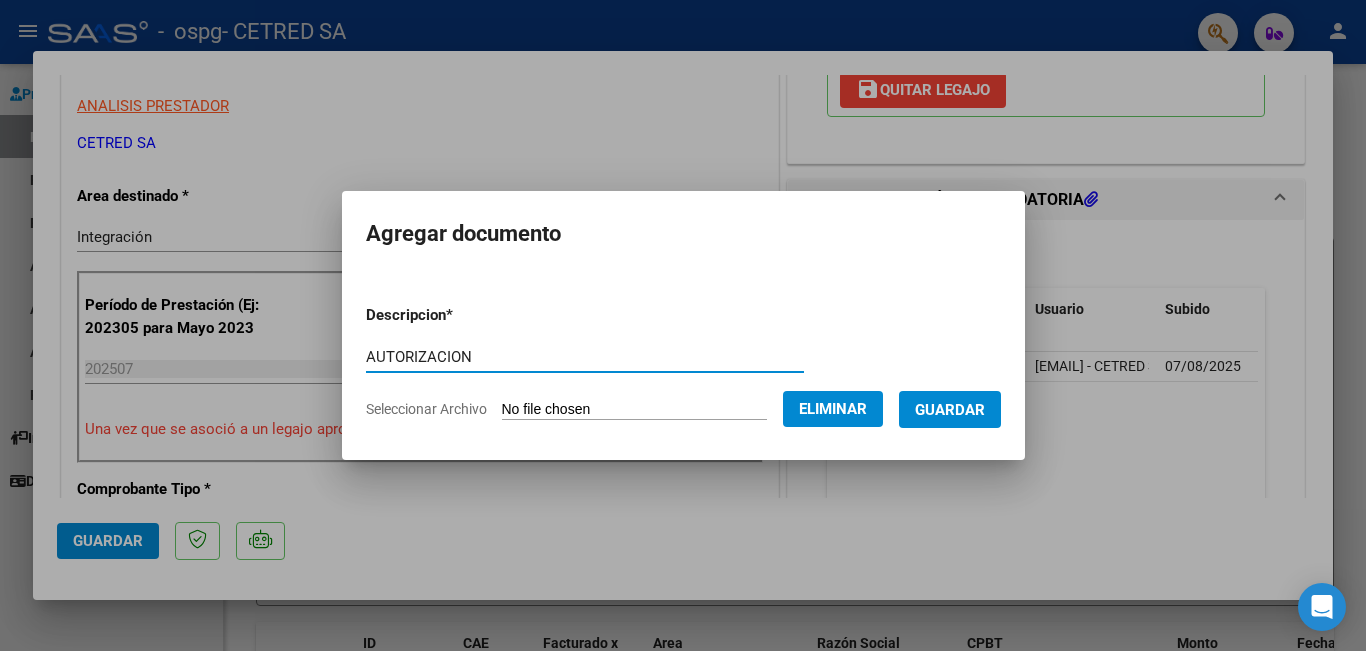 click on "Guardar" at bounding box center [950, 410] 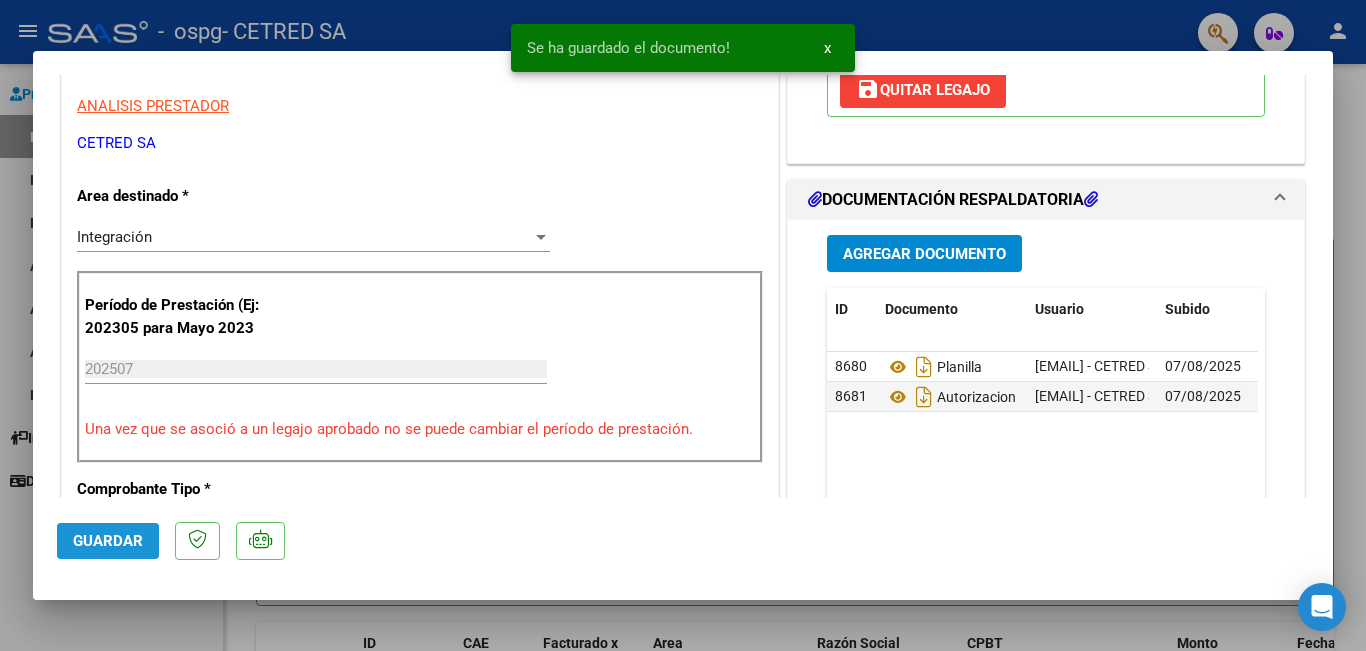 click on "Guardar" 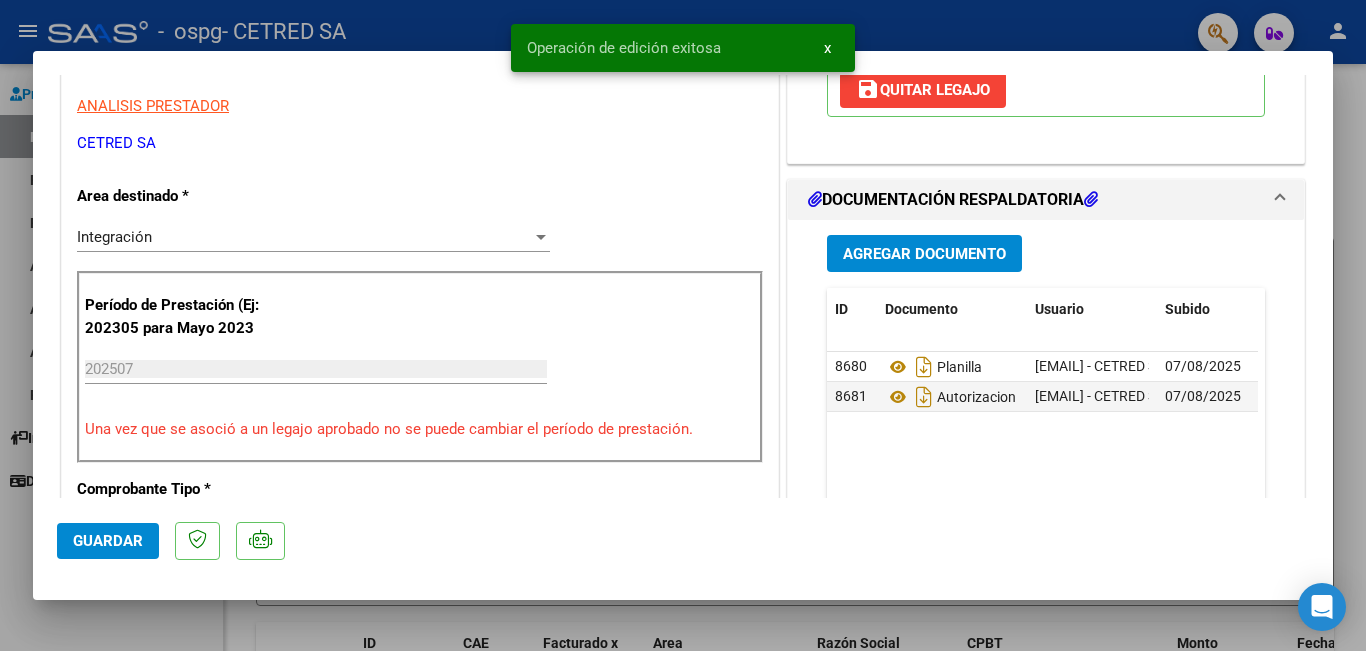 click at bounding box center (683, 325) 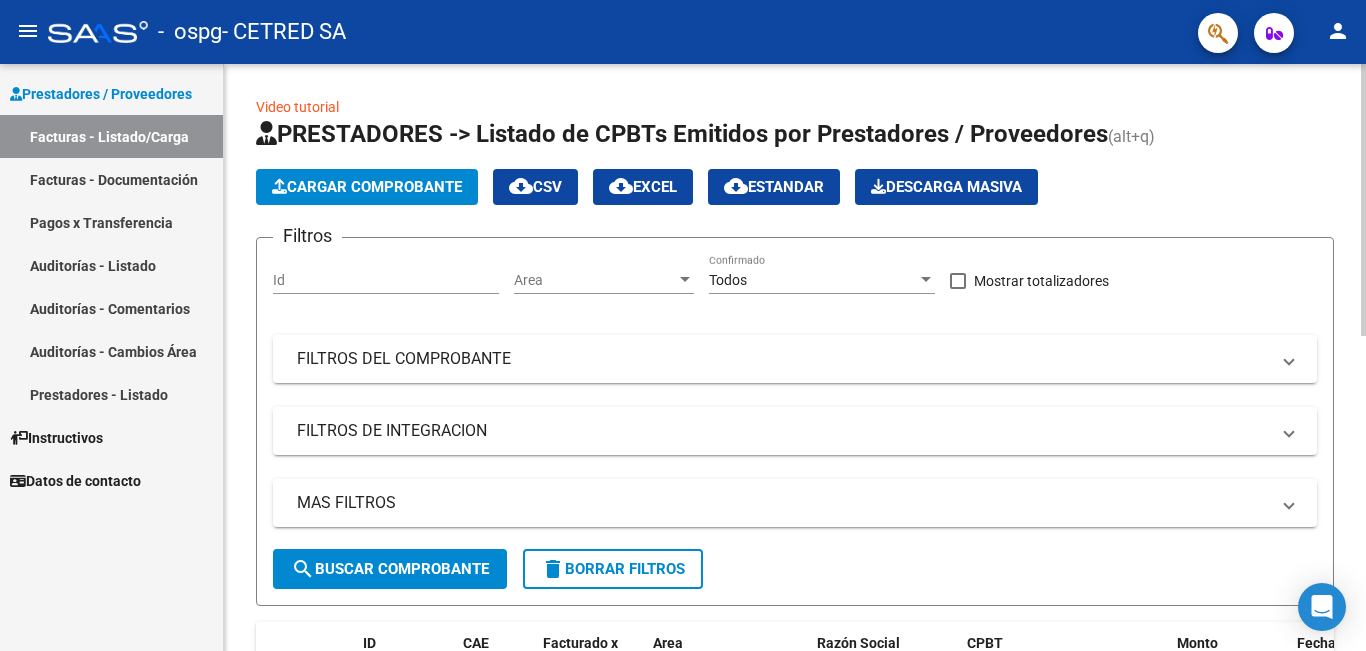 click on "Cargar Comprobante" 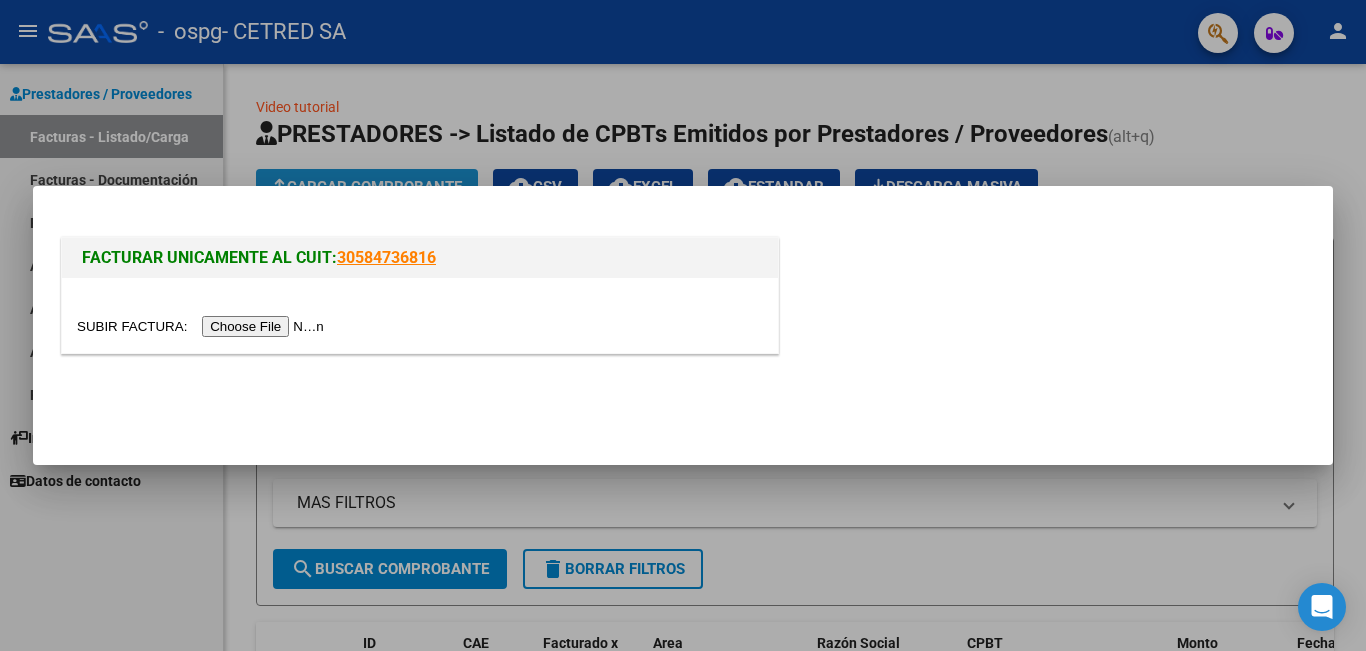 type 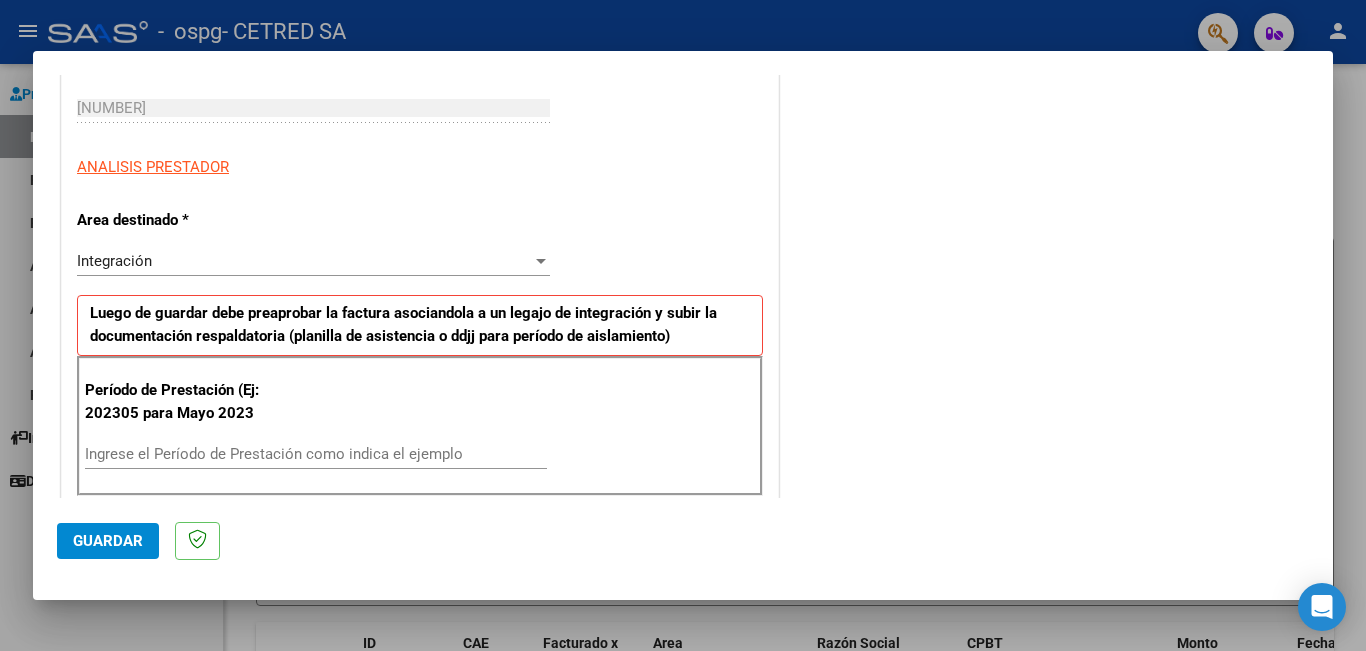 scroll, scrollTop: 400, scrollLeft: 0, axis: vertical 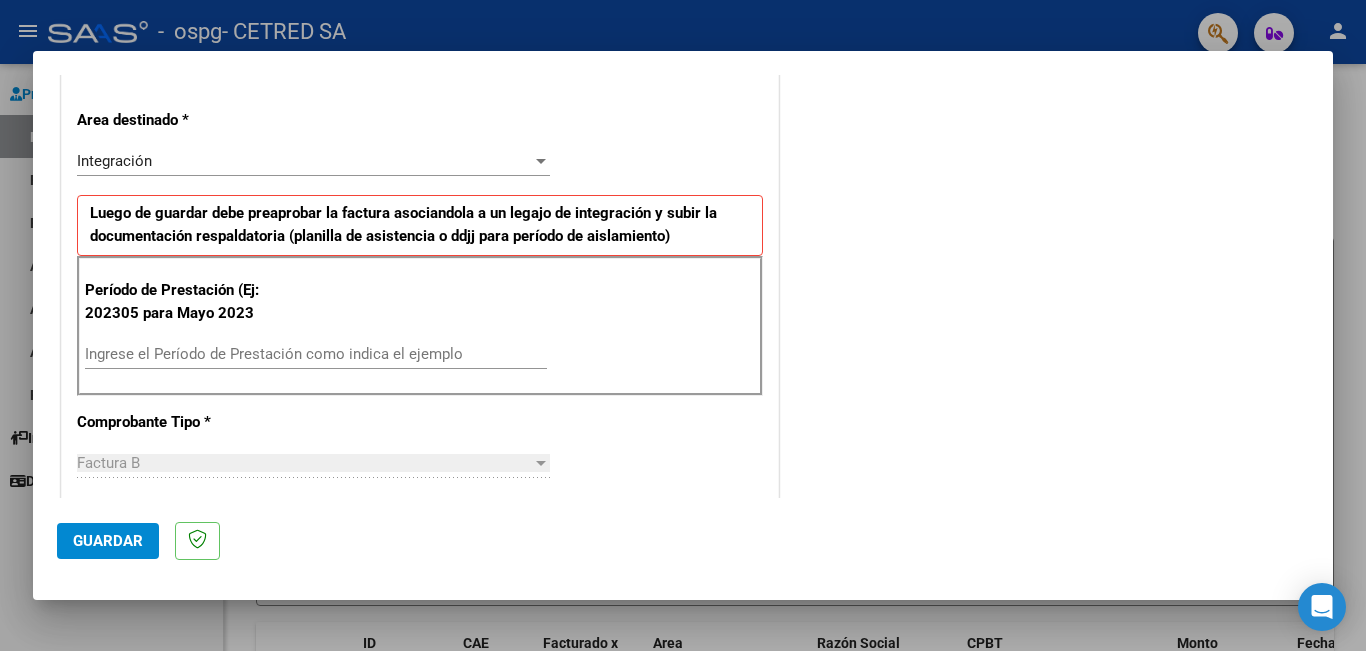 click on "Ingrese el Período de Prestación como indica el ejemplo" at bounding box center (316, 354) 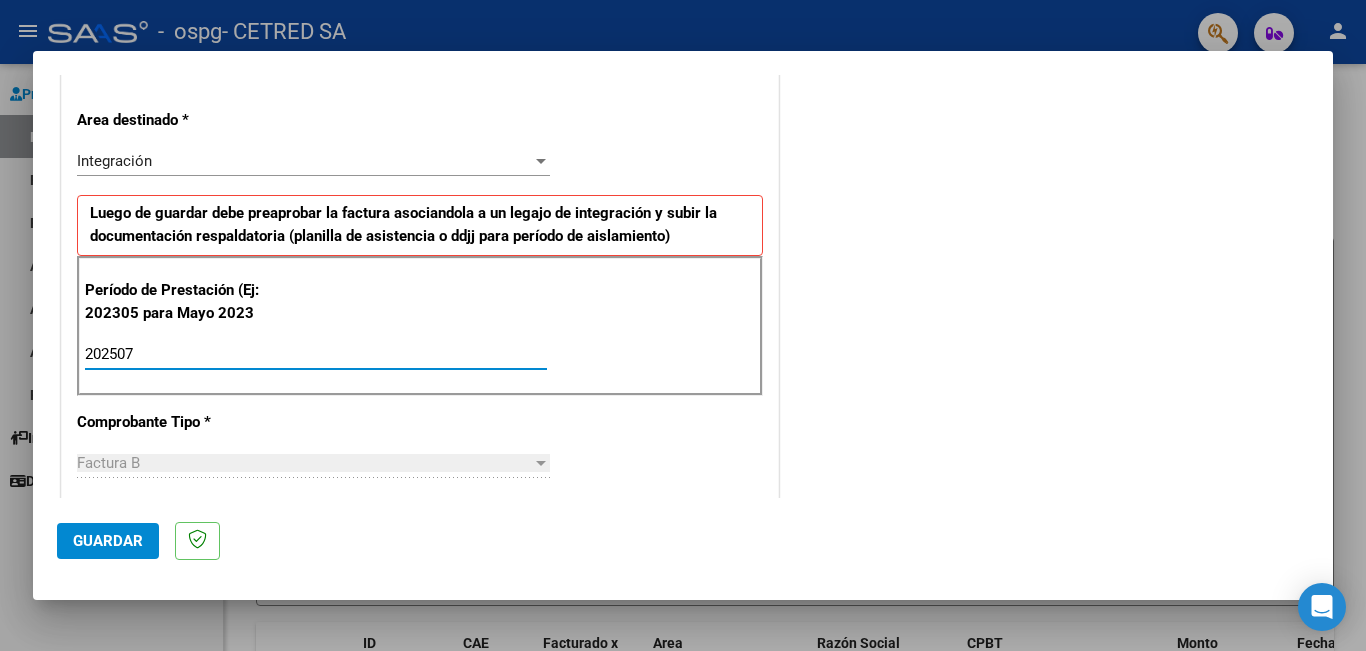type on "202507" 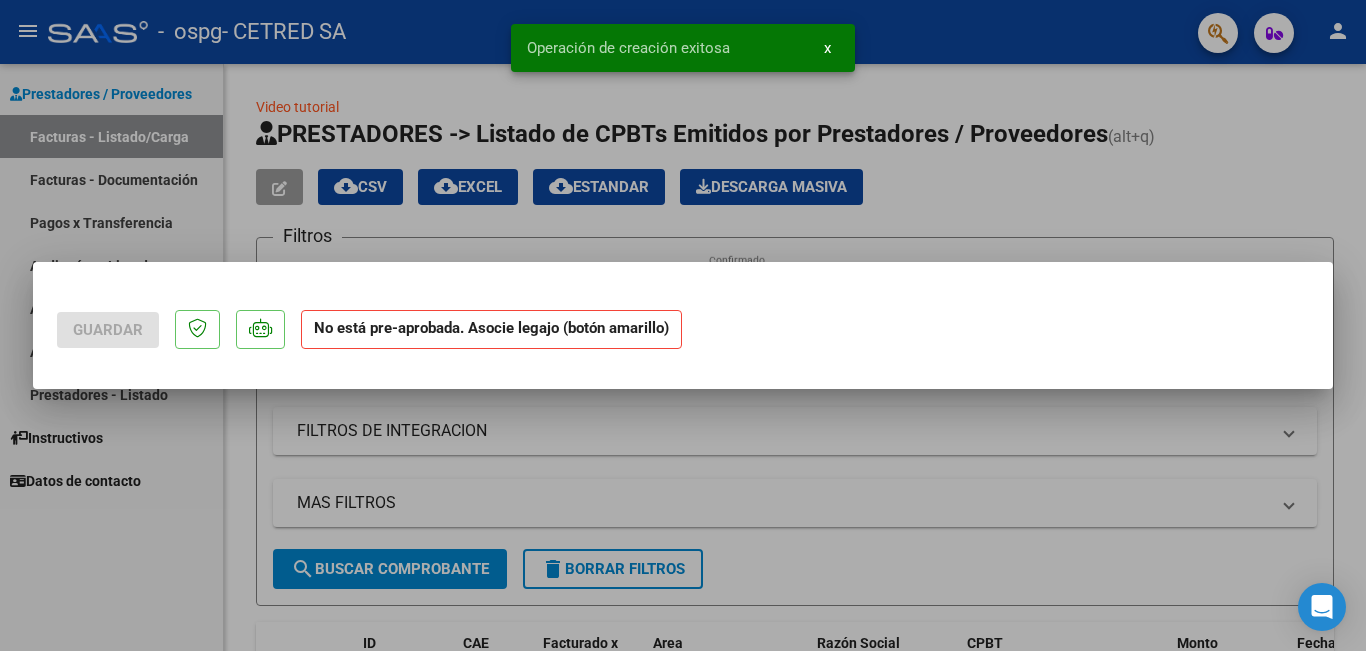 scroll, scrollTop: 0, scrollLeft: 0, axis: both 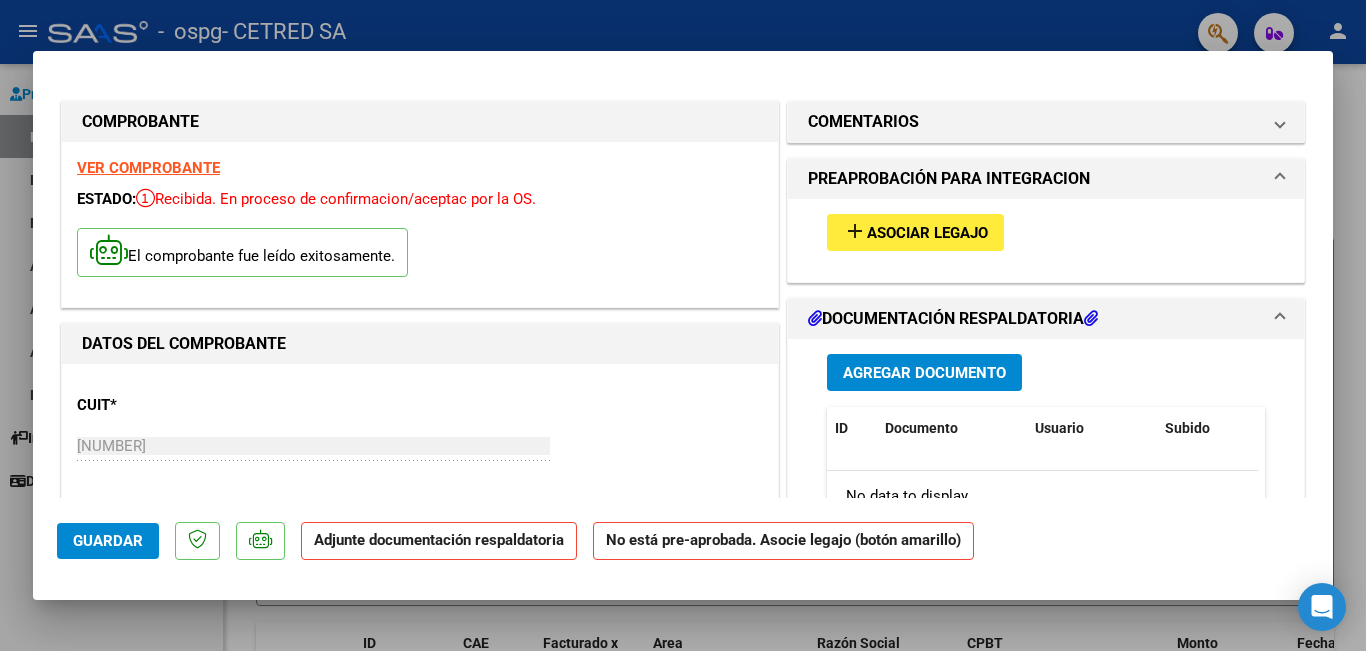 click on "add" at bounding box center [855, 231] 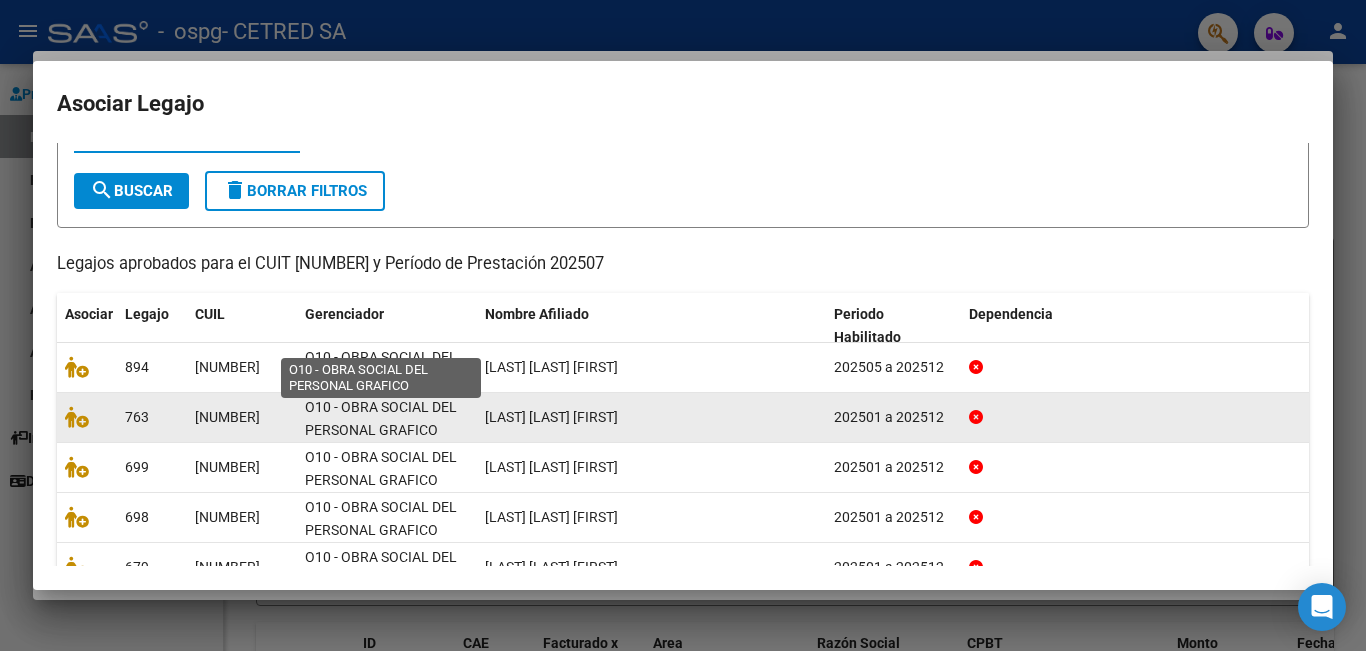 scroll, scrollTop: 187, scrollLeft: 0, axis: vertical 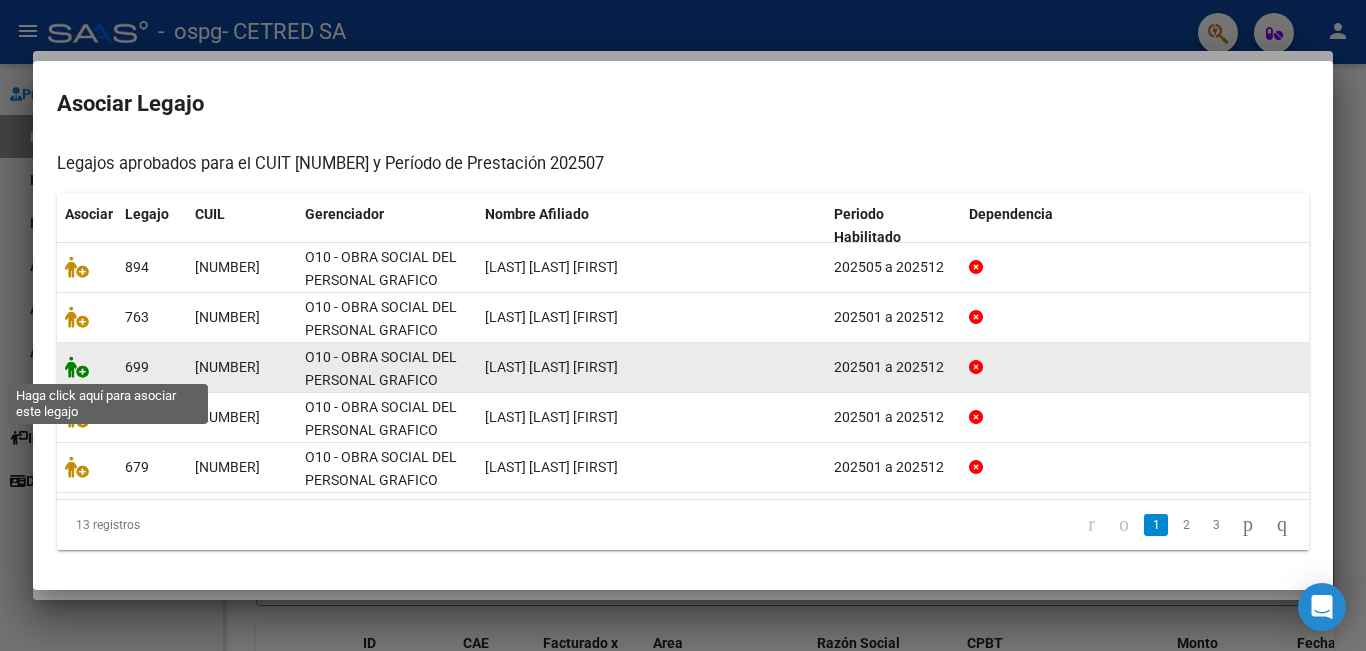 click 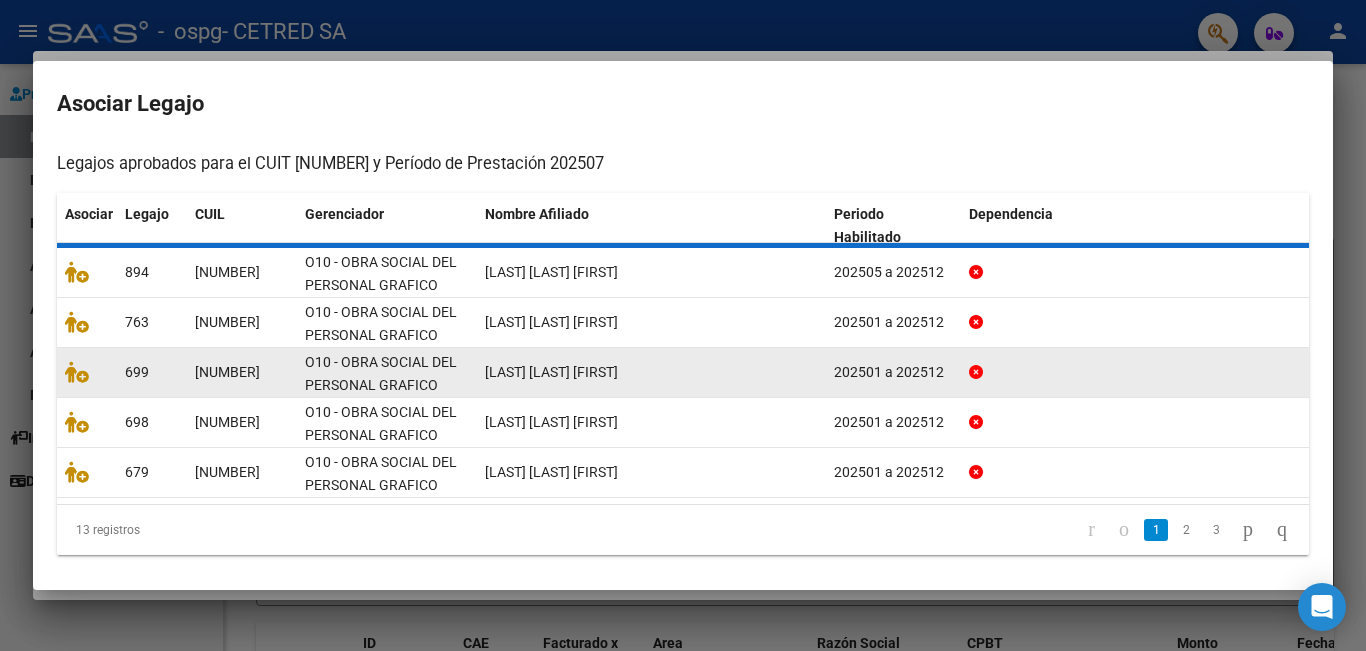 scroll, scrollTop: 200, scrollLeft: 0, axis: vertical 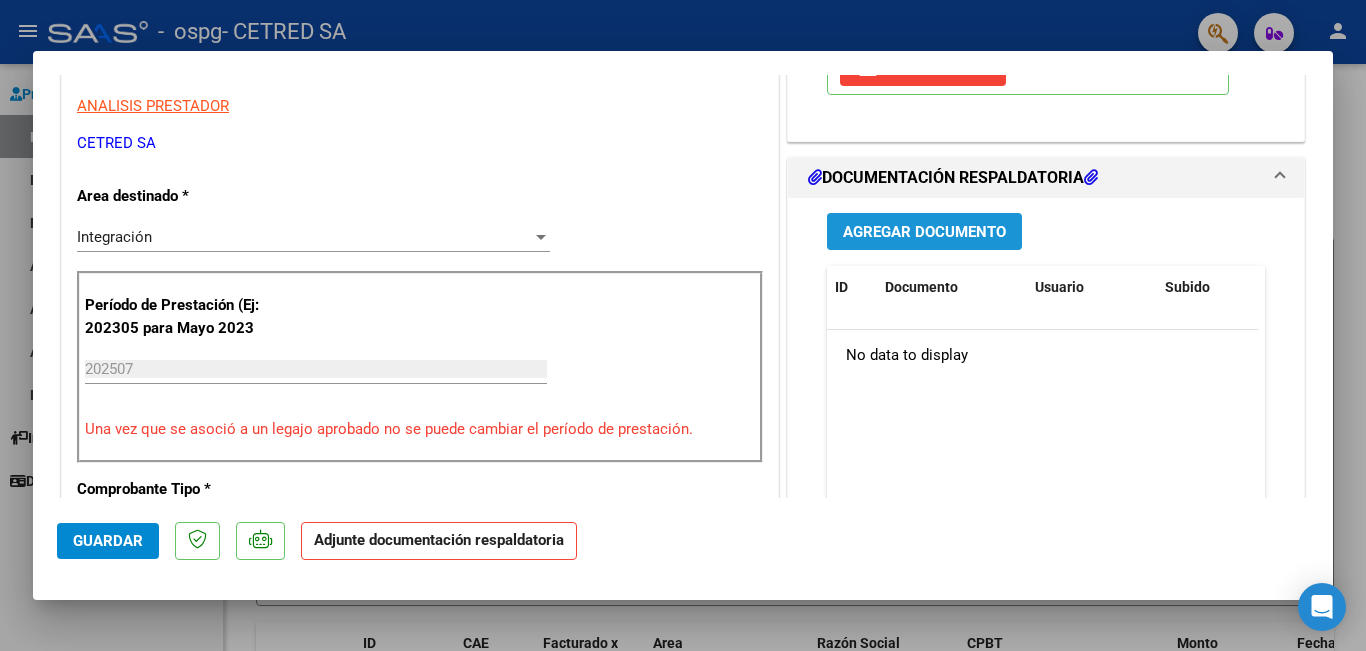 click on "Agregar Documento" at bounding box center (924, 231) 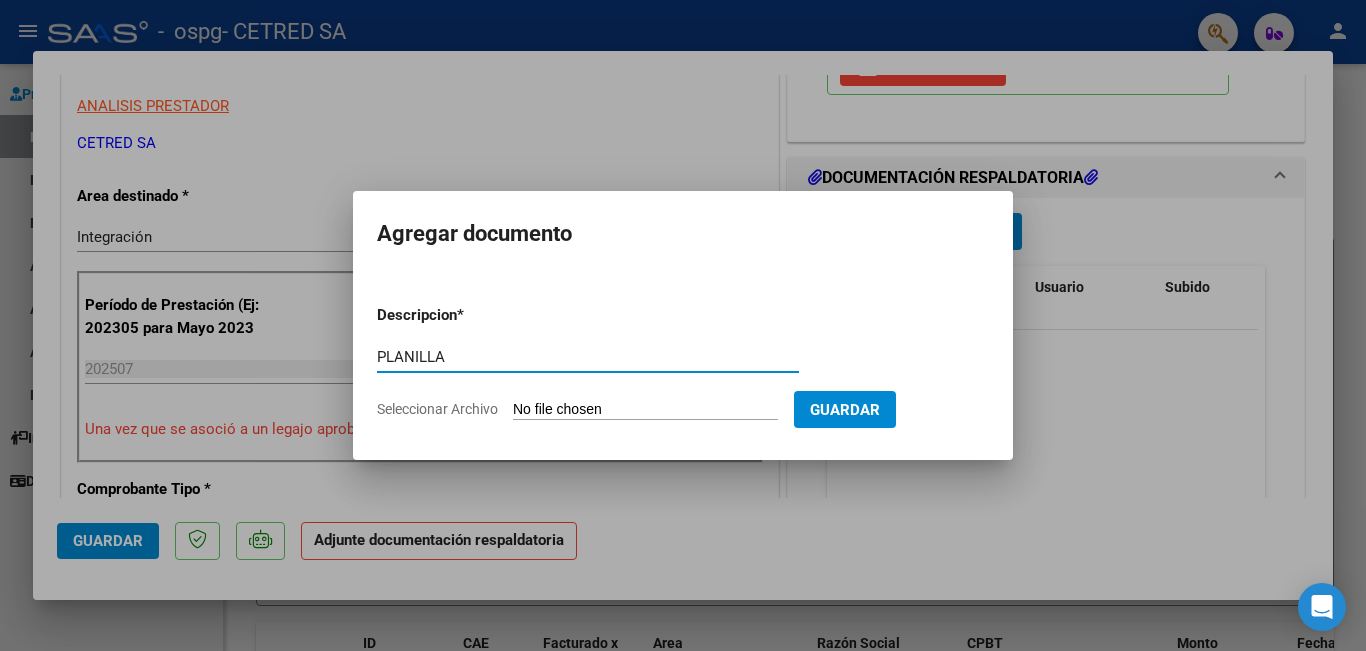 type on "PLANILLA" 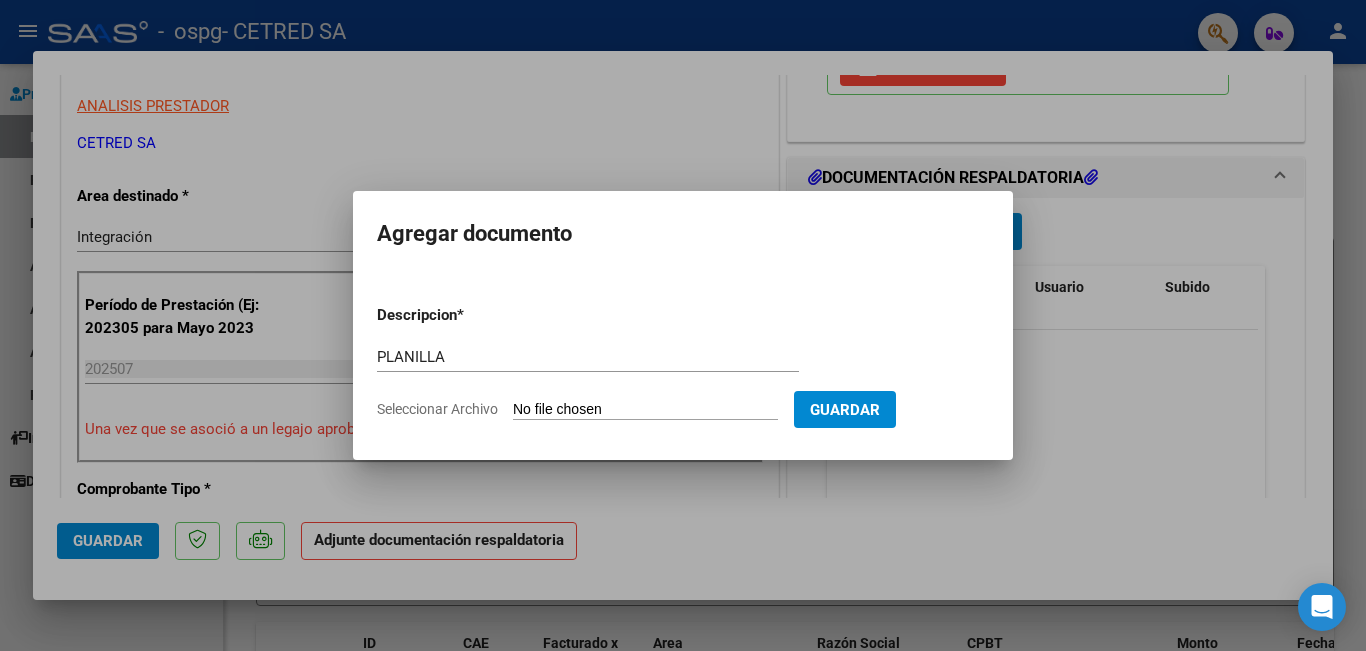 type on "C:\fakepath\[LAST] [LAST].pdf" 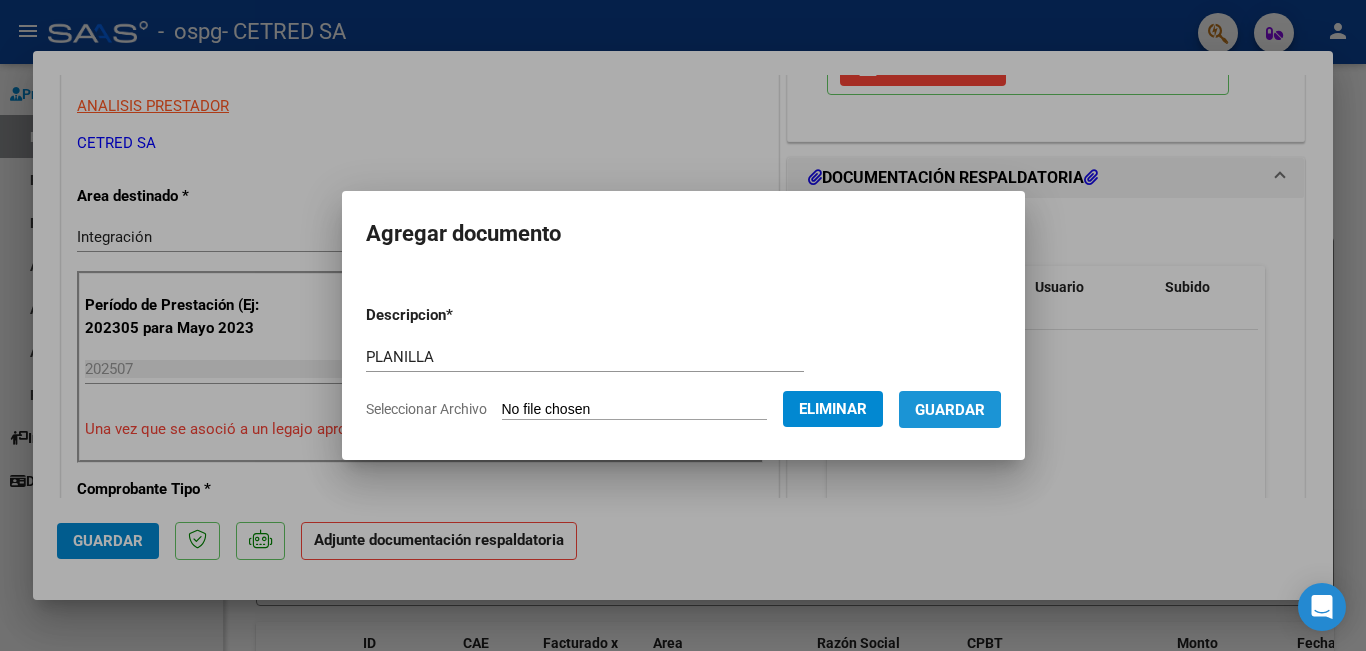 click on "Guardar" at bounding box center [950, 410] 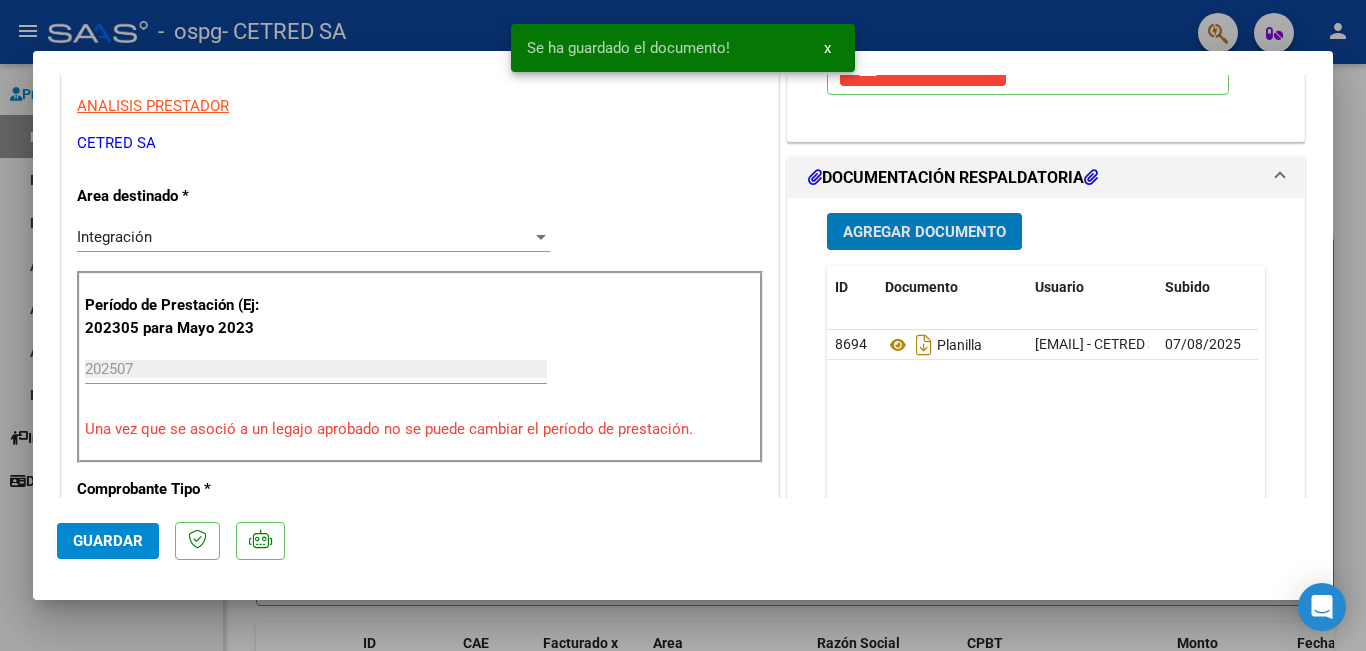 click on "Agregar Documento" at bounding box center [924, 232] 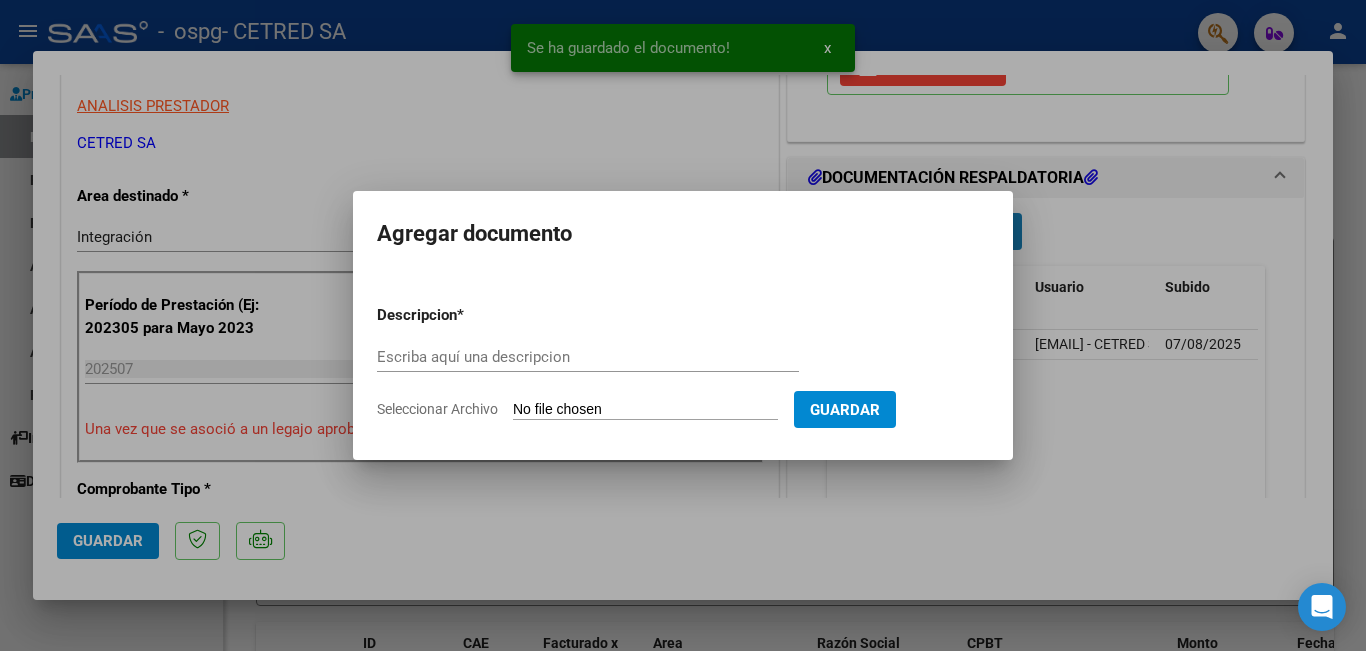 type 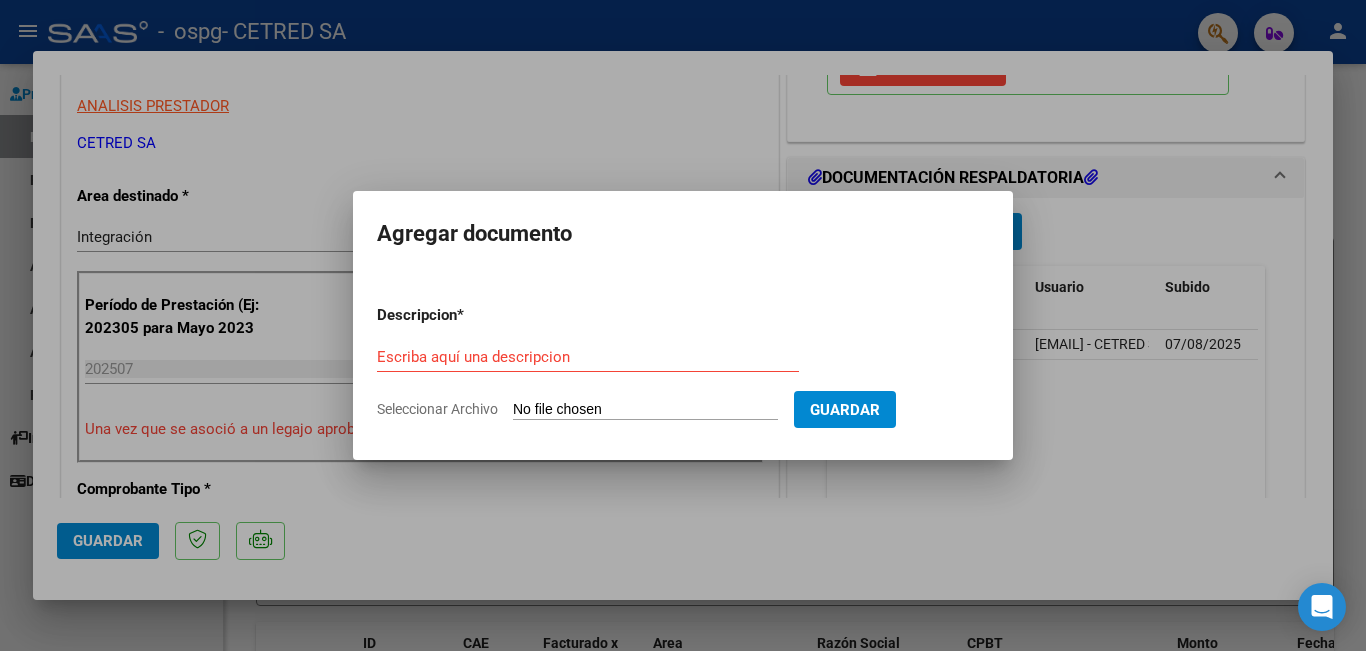 type on "C:\fakepath\[LAST] [LAST] 2025.jpg" 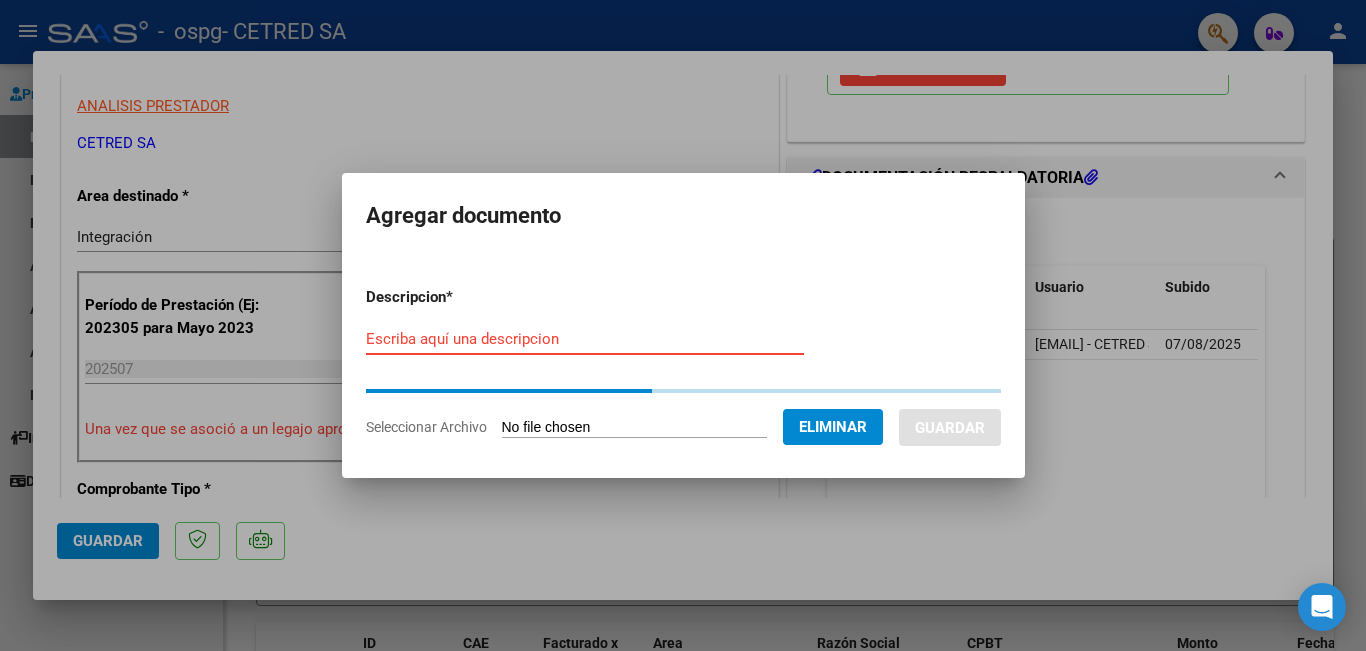 click on "Escriba aquí una descripcion" at bounding box center (585, 339) 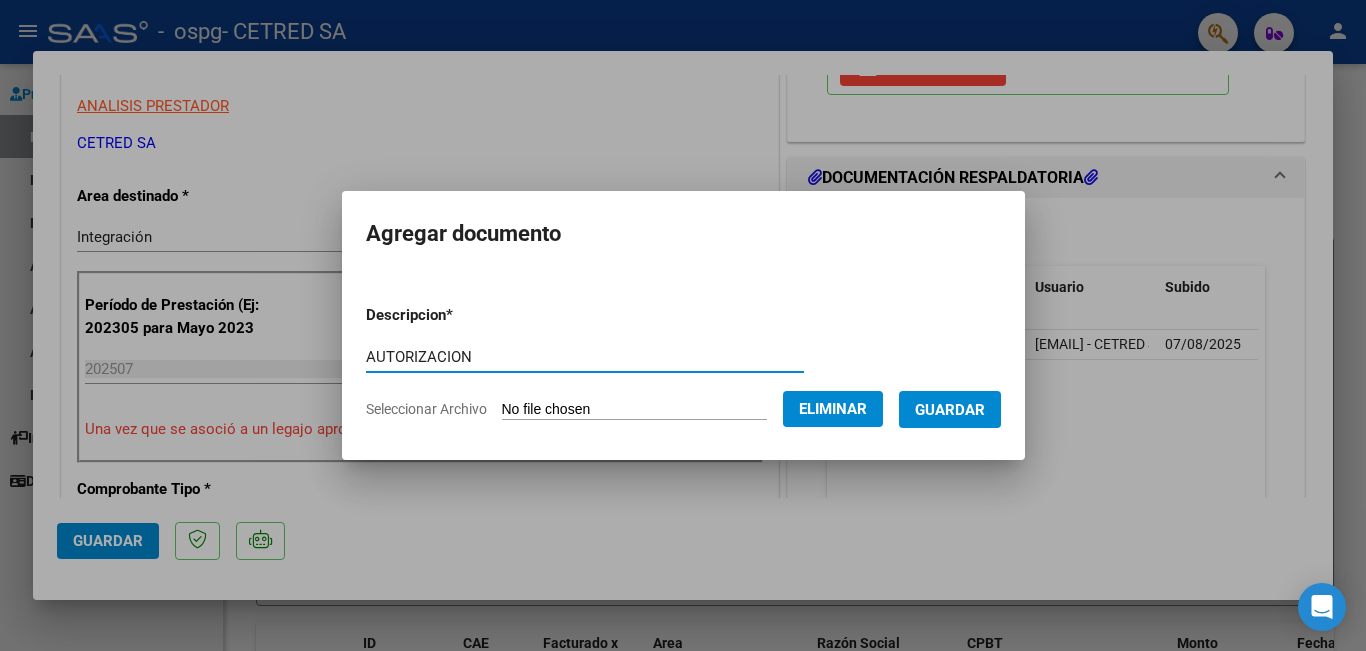 type on "AUTORIZACION" 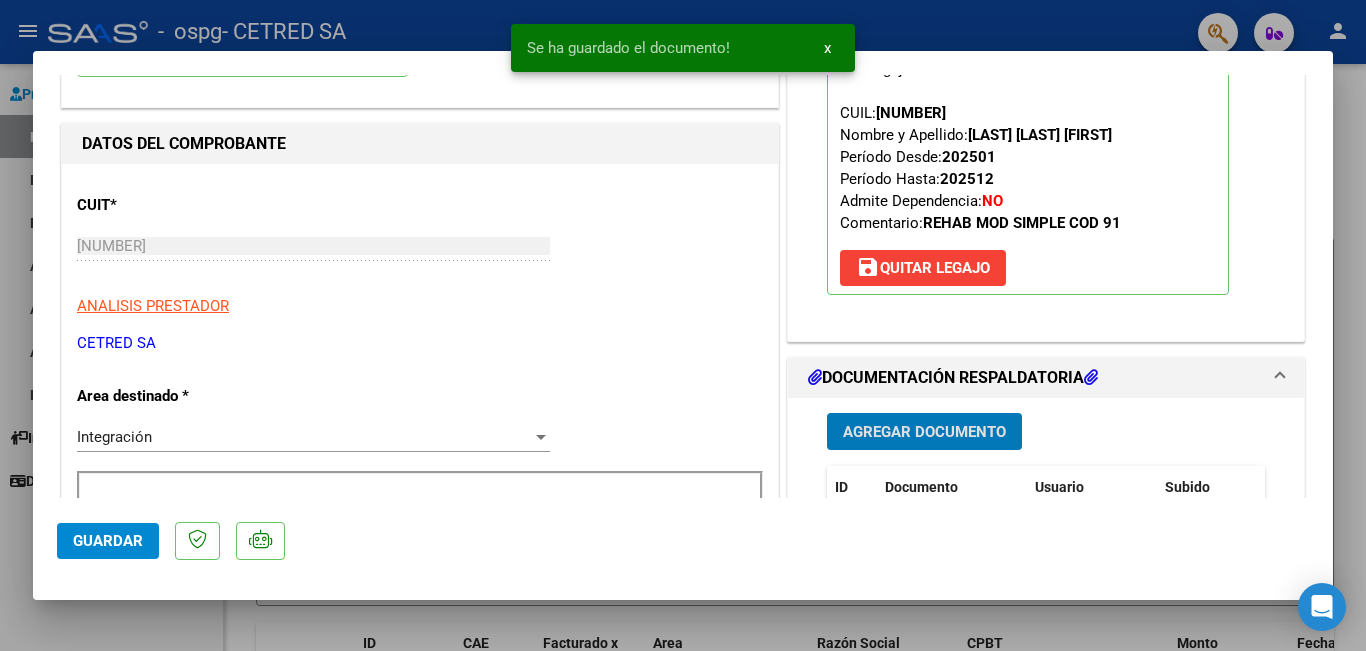 scroll, scrollTop: 0, scrollLeft: 0, axis: both 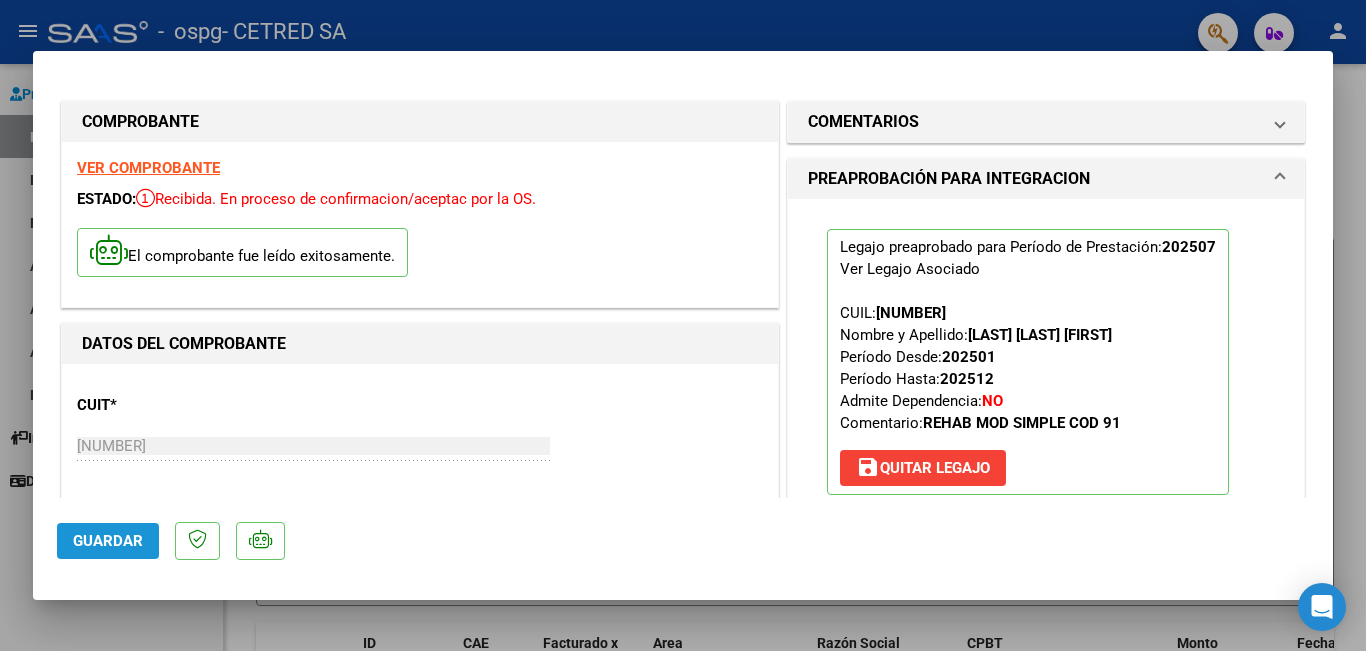 click on "Guardar" 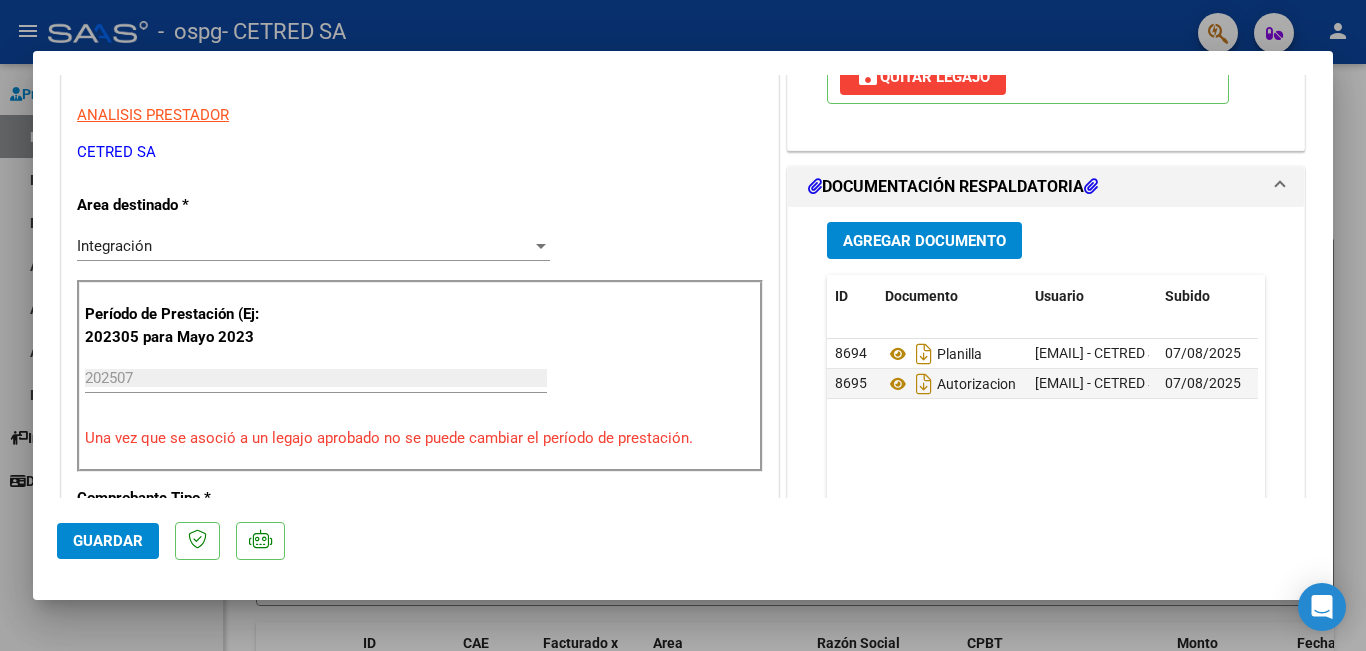 scroll, scrollTop: 400, scrollLeft: 0, axis: vertical 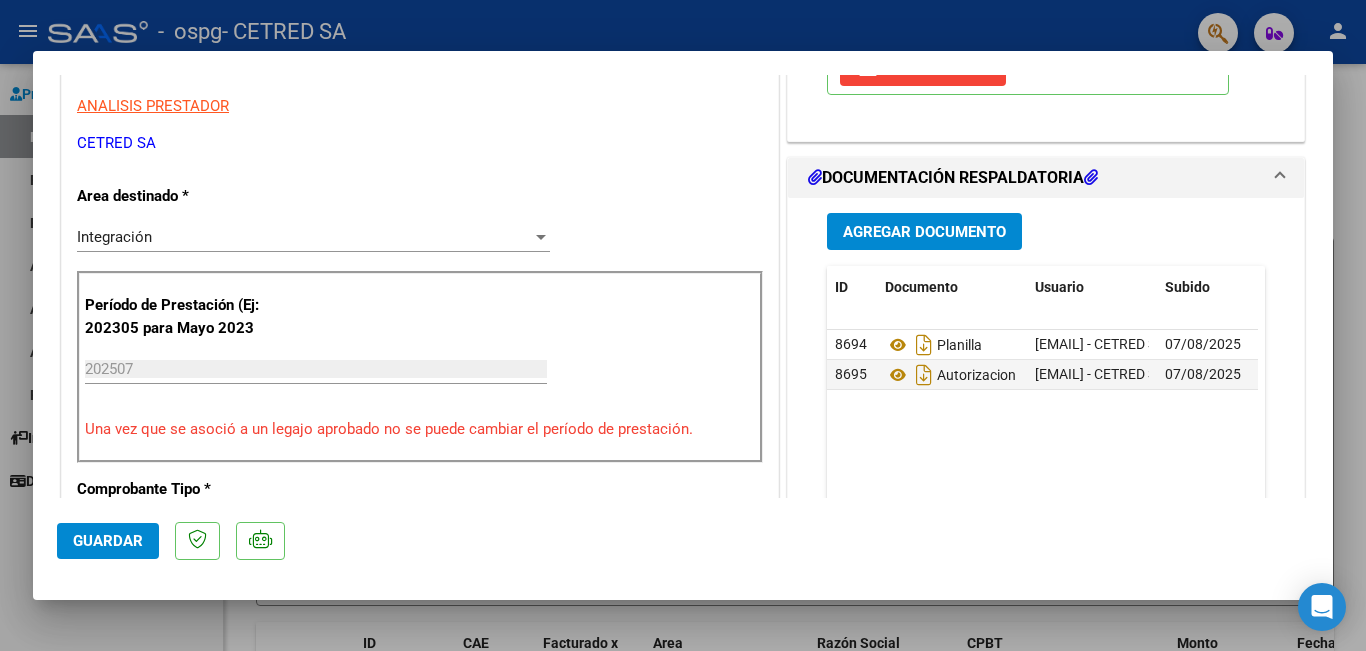 click on "Guardar" 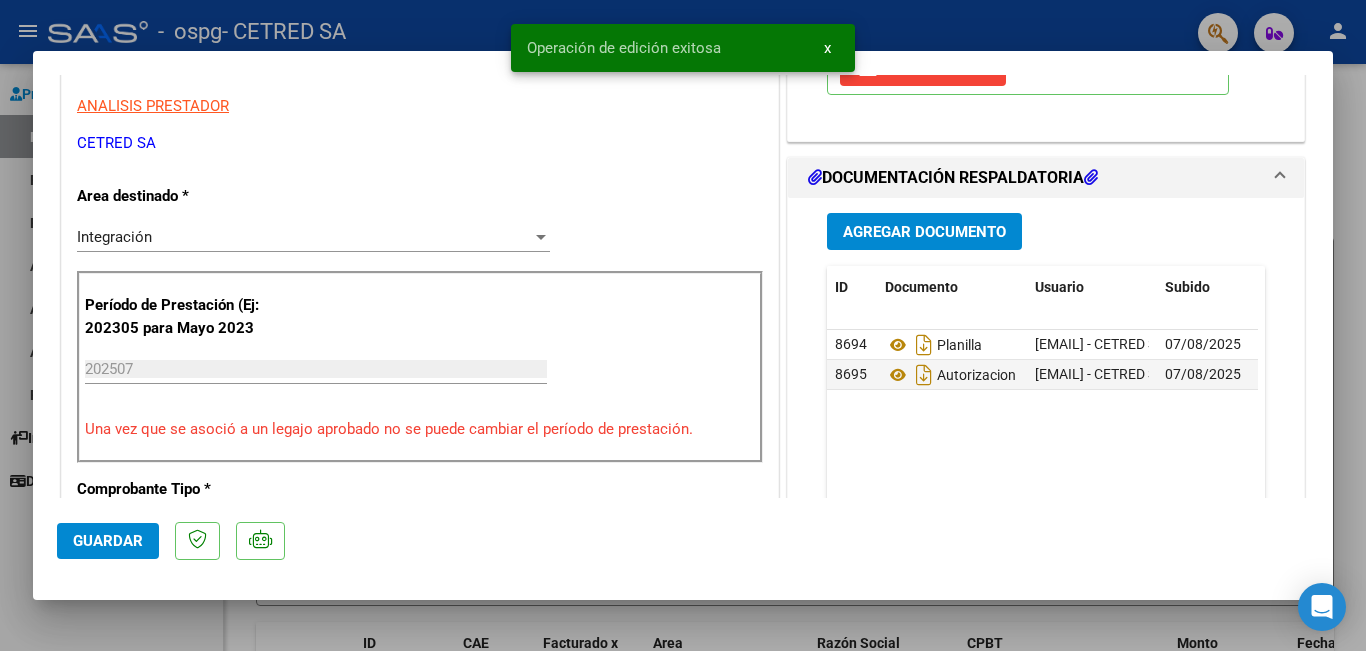 click at bounding box center (683, 325) 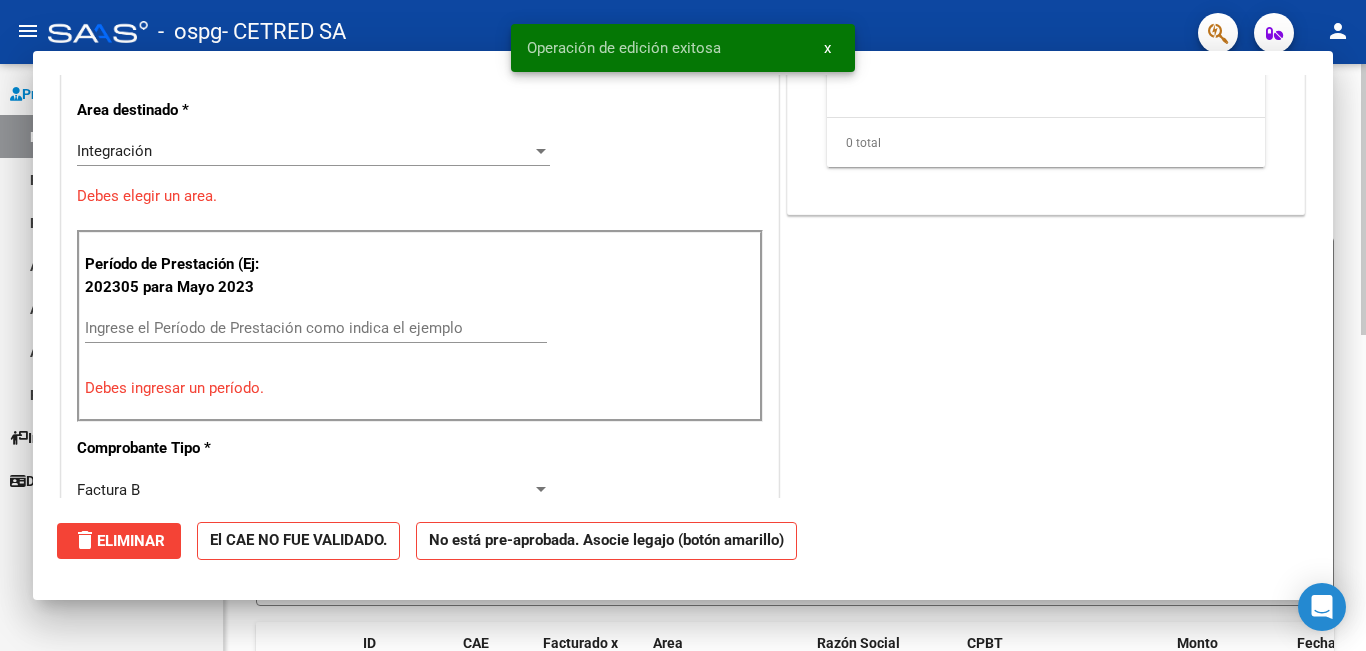 scroll, scrollTop: 0, scrollLeft: 0, axis: both 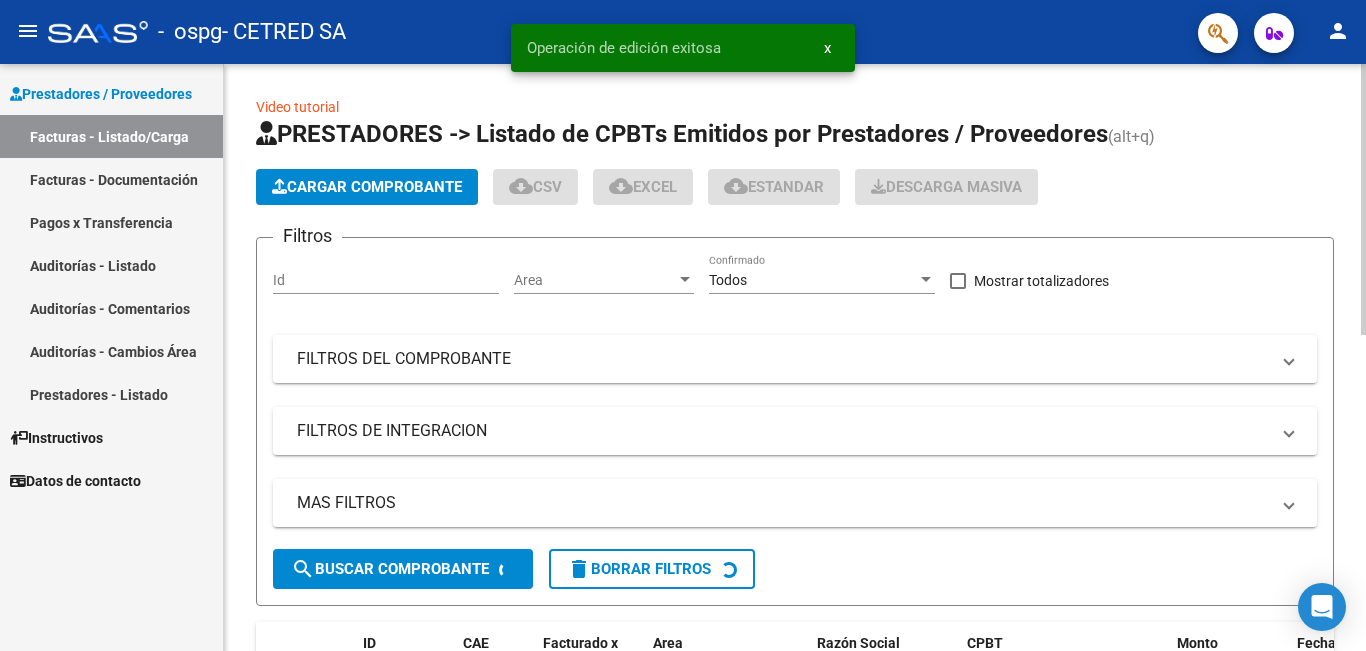 click on "Cargar Comprobante" 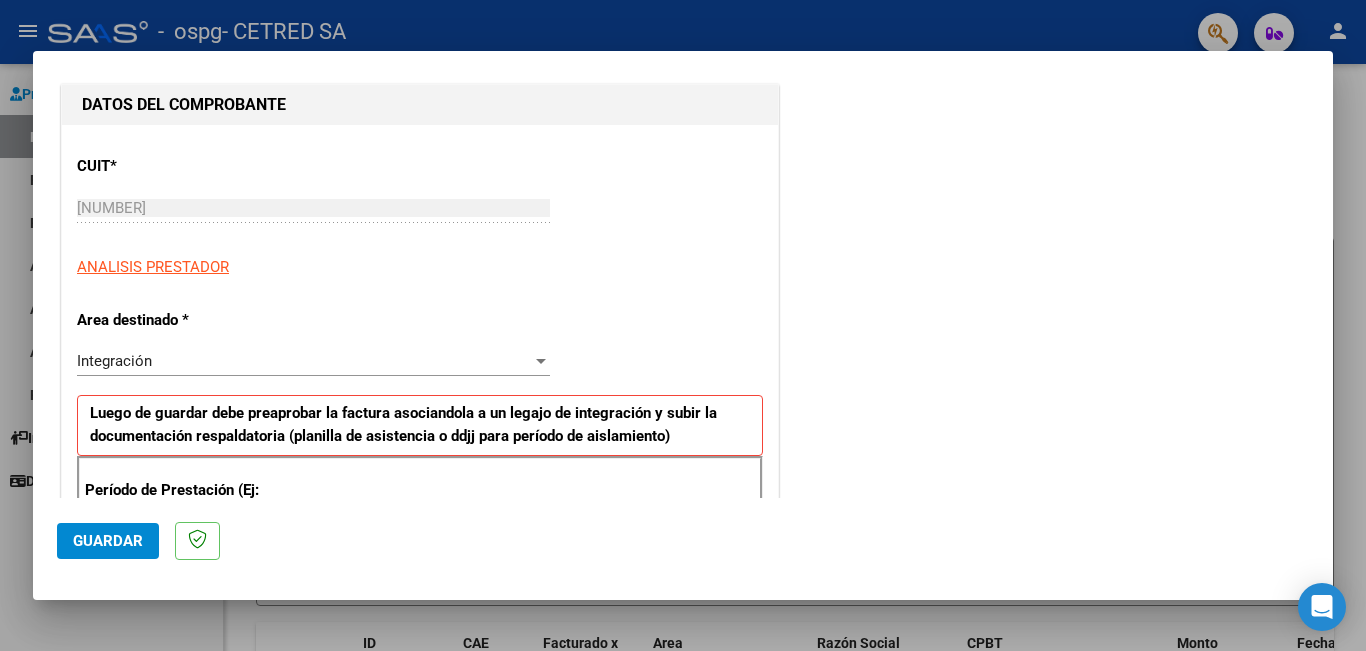 scroll, scrollTop: 400, scrollLeft: 0, axis: vertical 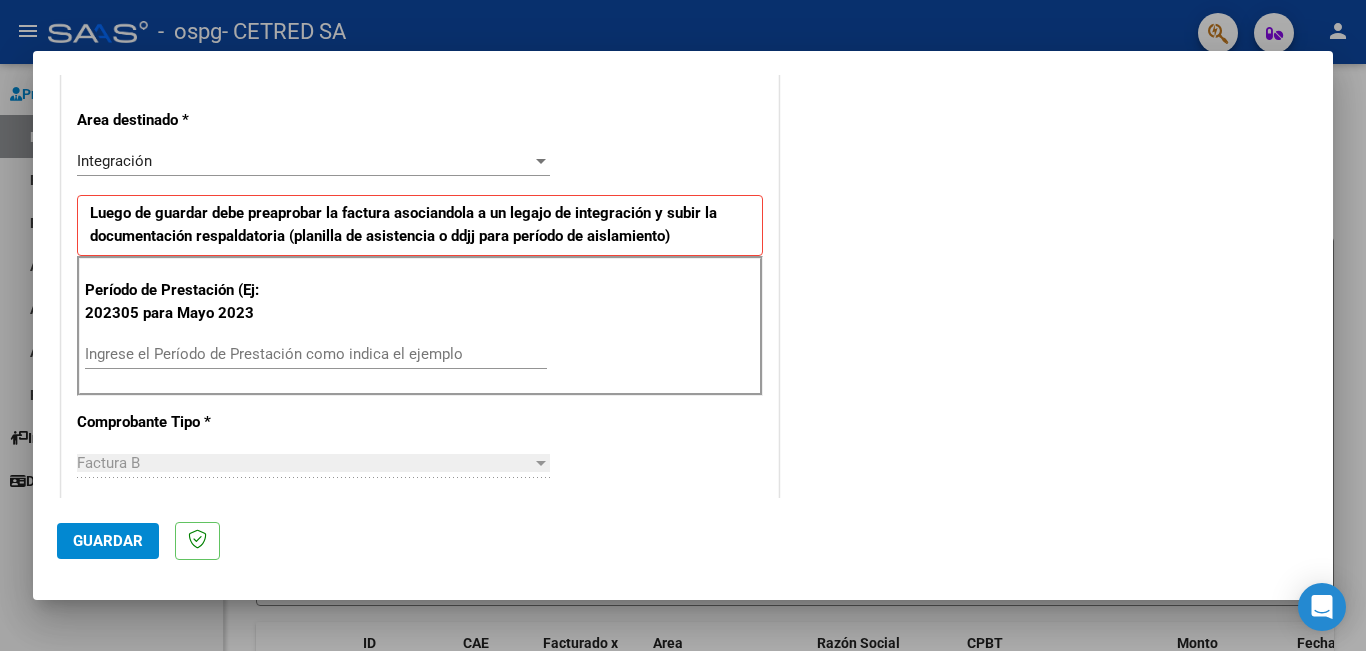 click on "Ingrese el Período de Prestación como indica el ejemplo" at bounding box center (316, 354) 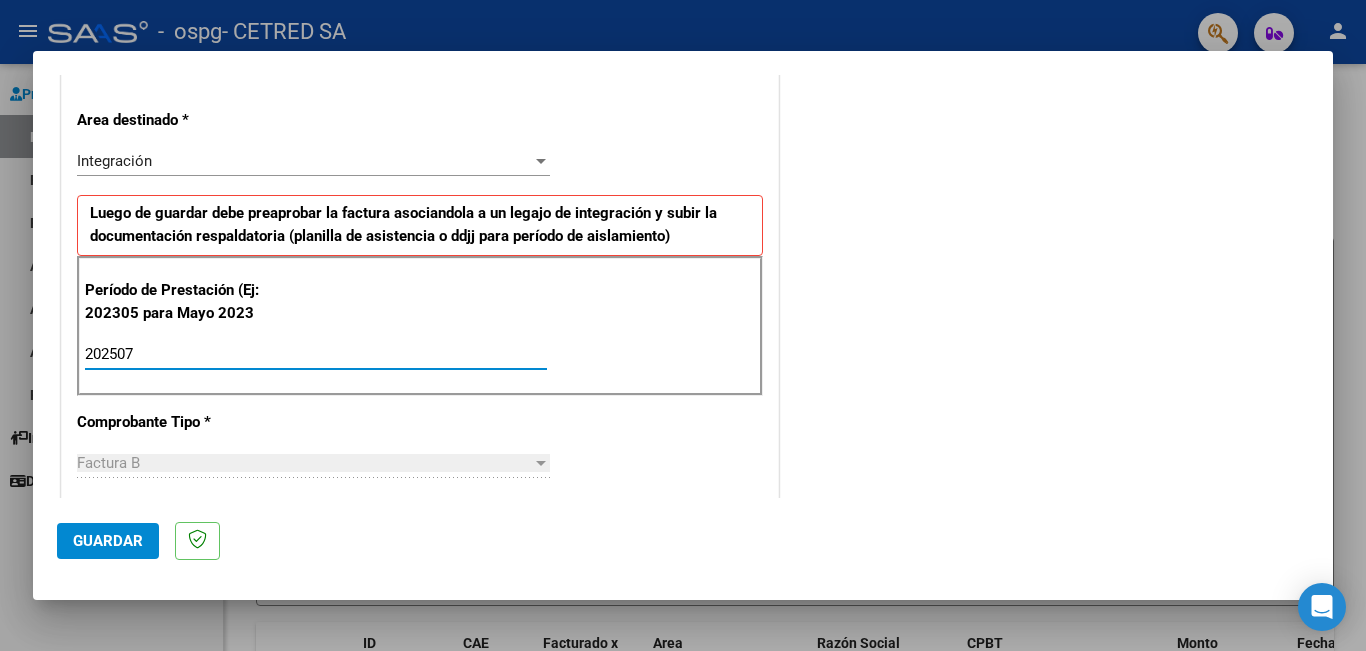 type on "202507" 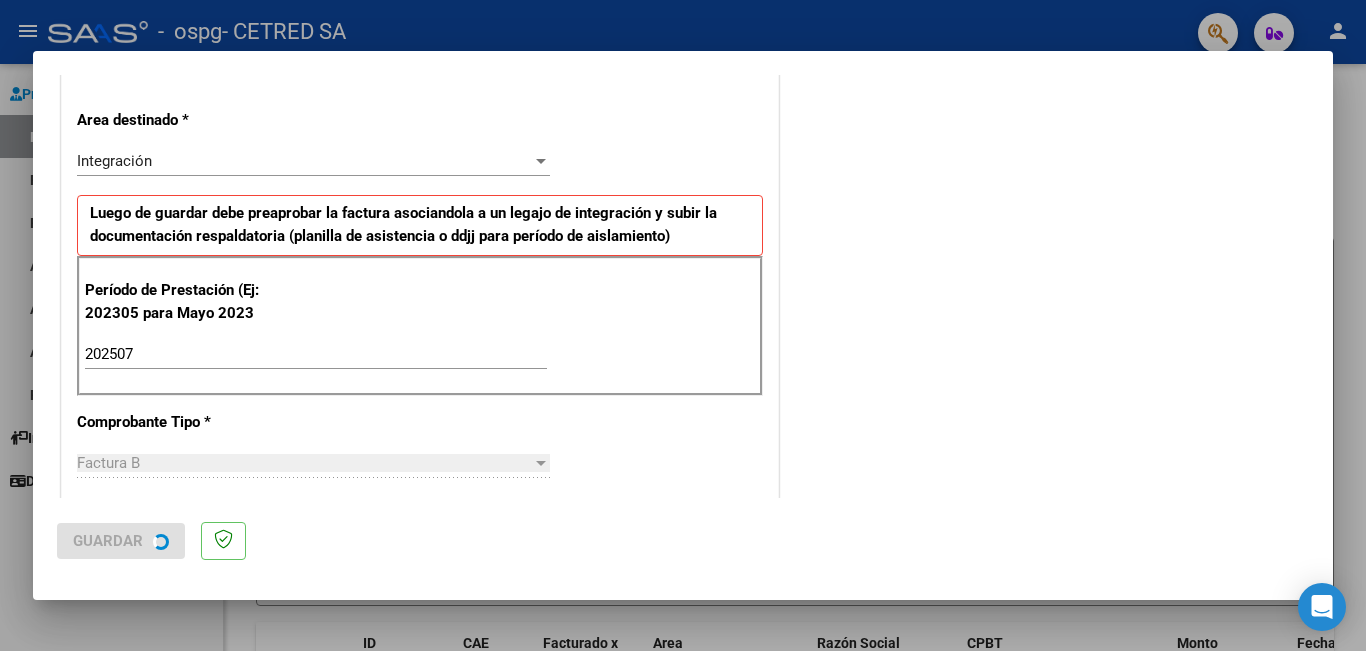 scroll, scrollTop: 0, scrollLeft: 0, axis: both 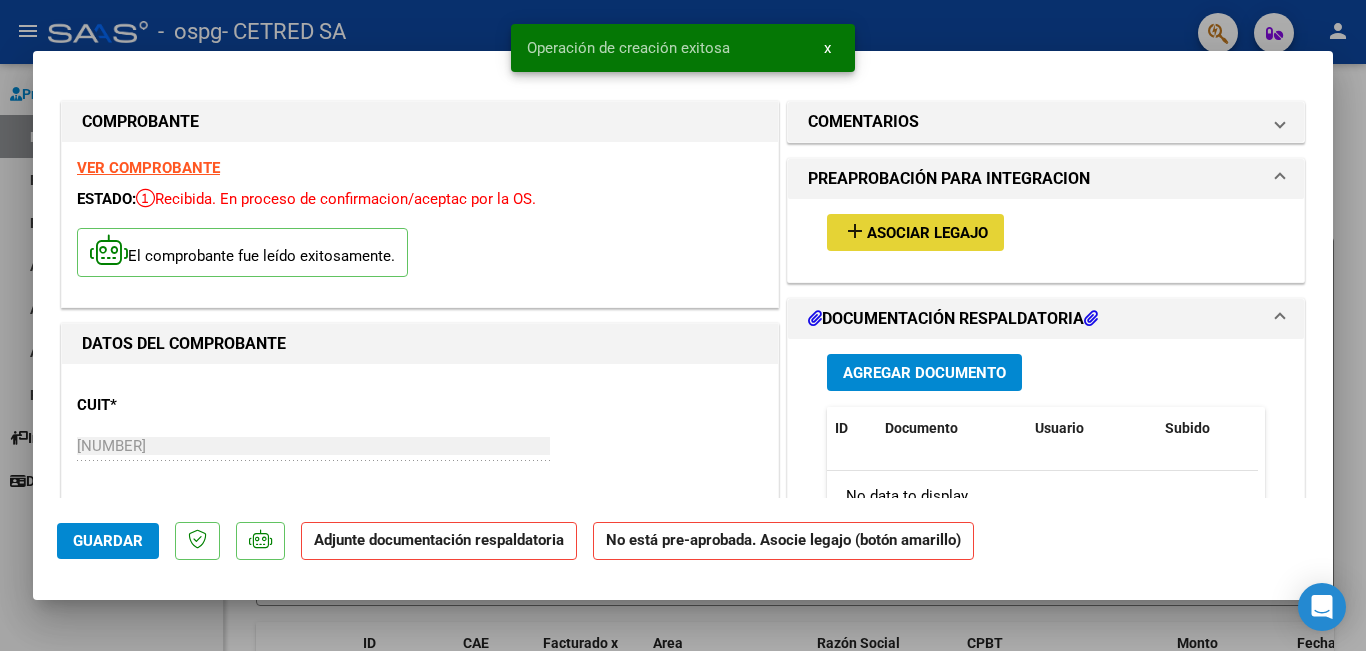 click on "add" at bounding box center (855, 231) 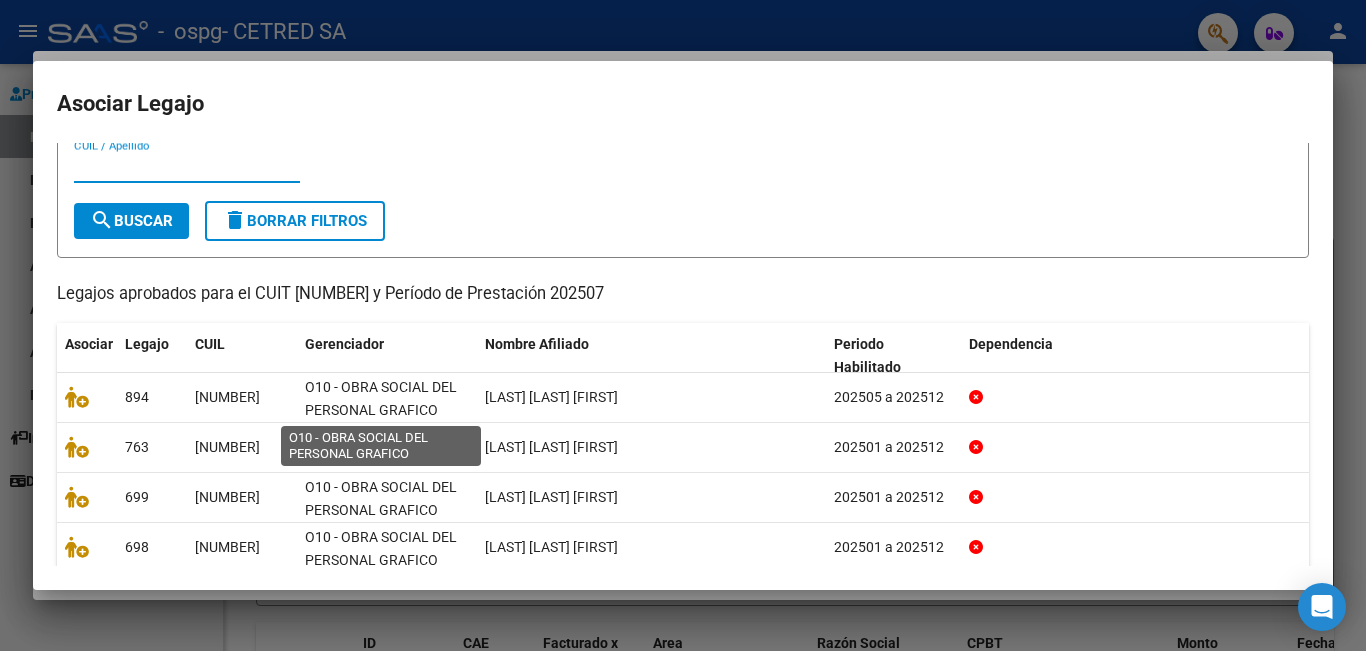 scroll, scrollTop: 0, scrollLeft: 0, axis: both 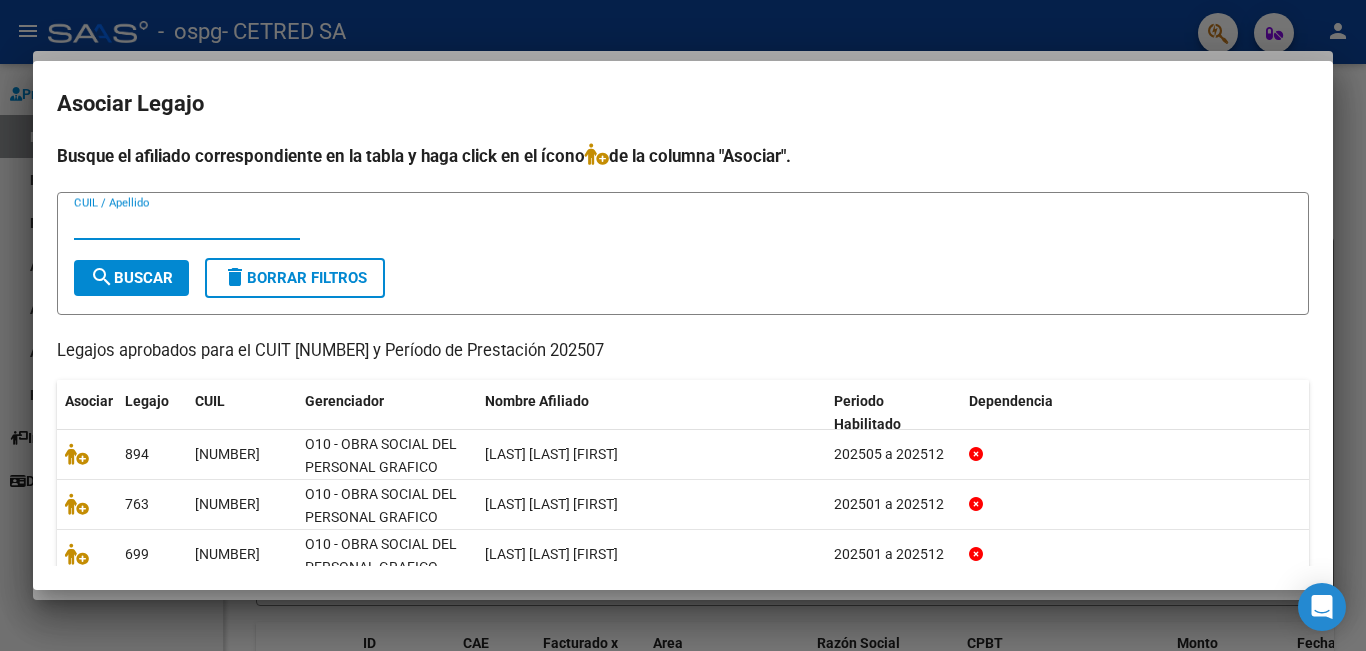 click on "CUIL / Apellido" at bounding box center [187, 224] 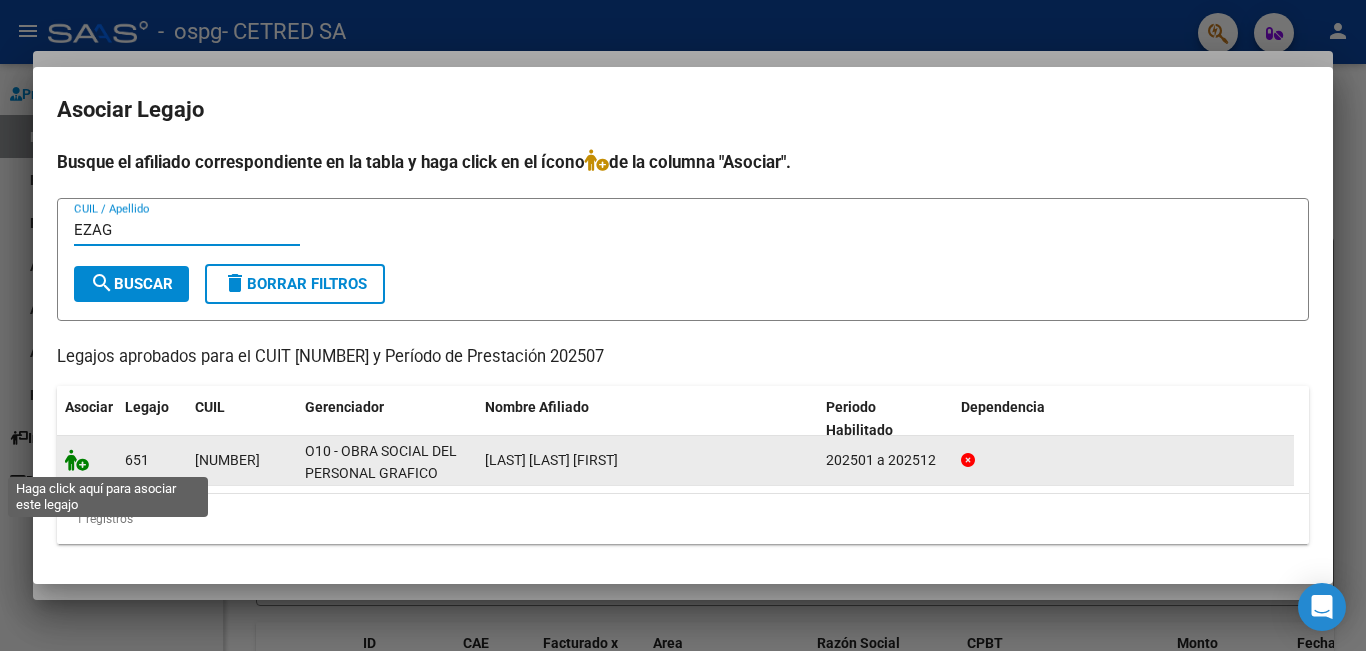 type on "EZAG" 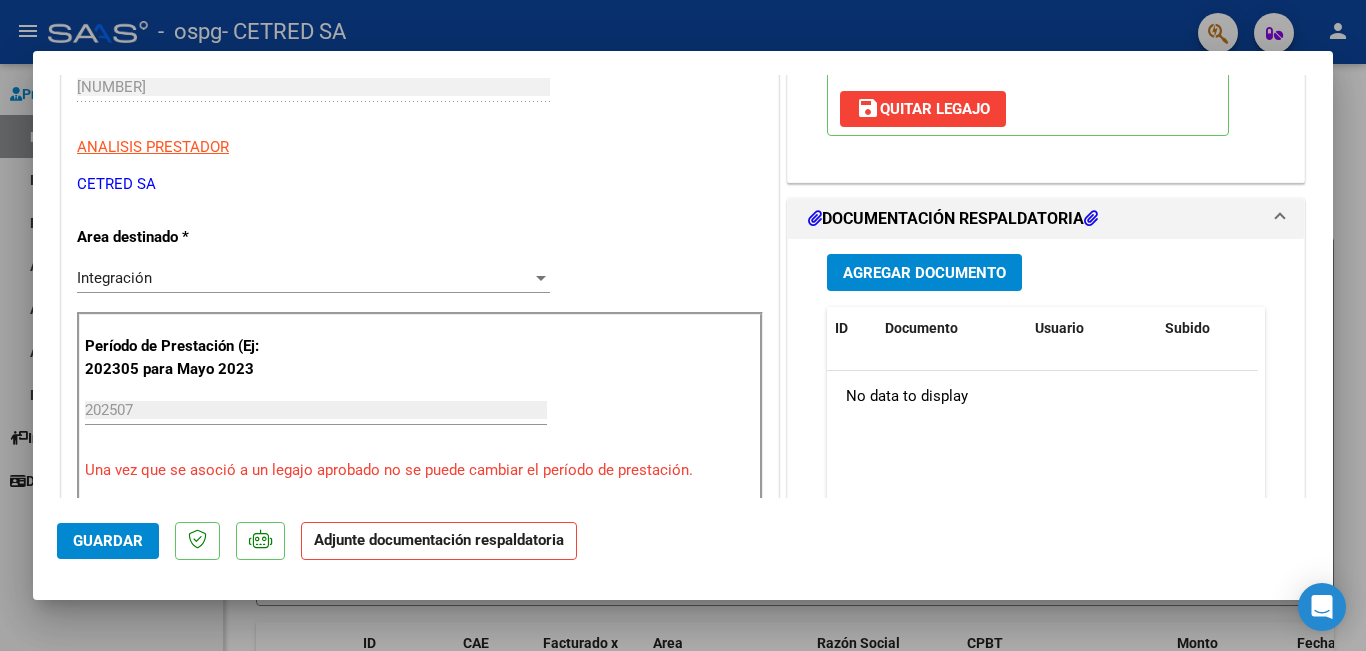 scroll, scrollTop: 400, scrollLeft: 0, axis: vertical 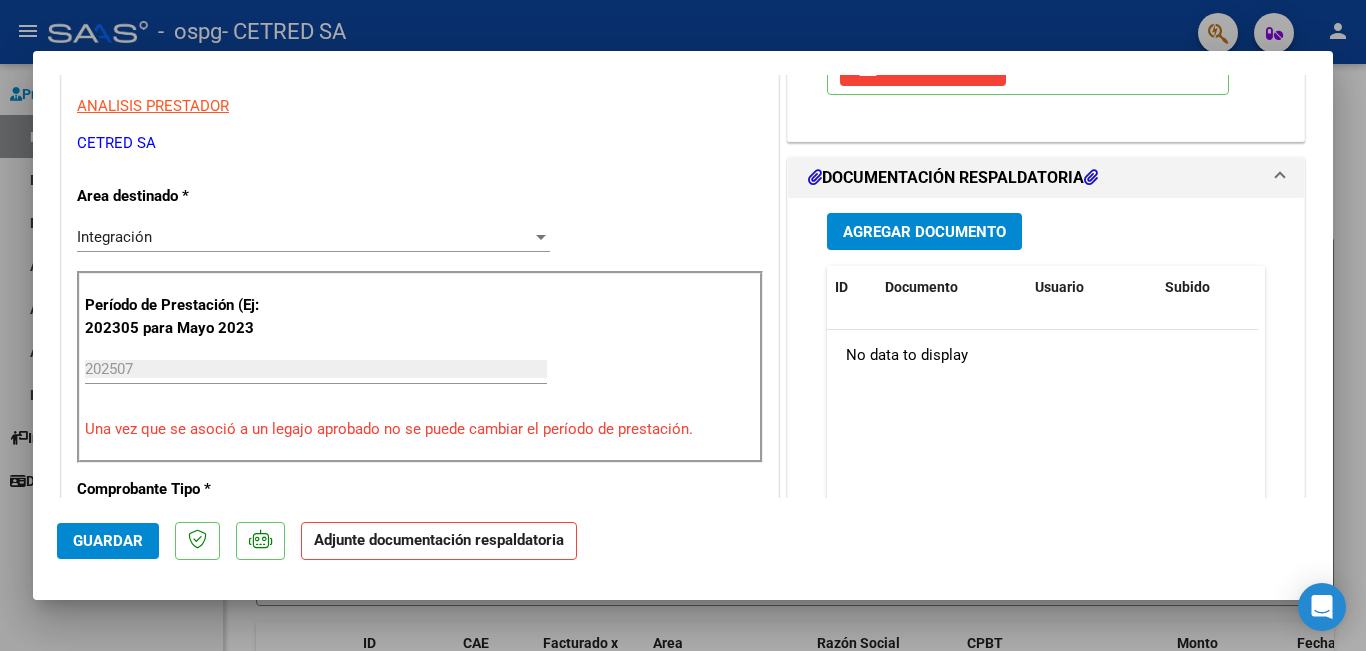 click on "Agregar Documento" at bounding box center [924, 232] 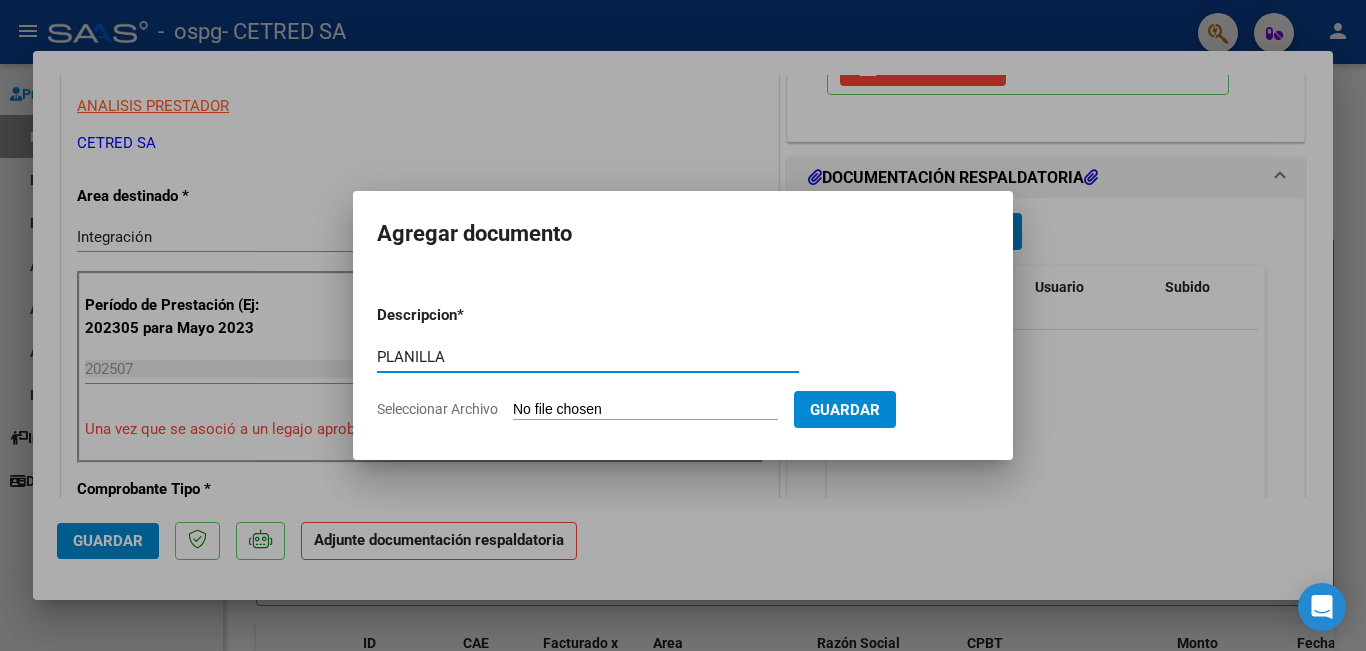 type on "PLANILLA" 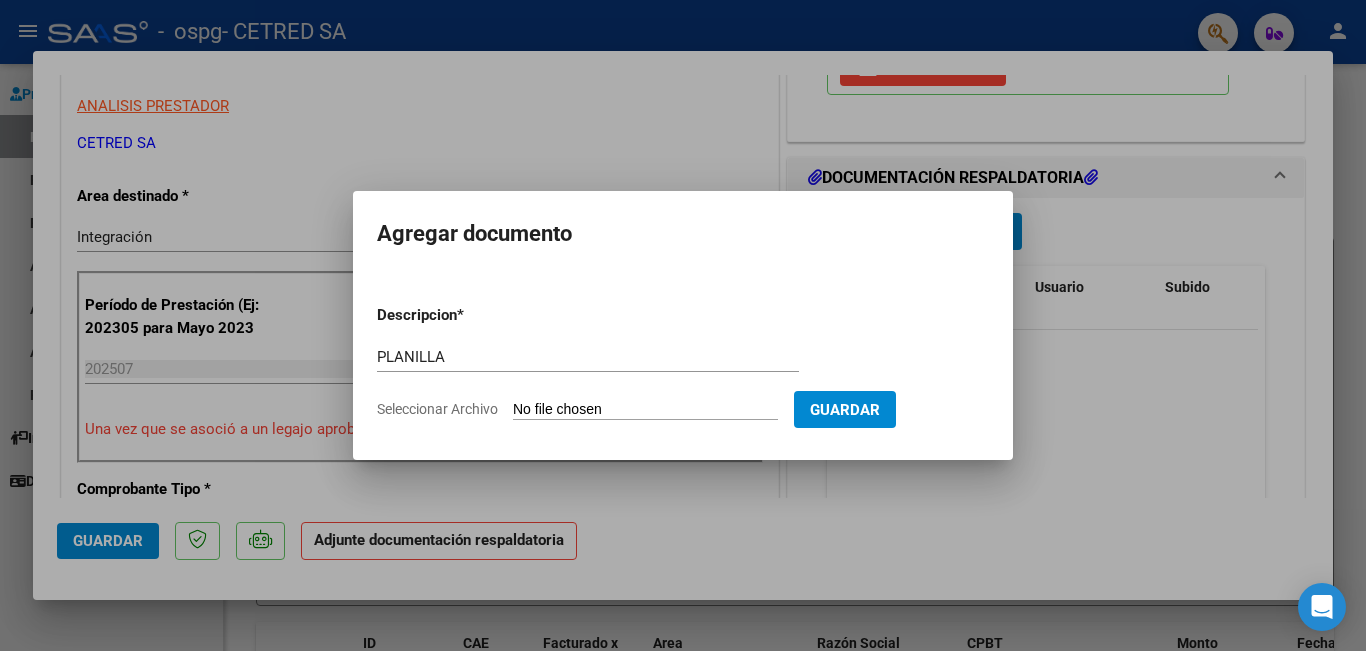 type on "C:\fakepath\[LAST] [LAST].pdf" 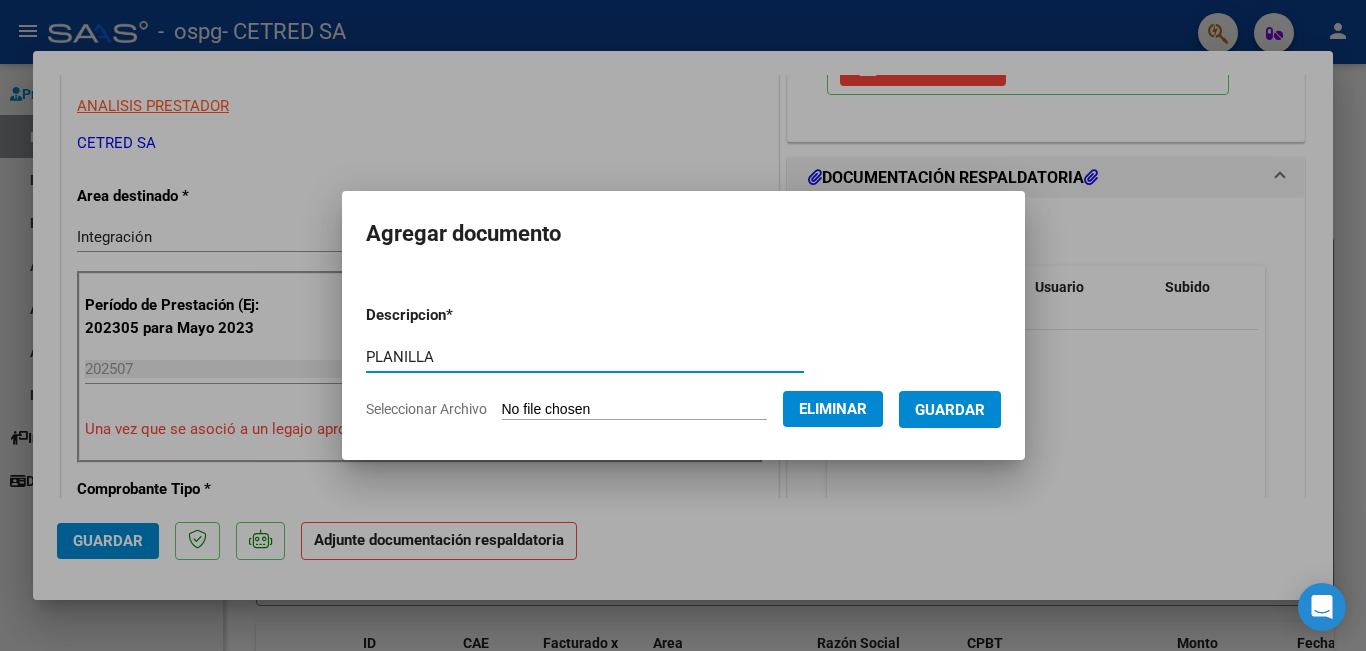 click on "Guardar" at bounding box center [950, 410] 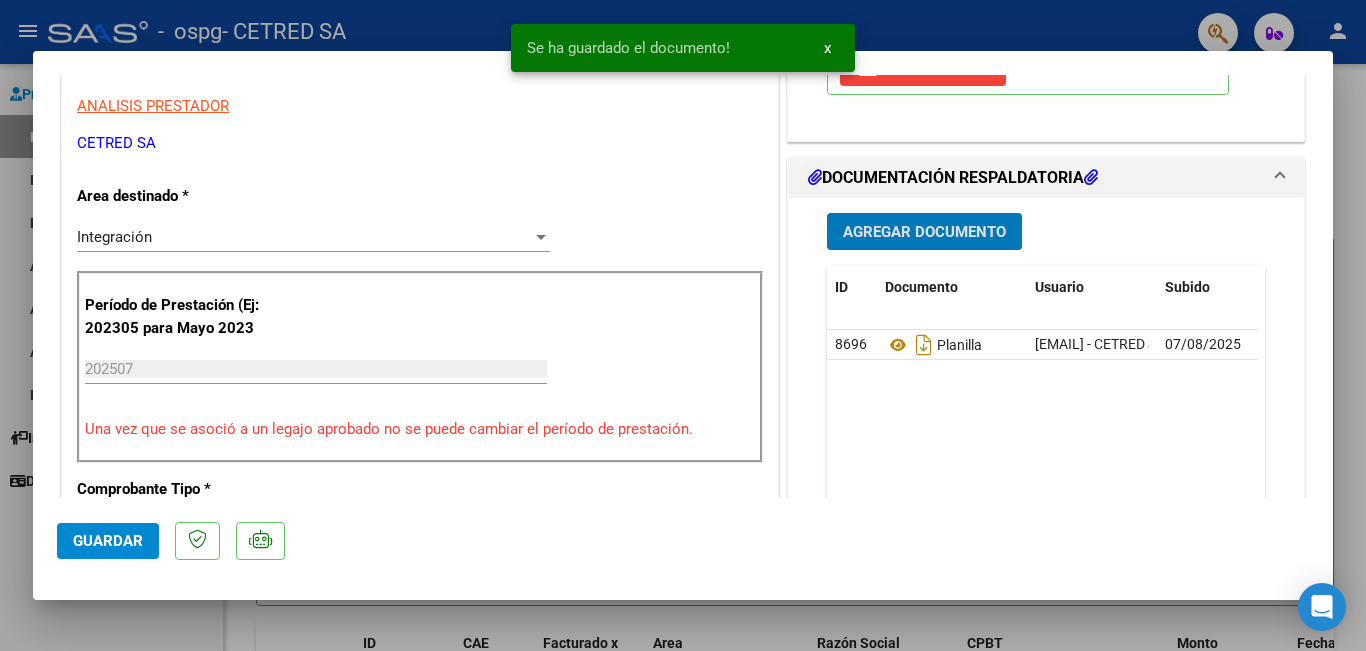 click on "Agregar Documento" at bounding box center (924, 232) 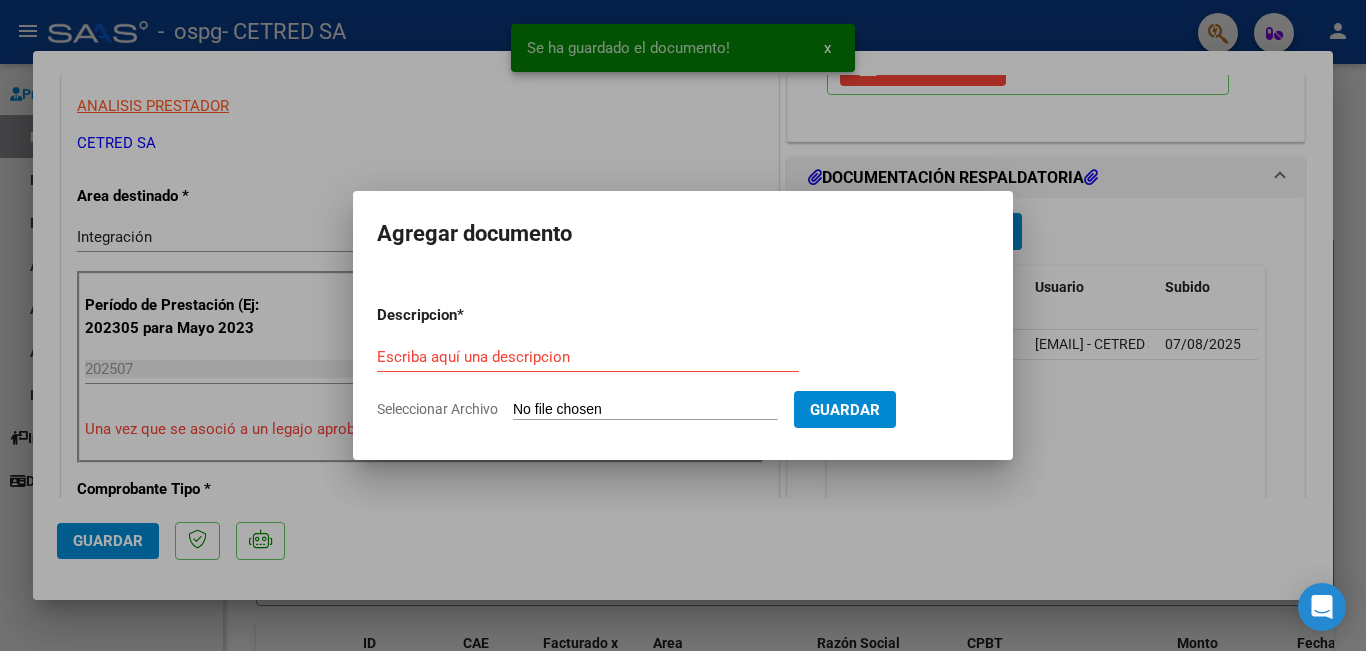 click on "Escriba aquí una descripcion" at bounding box center [588, 357] 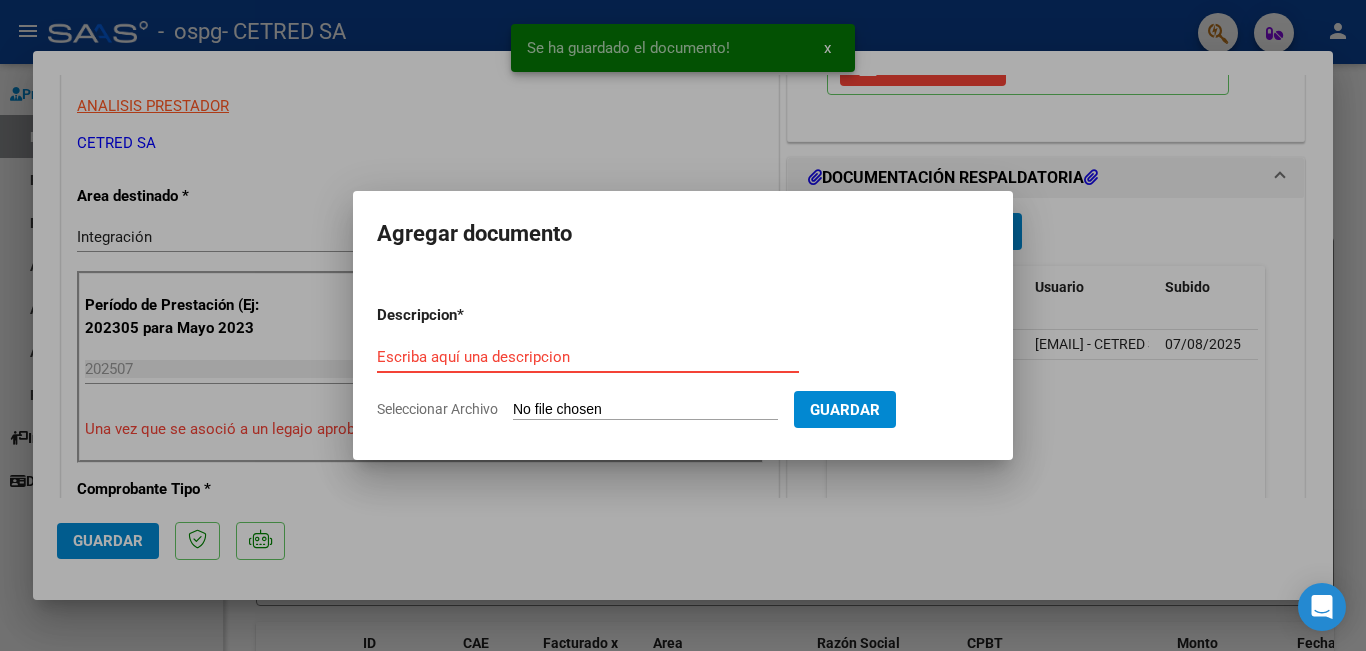 click on "Escriba aquí una descripcion" at bounding box center [588, 357] 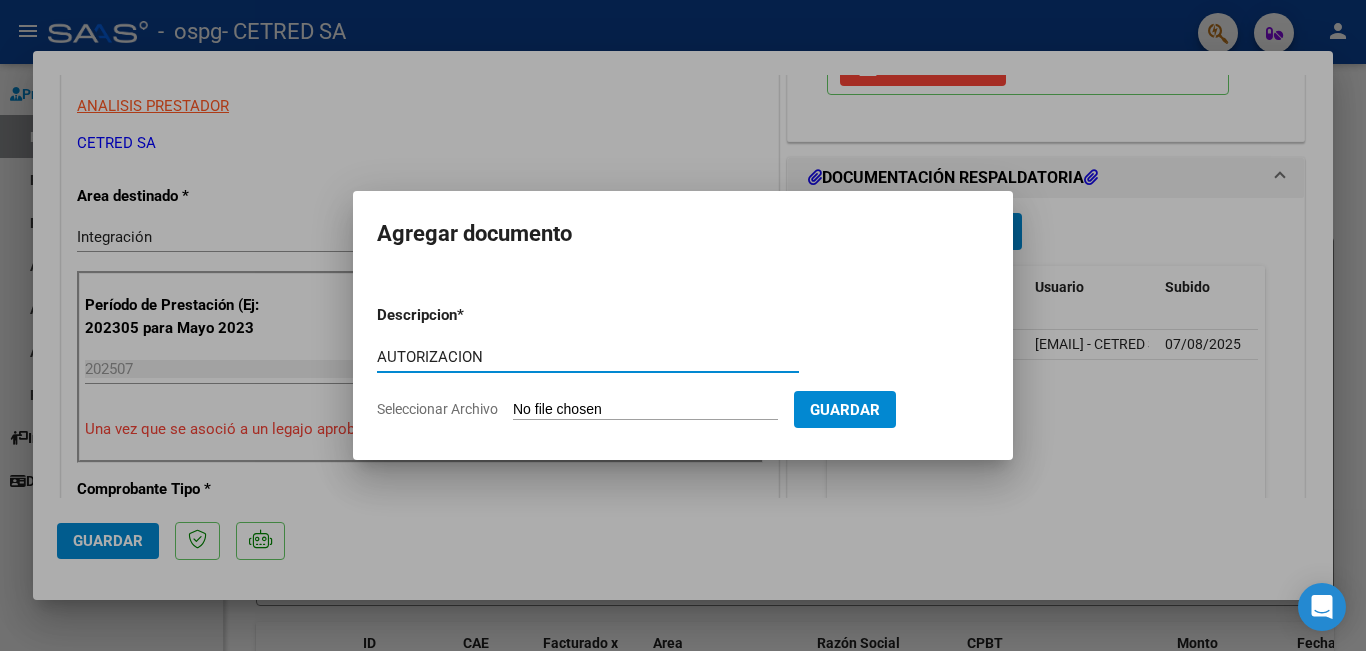 type on "AUTORIZACION" 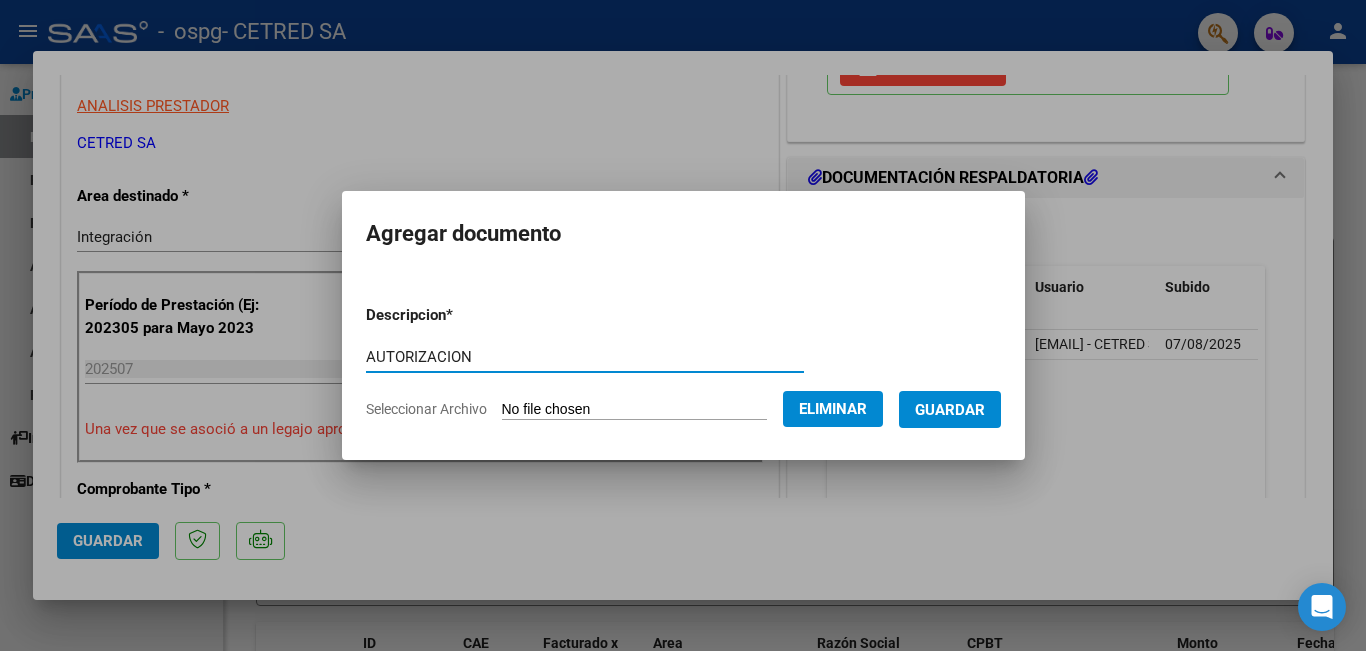 click on "Guardar" at bounding box center (950, 410) 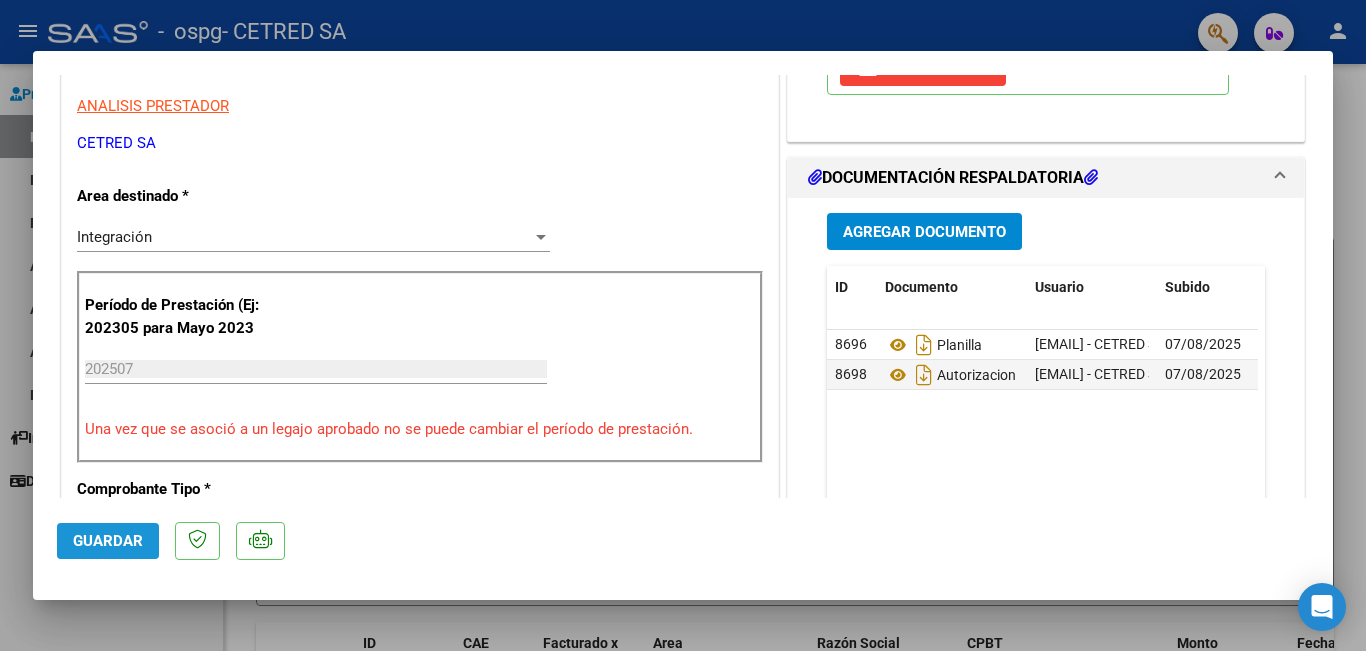 click on "Guardar" 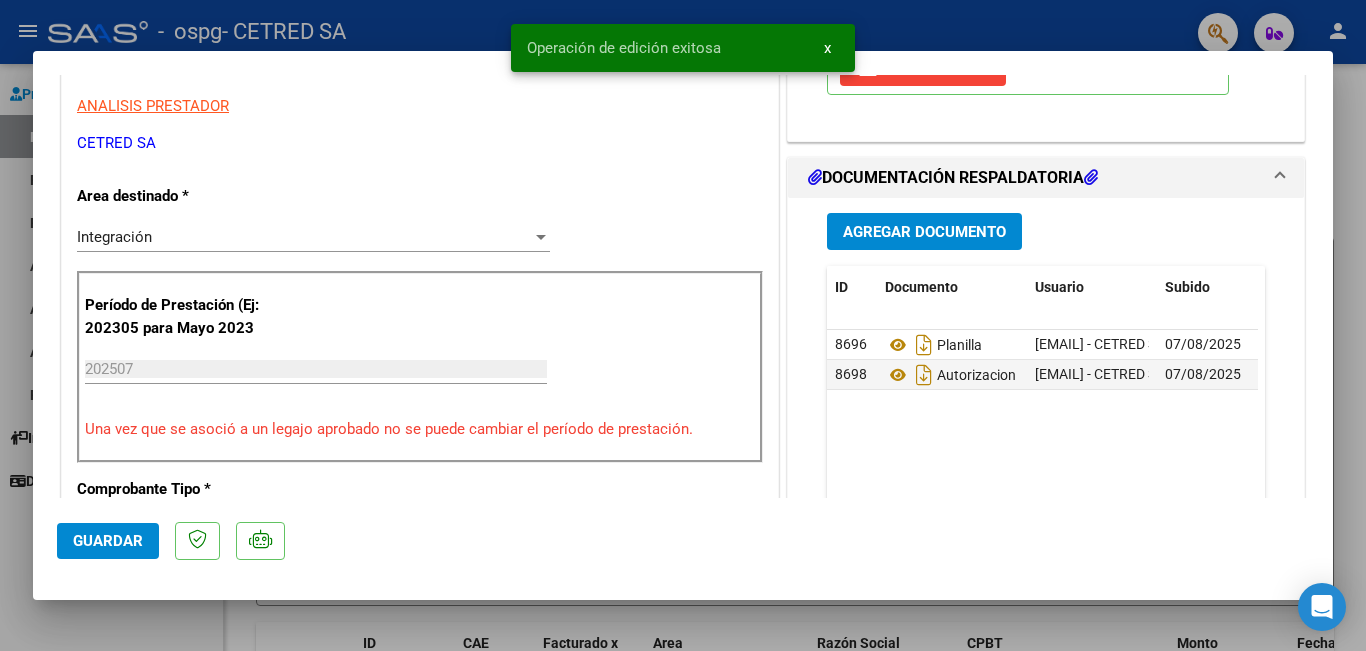 click at bounding box center (683, 325) 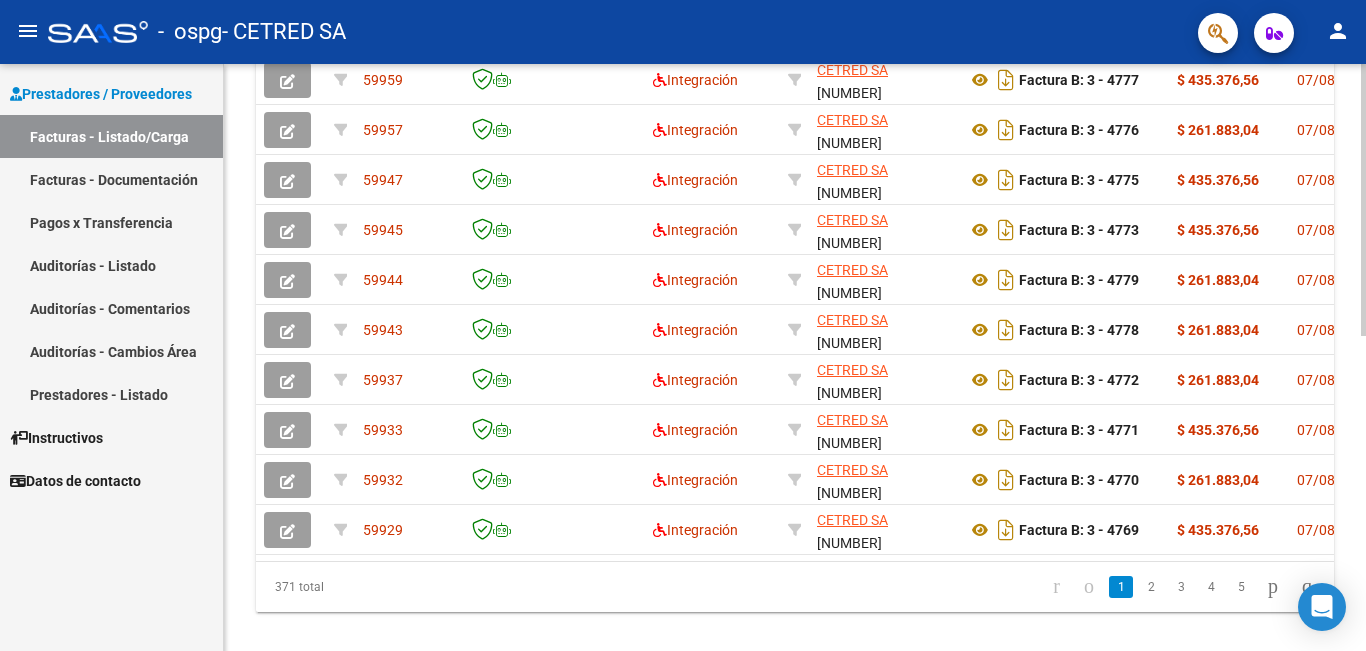 scroll, scrollTop: 581, scrollLeft: 0, axis: vertical 